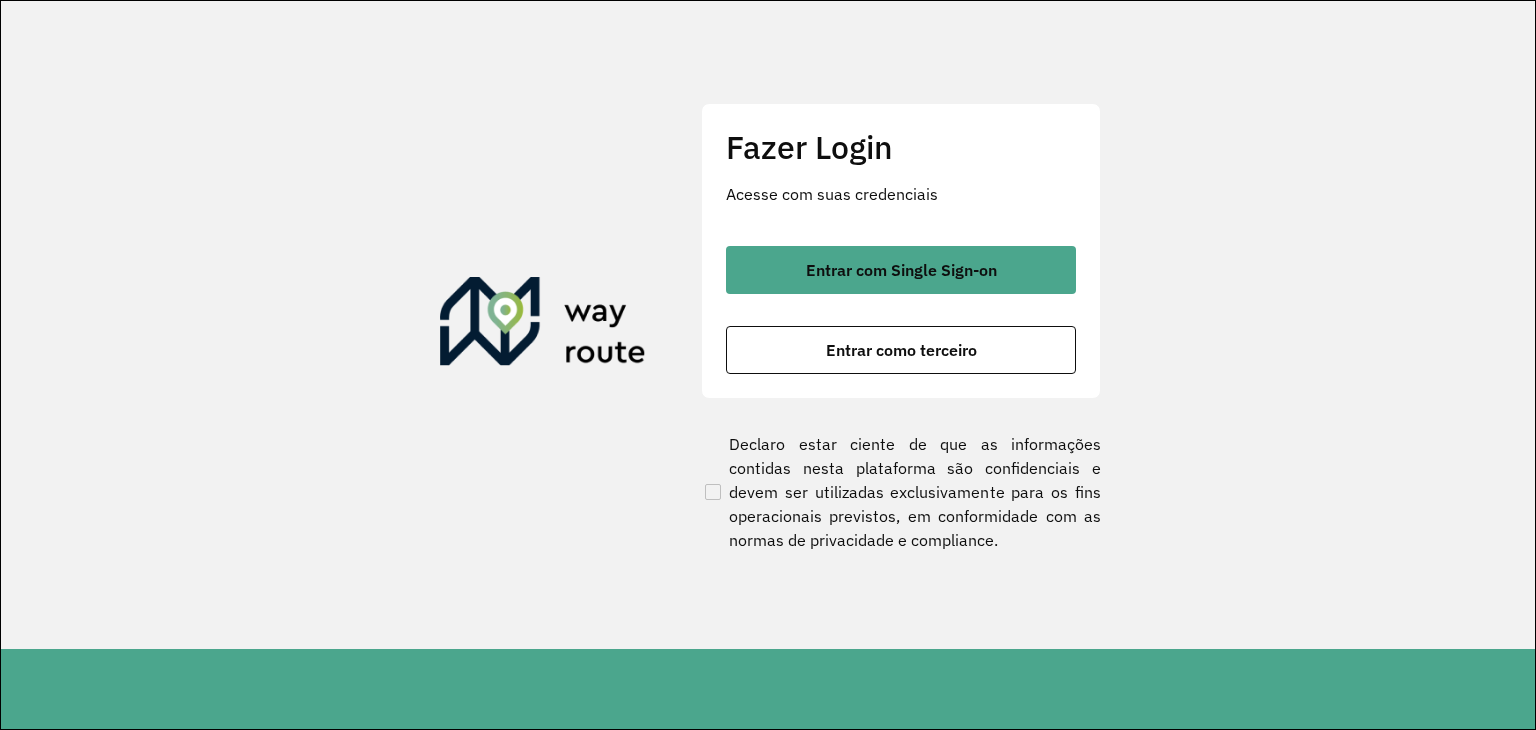 scroll, scrollTop: 0, scrollLeft: 0, axis: both 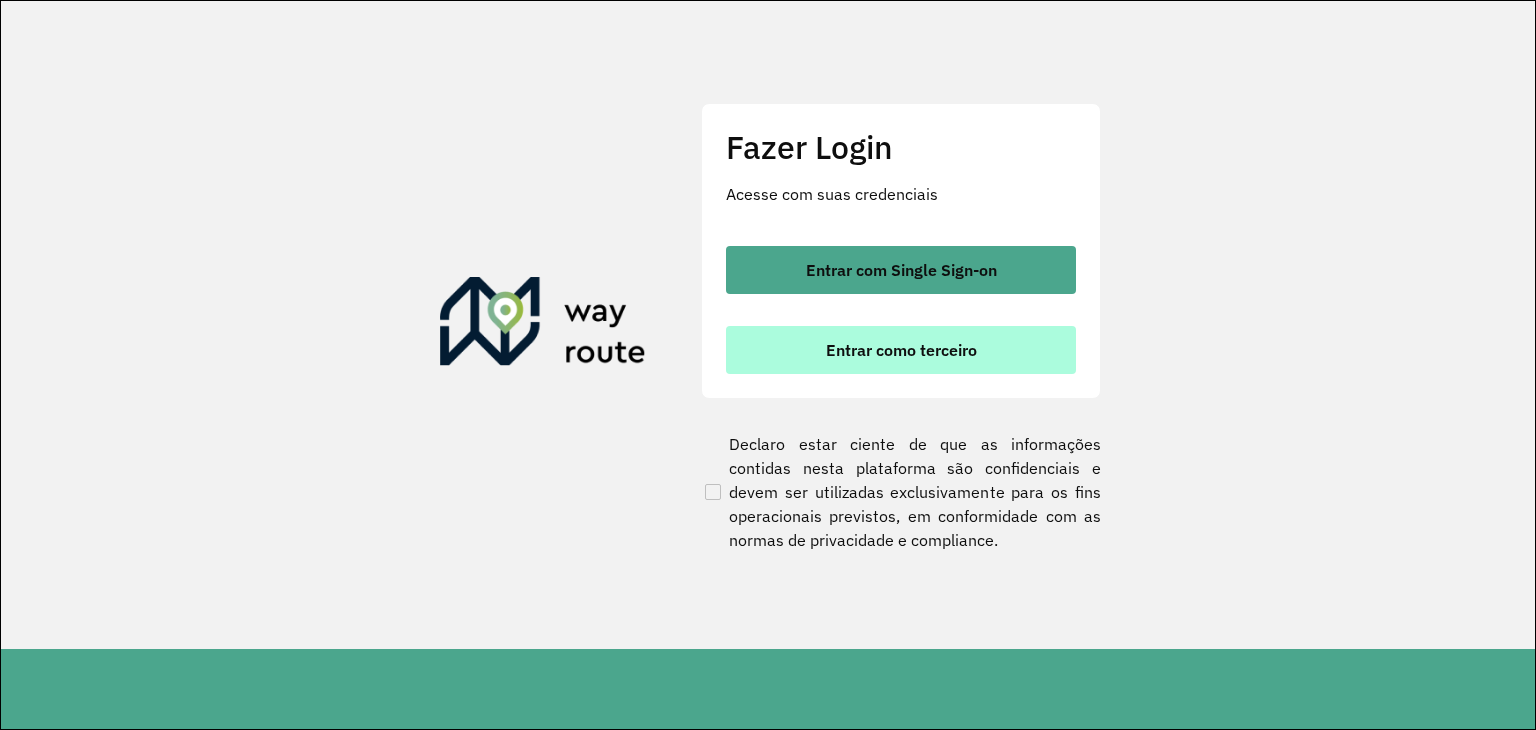 click on "Entrar como terceiro" at bounding box center [901, 350] 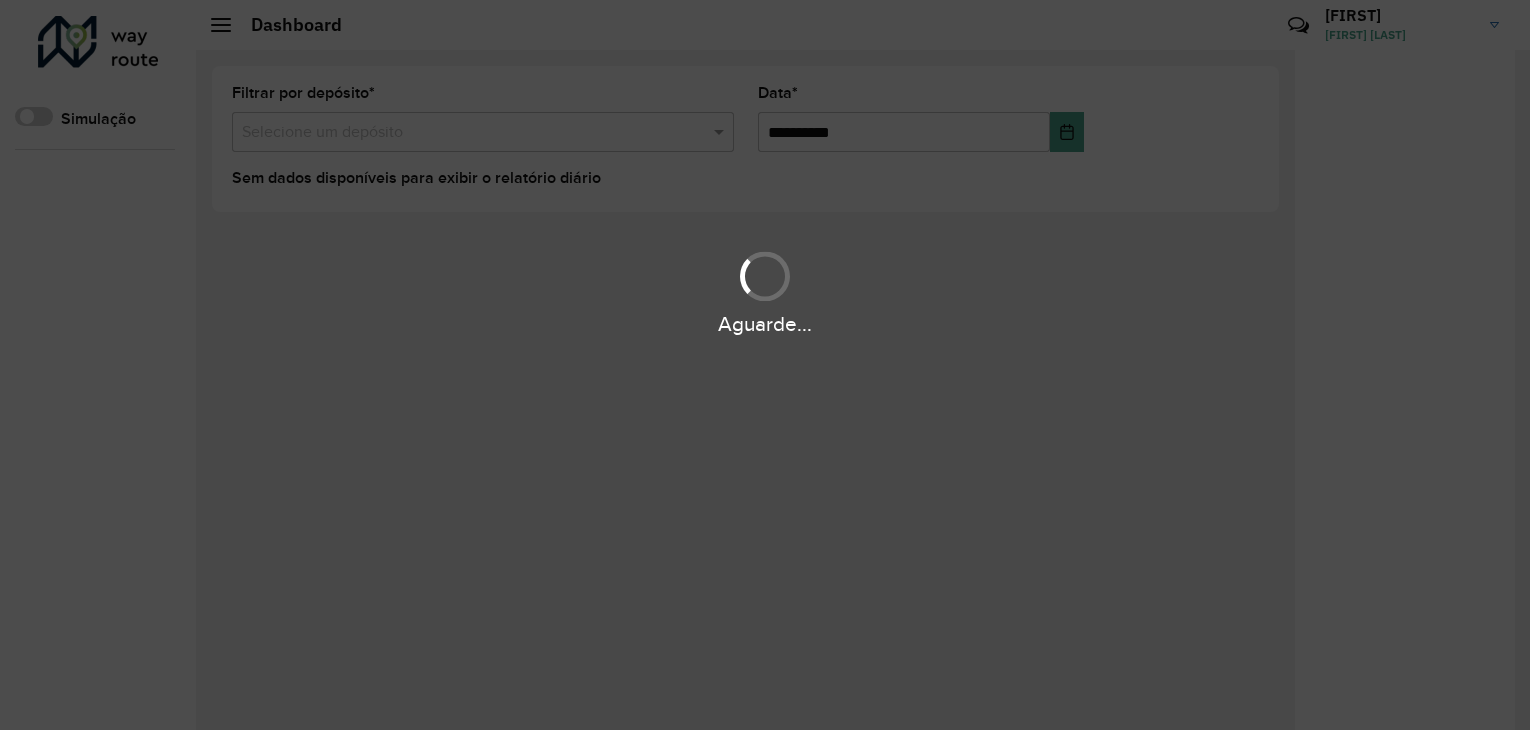 scroll, scrollTop: 0, scrollLeft: 0, axis: both 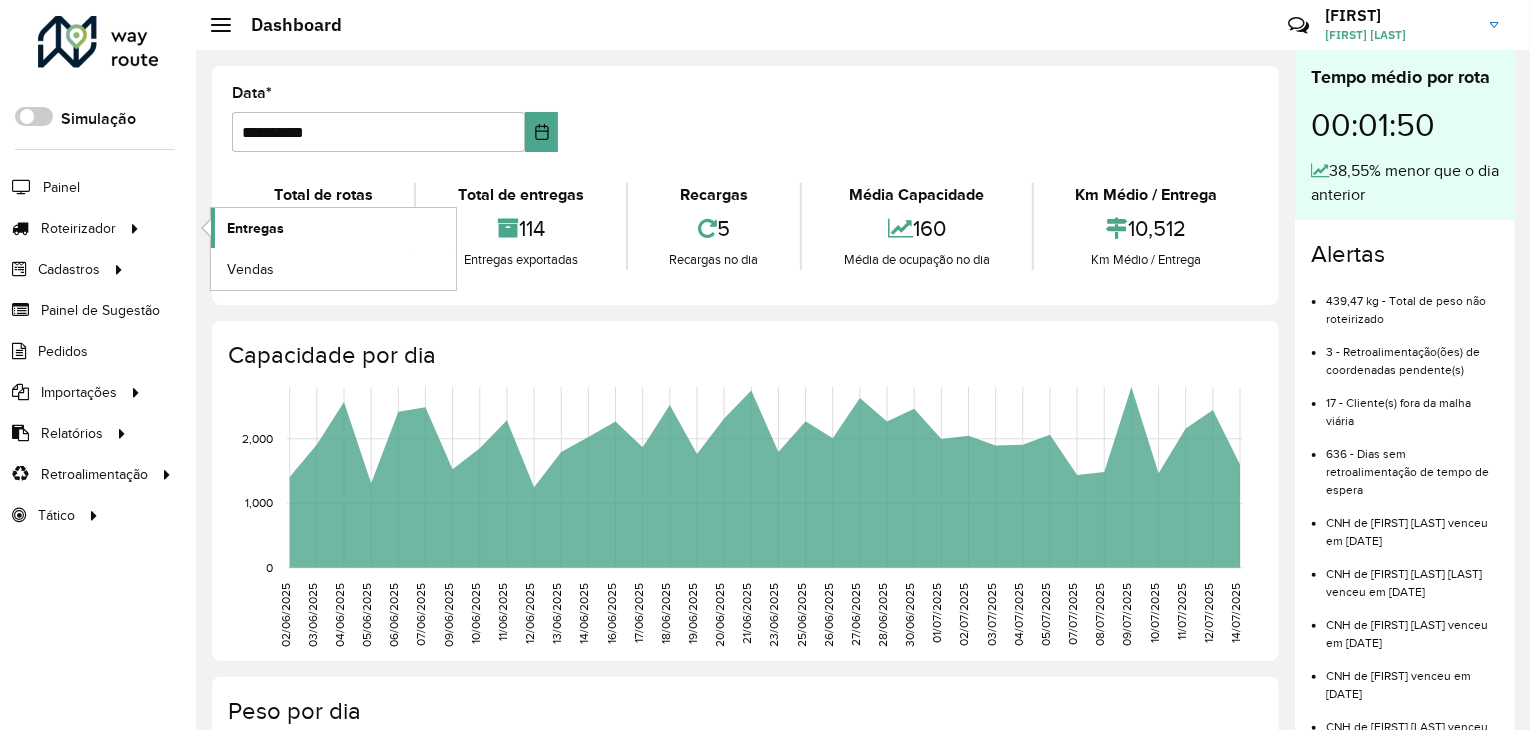 click on "Entregas" 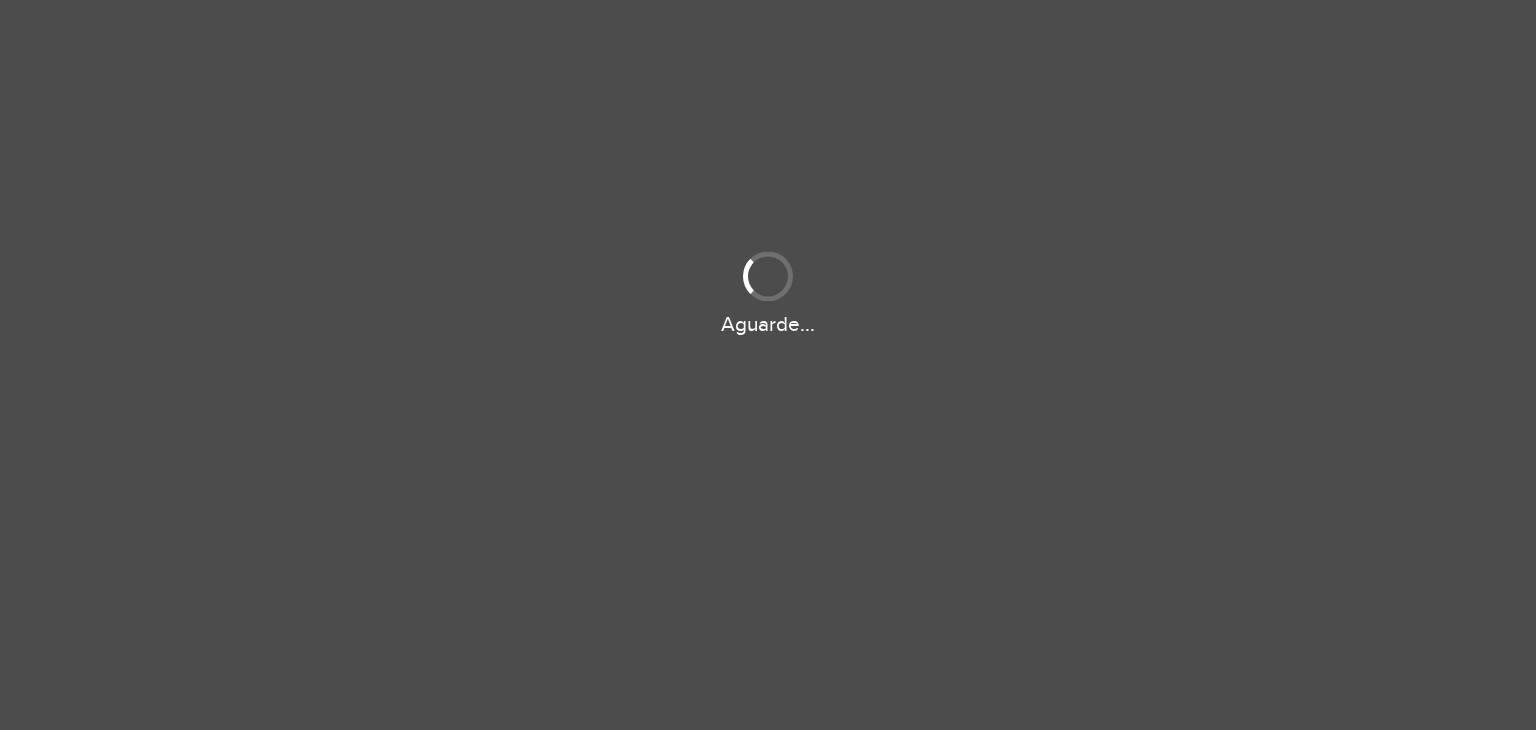 scroll, scrollTop: 0, scrollLeft: 0, axis: both 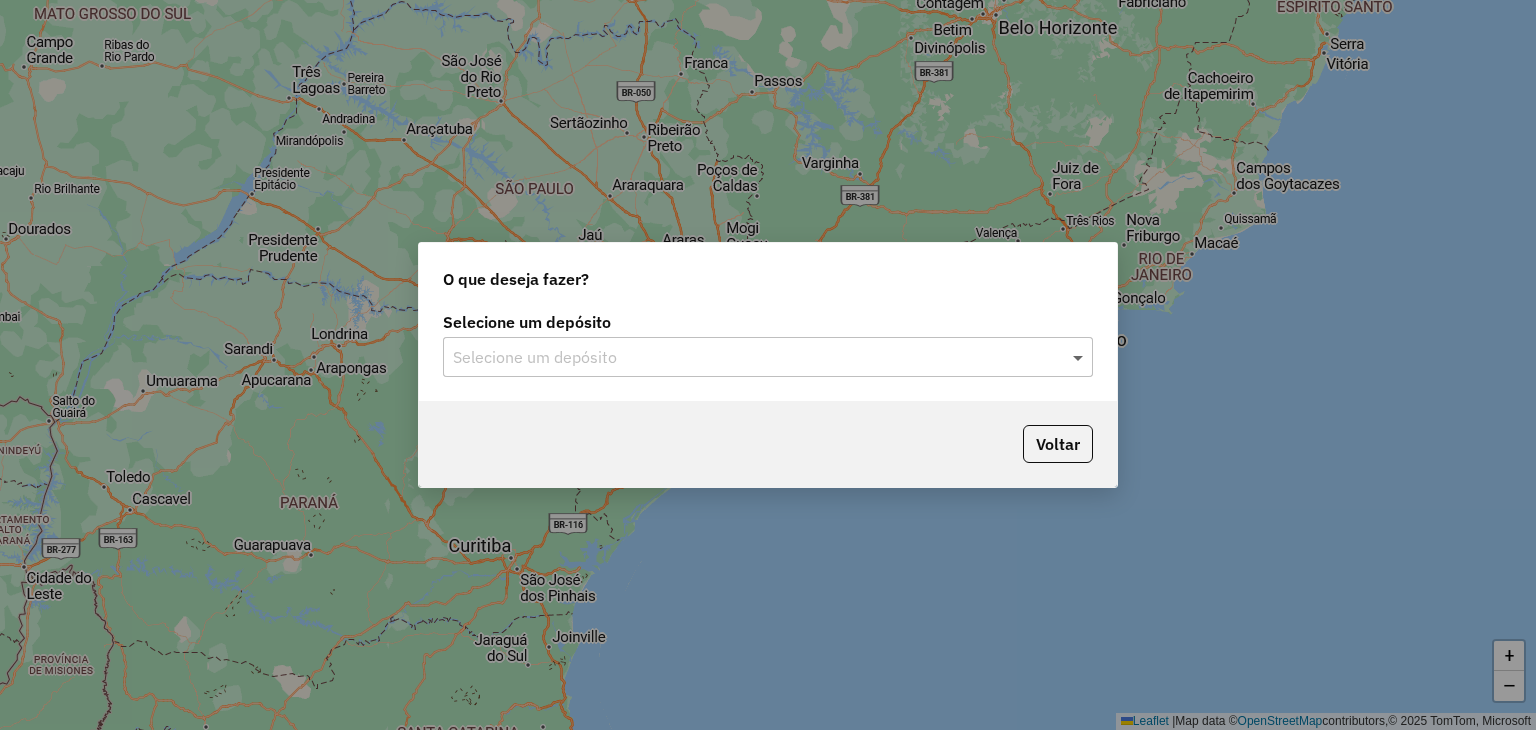 click 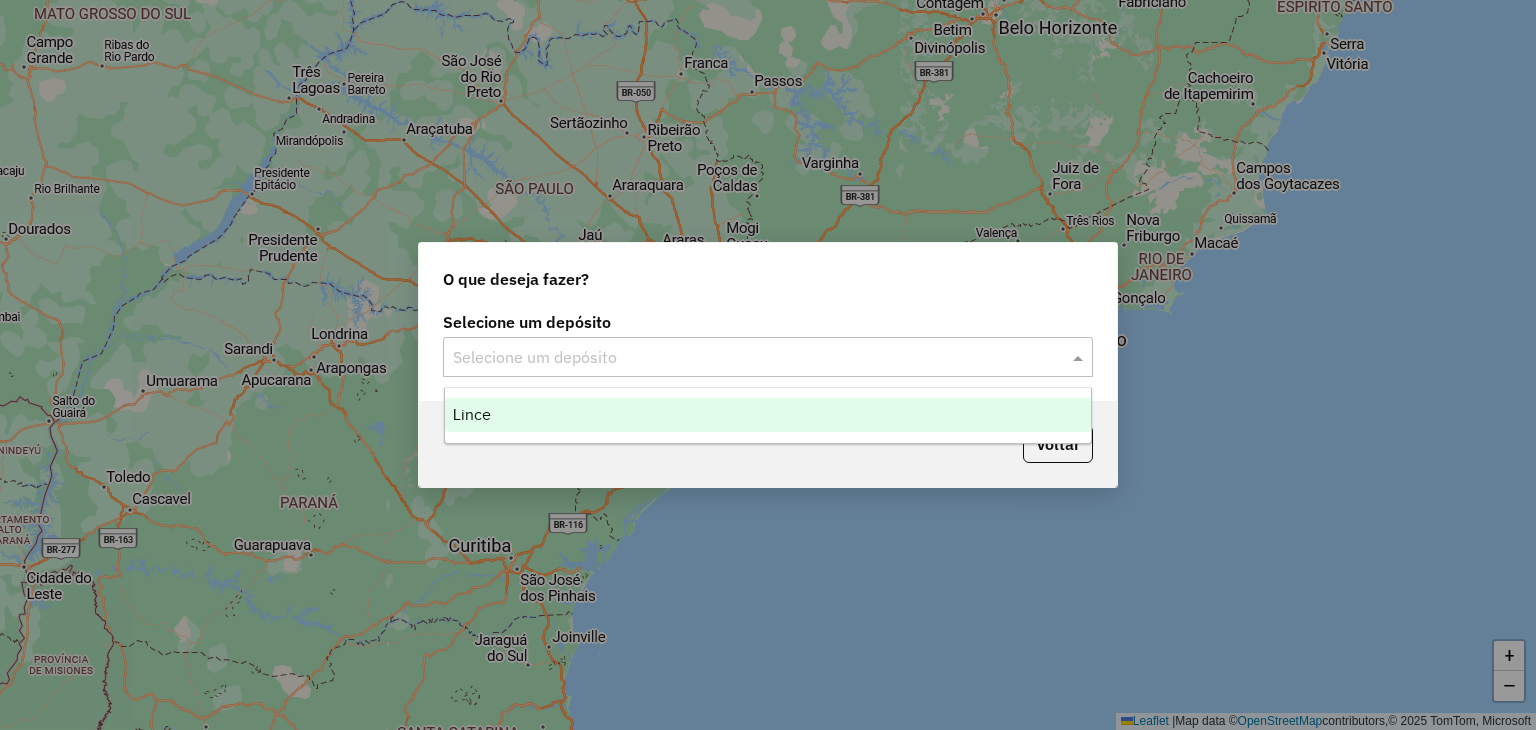 click on "Lince" at bounding box center (472, 414) 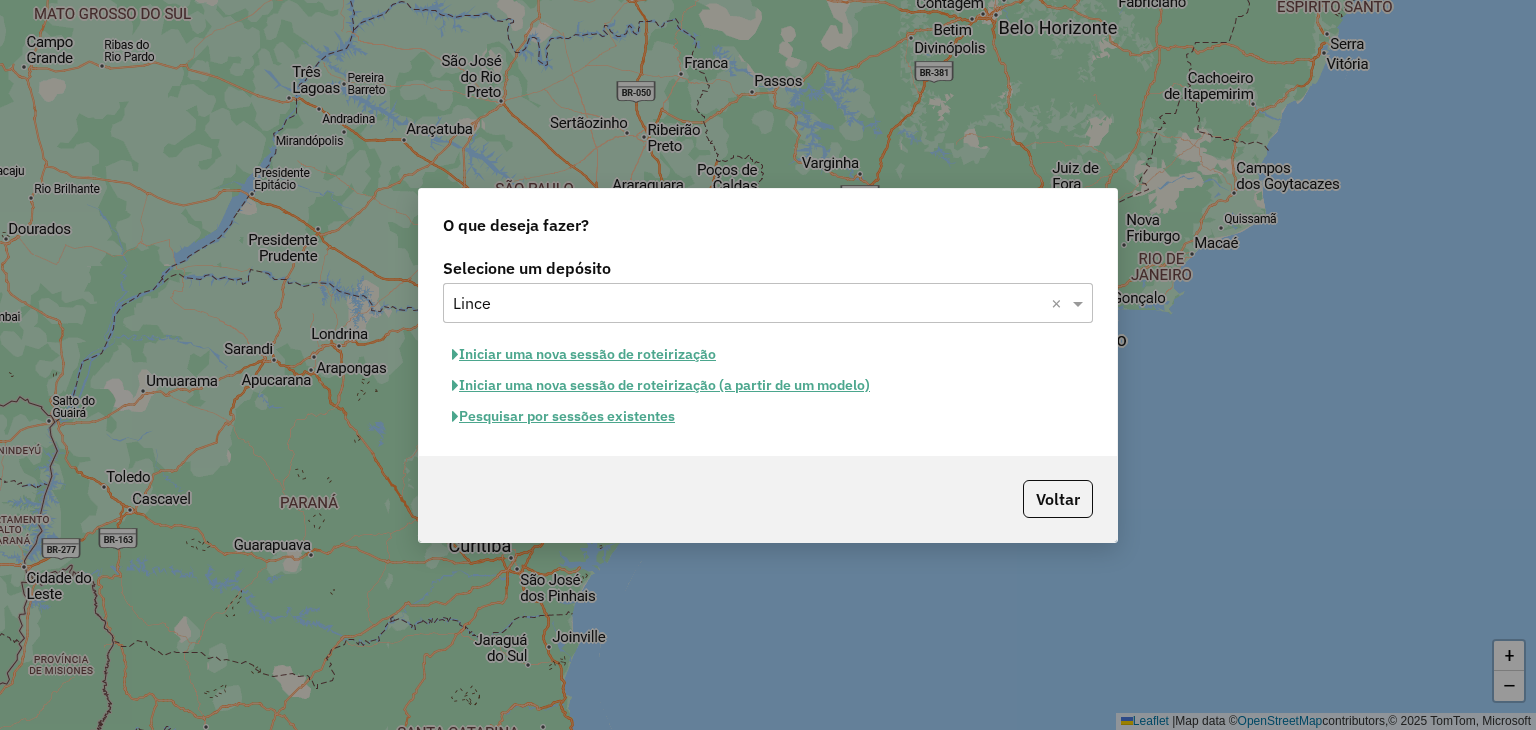 click on "Pesquisar por sessões existentes" 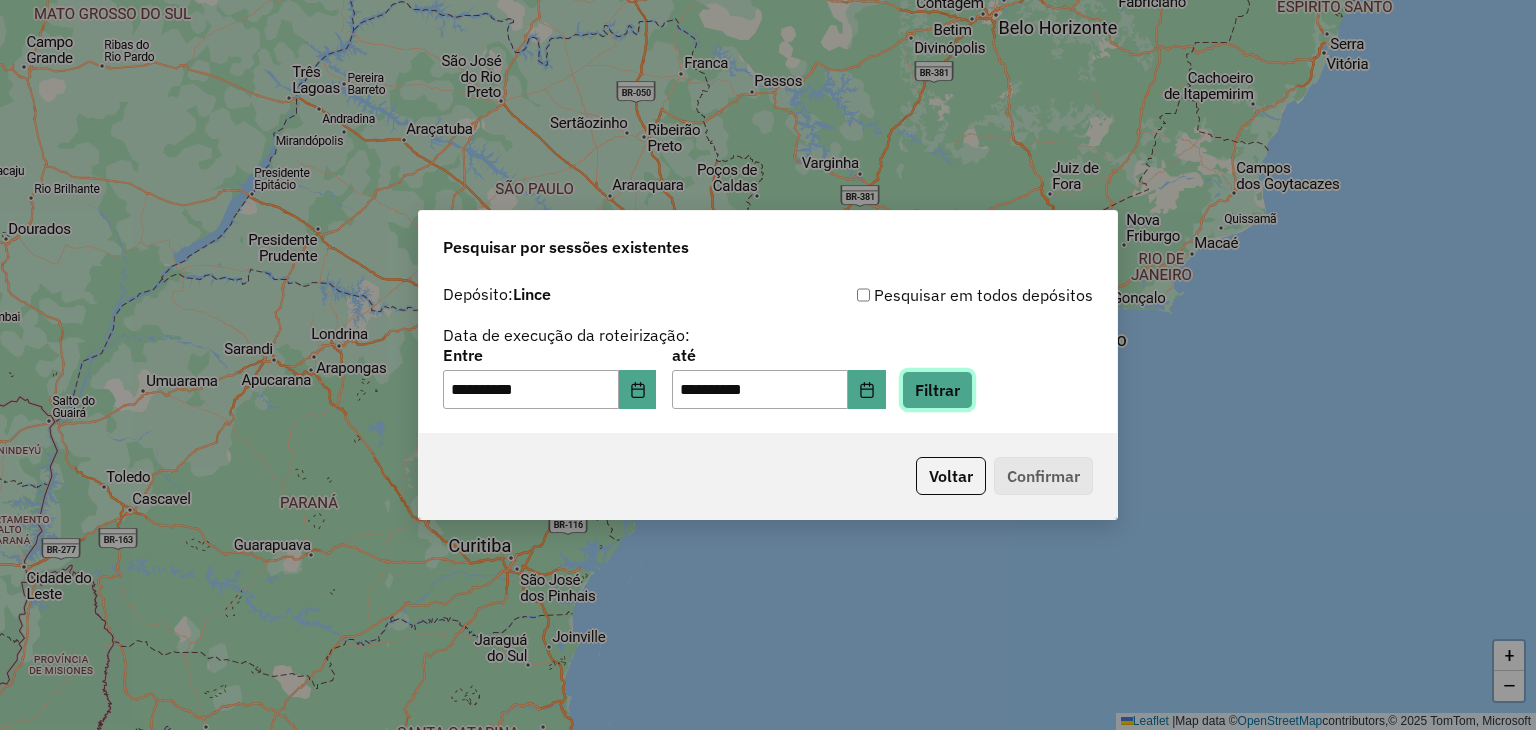 drag, startPoint x: 956, startPoint y: 386, endPoint x: 997, endPoint y: 437, distance: 65.43699 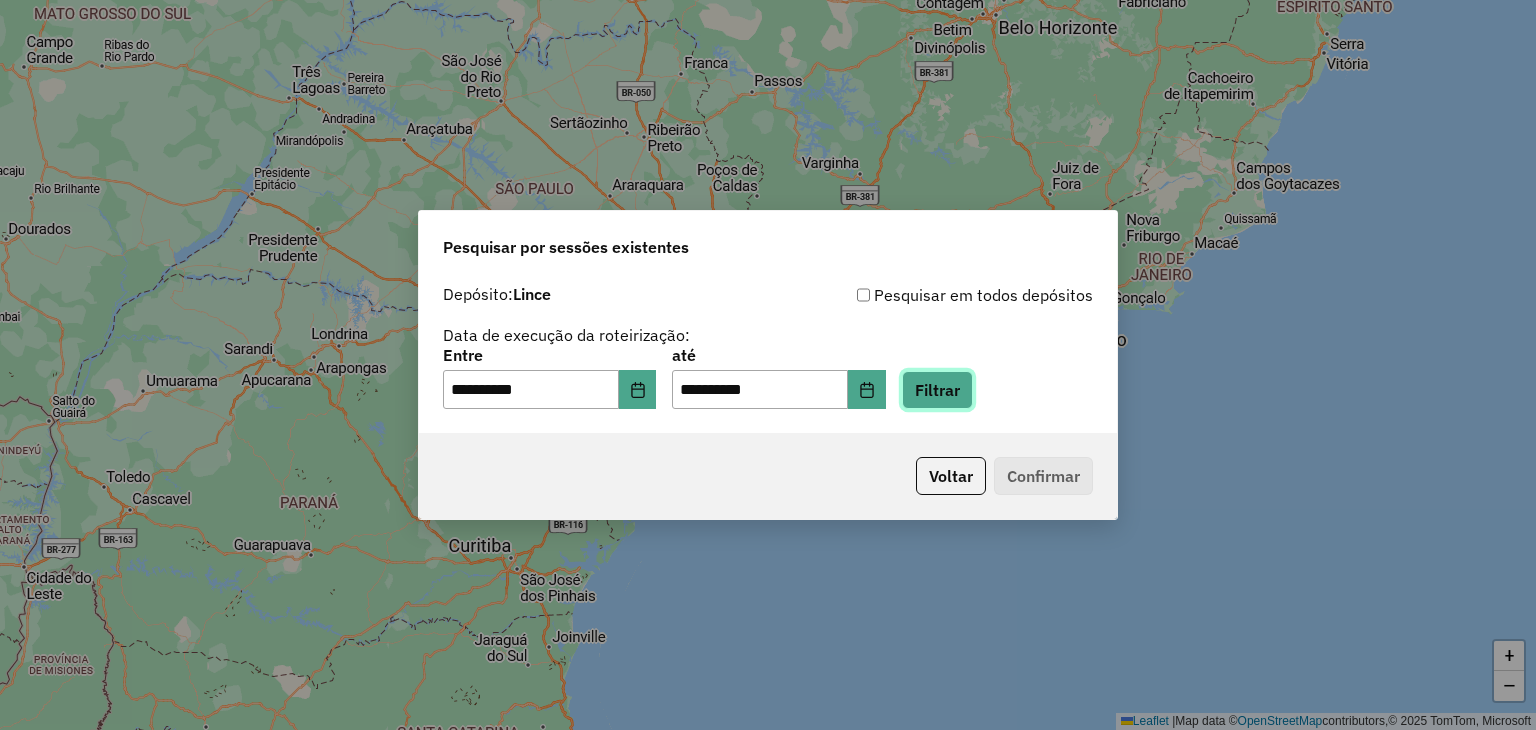 click on "Filtrar" 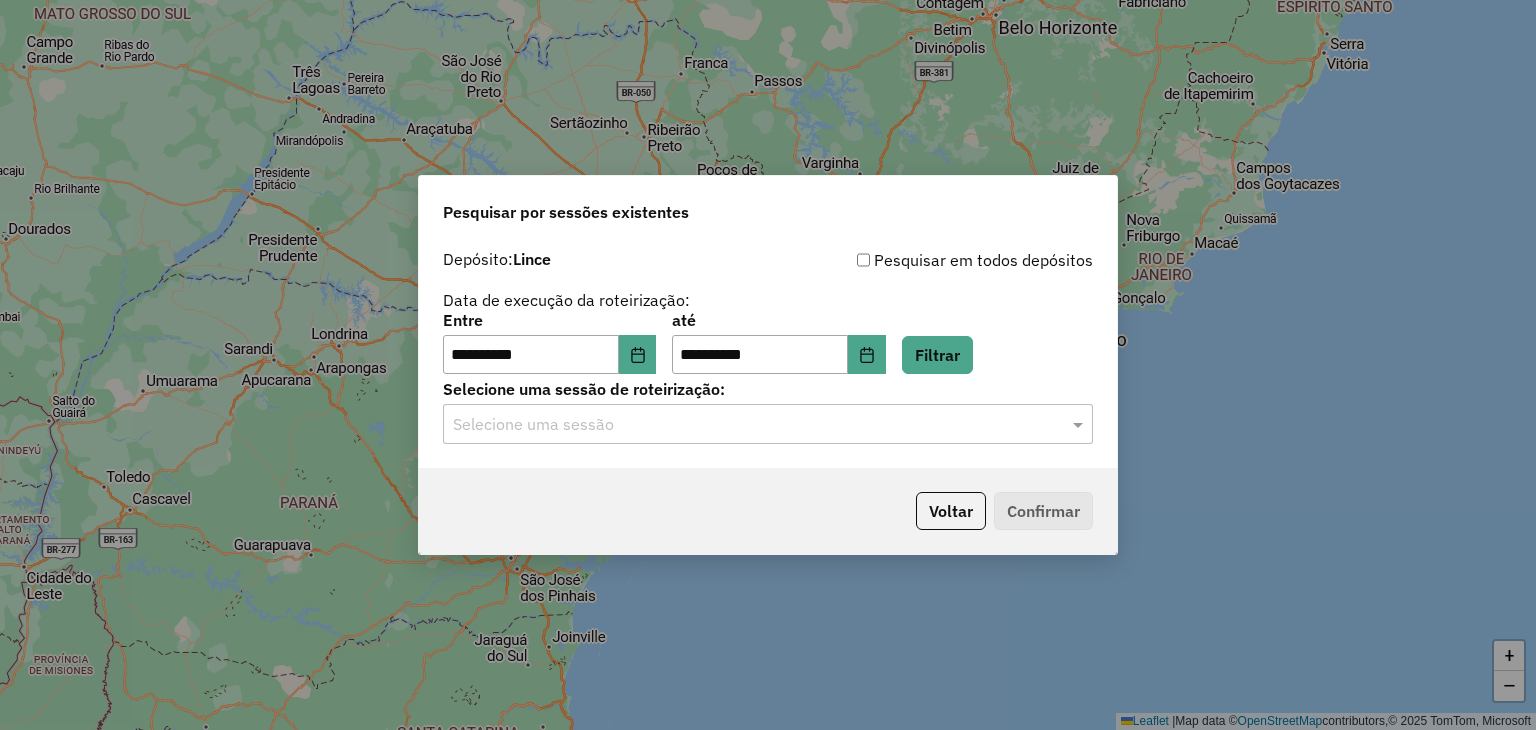 click 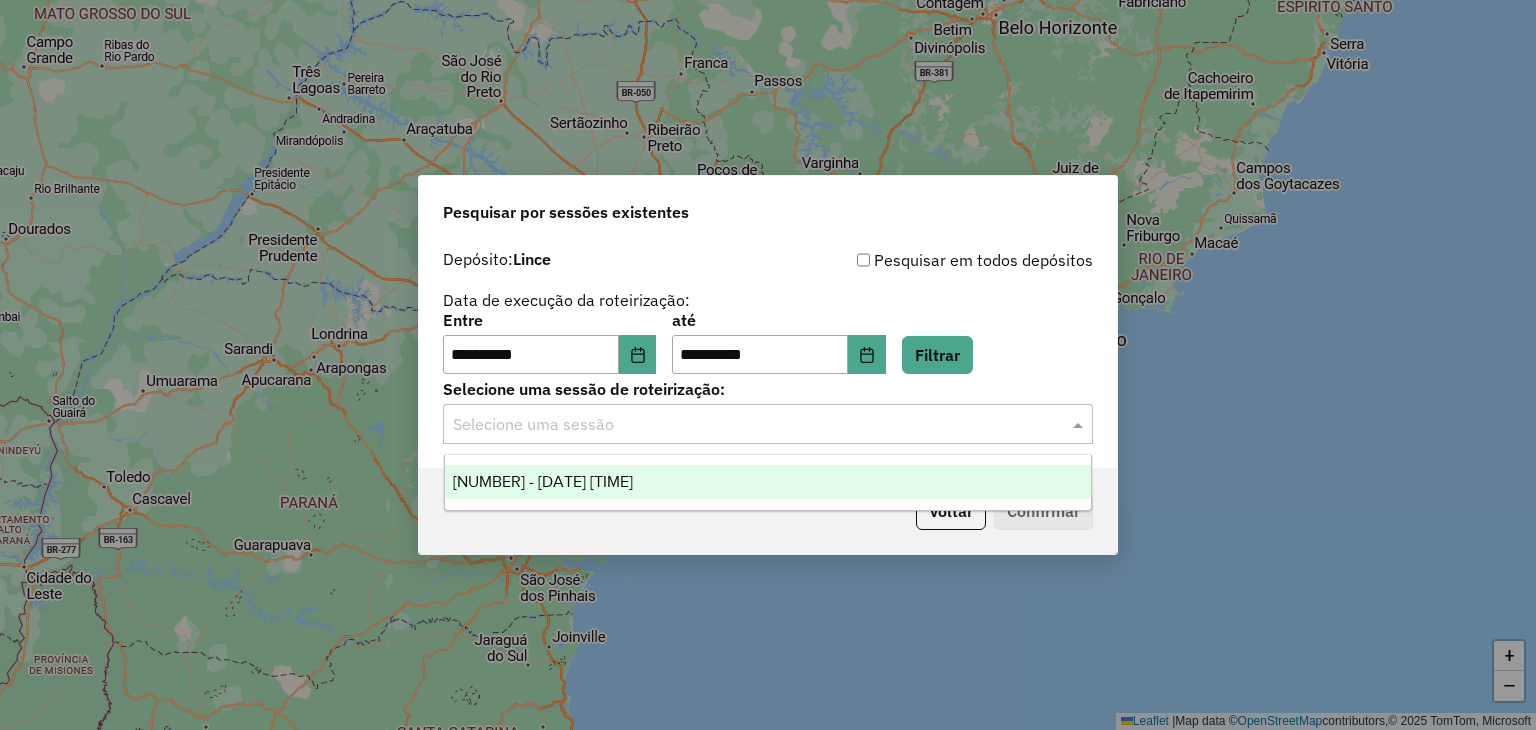 click on "964808 - 14/07/2025 14:48" at bounding box center [768, 482] 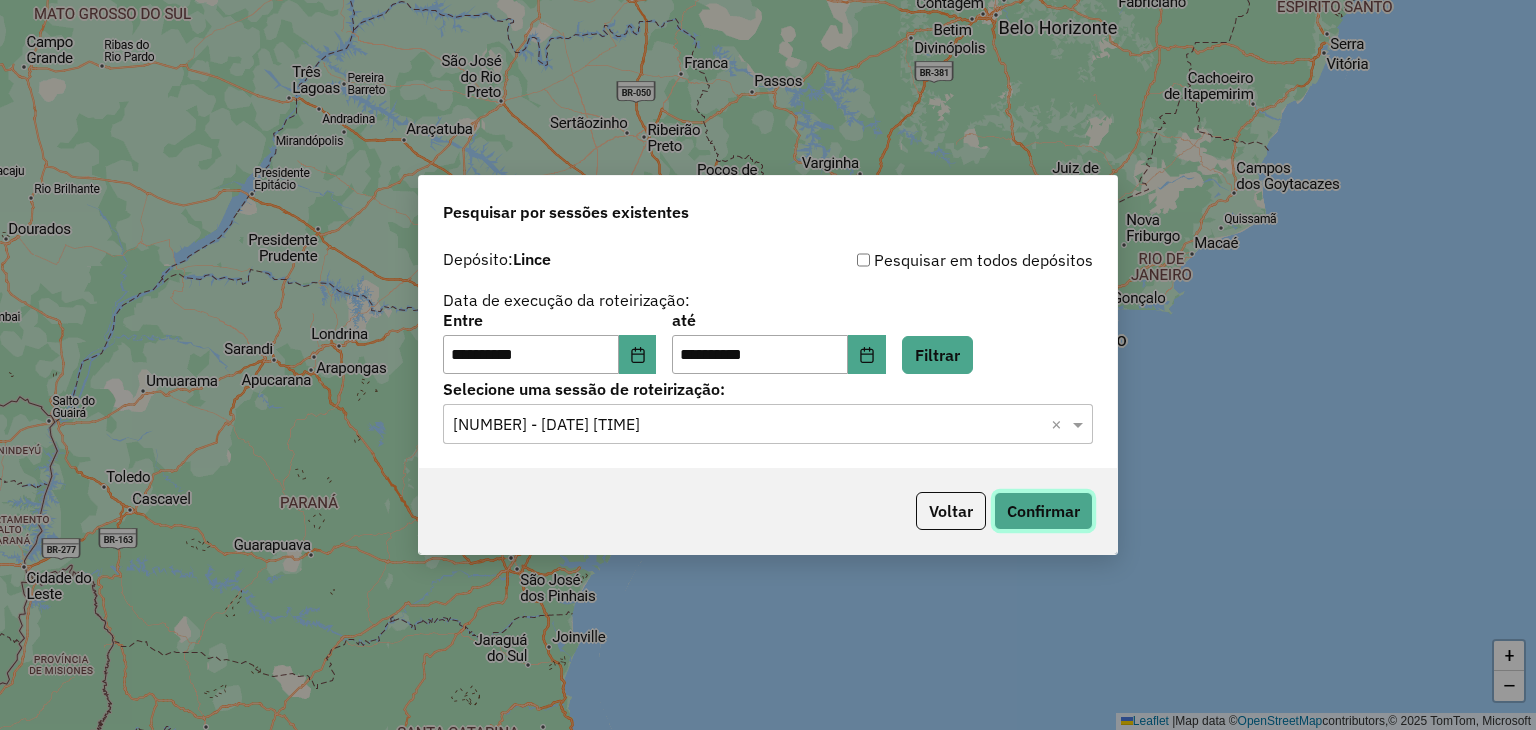 click on "Confirmar" 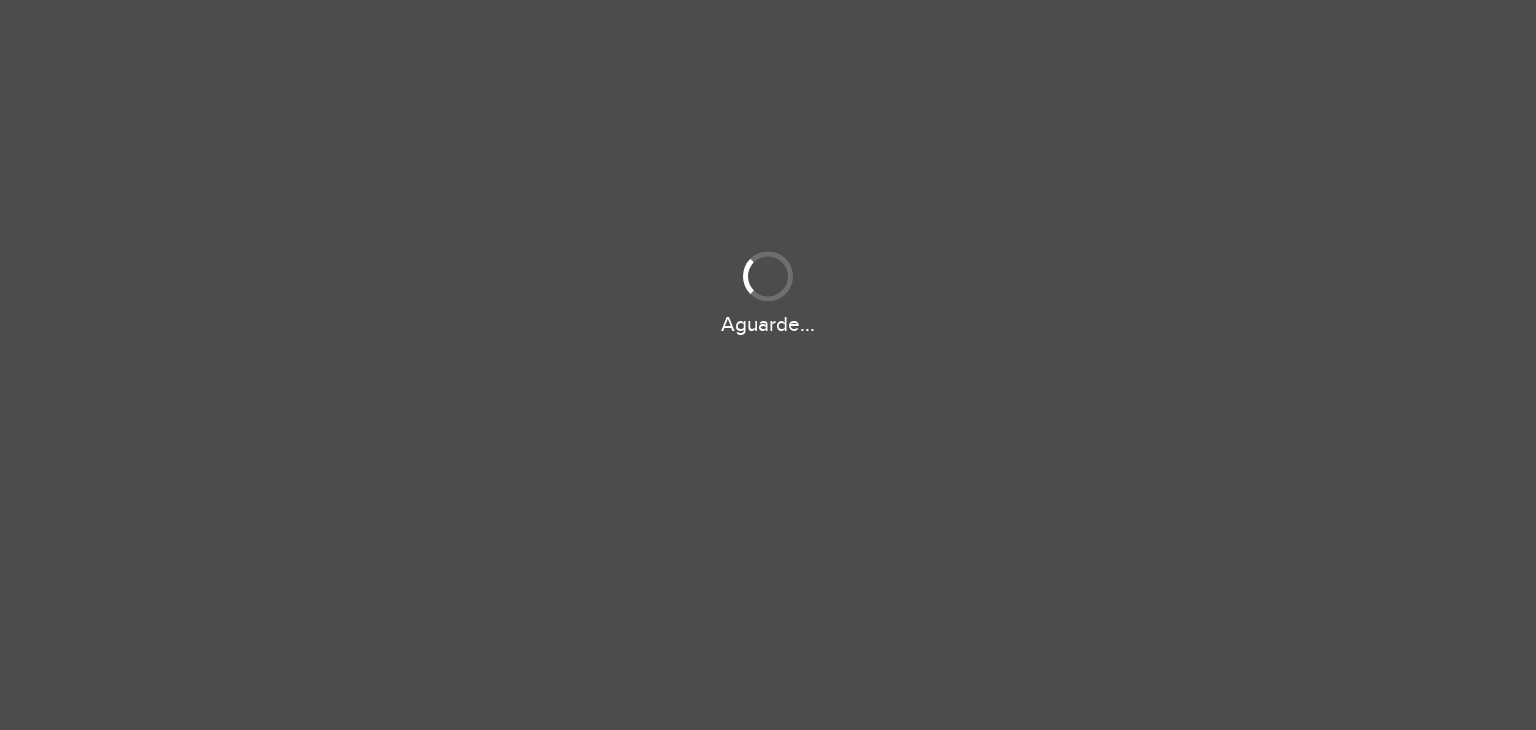 scroll, scrollTop: 0, scrollLeft: 0, axis: both 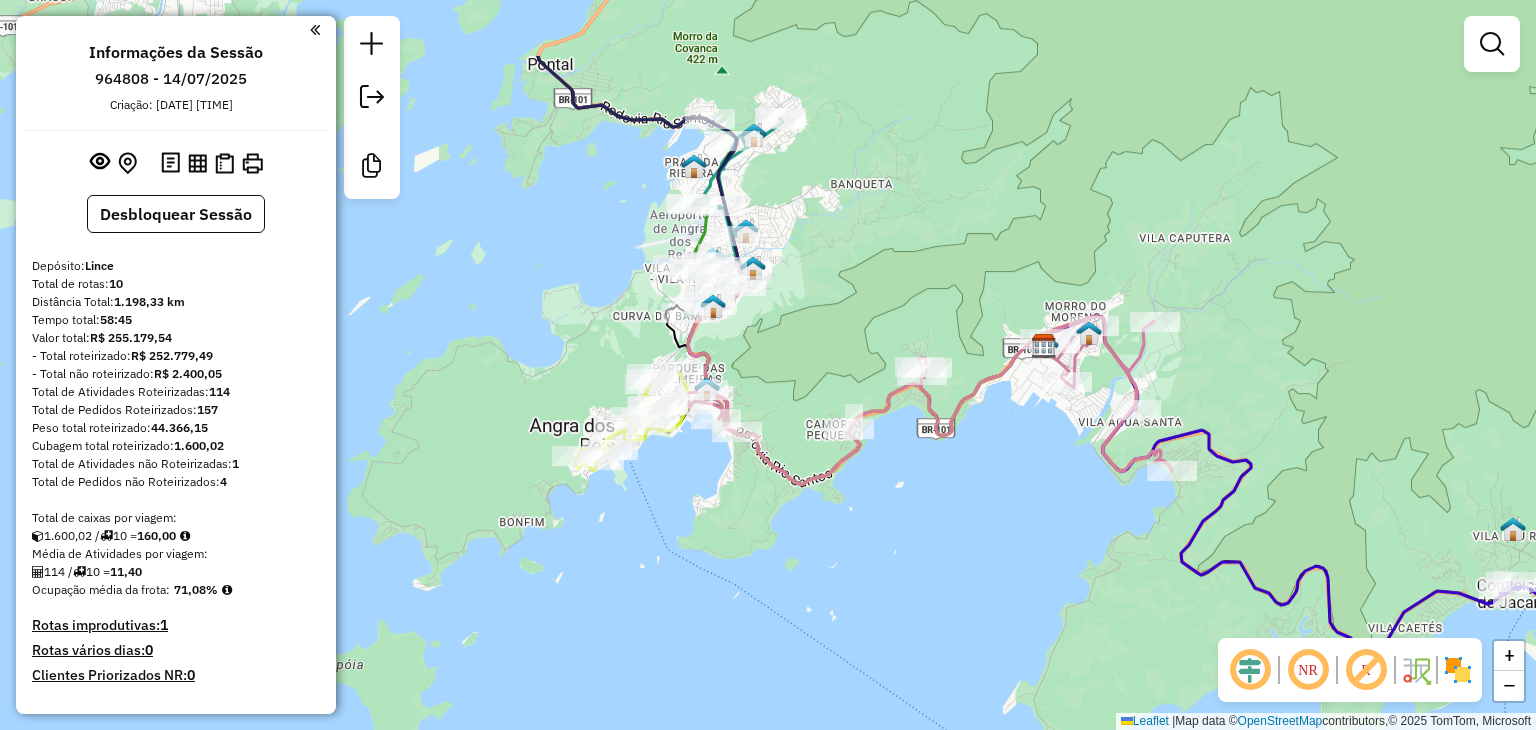 drag, startPoint x: 808, startPoint y: 221, endPoint x: 768, endPoint y: 361, distance: 145.6022 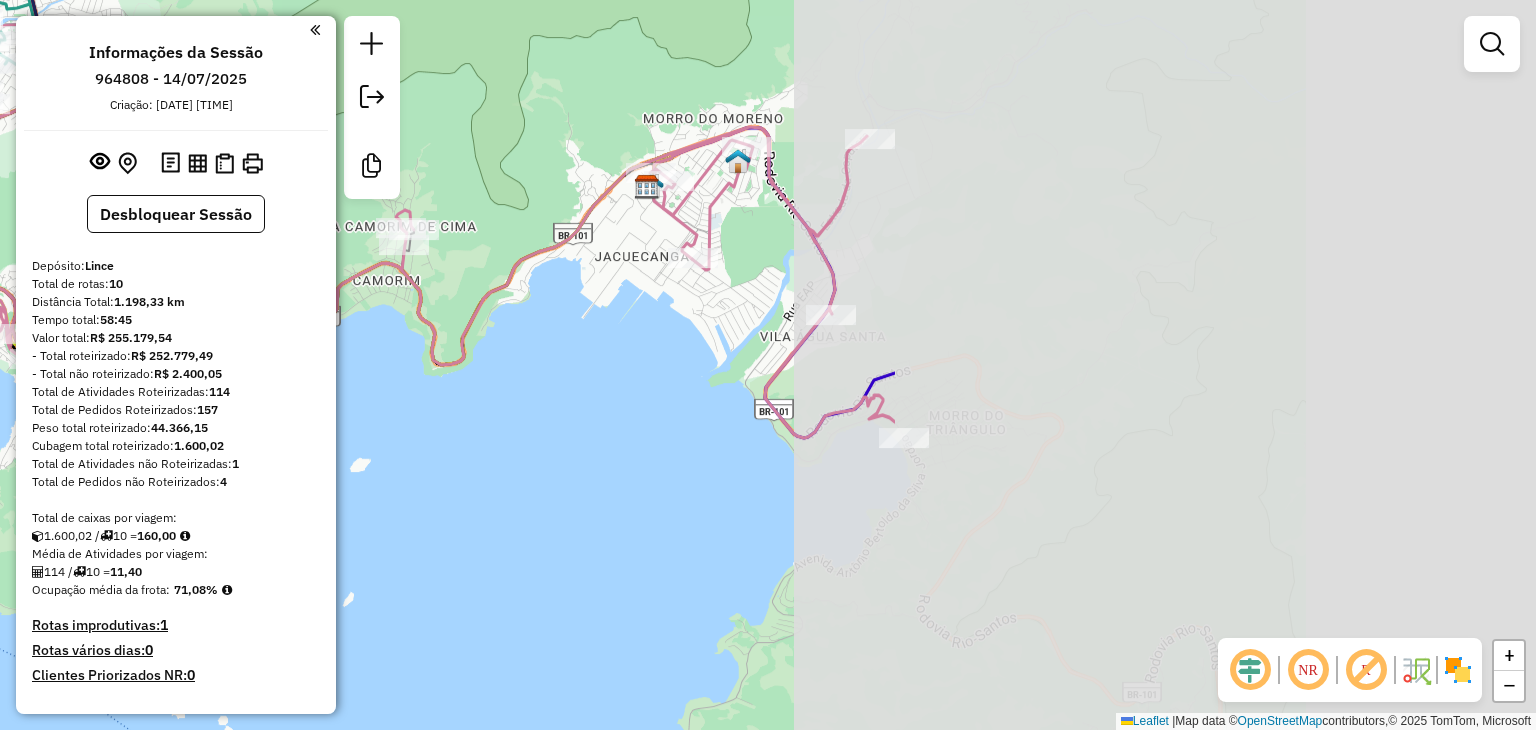 drag, startPoint x: 1287, startPoint y: 544, endPoint x: 493, endPoint y: 501, distance: 795.1635 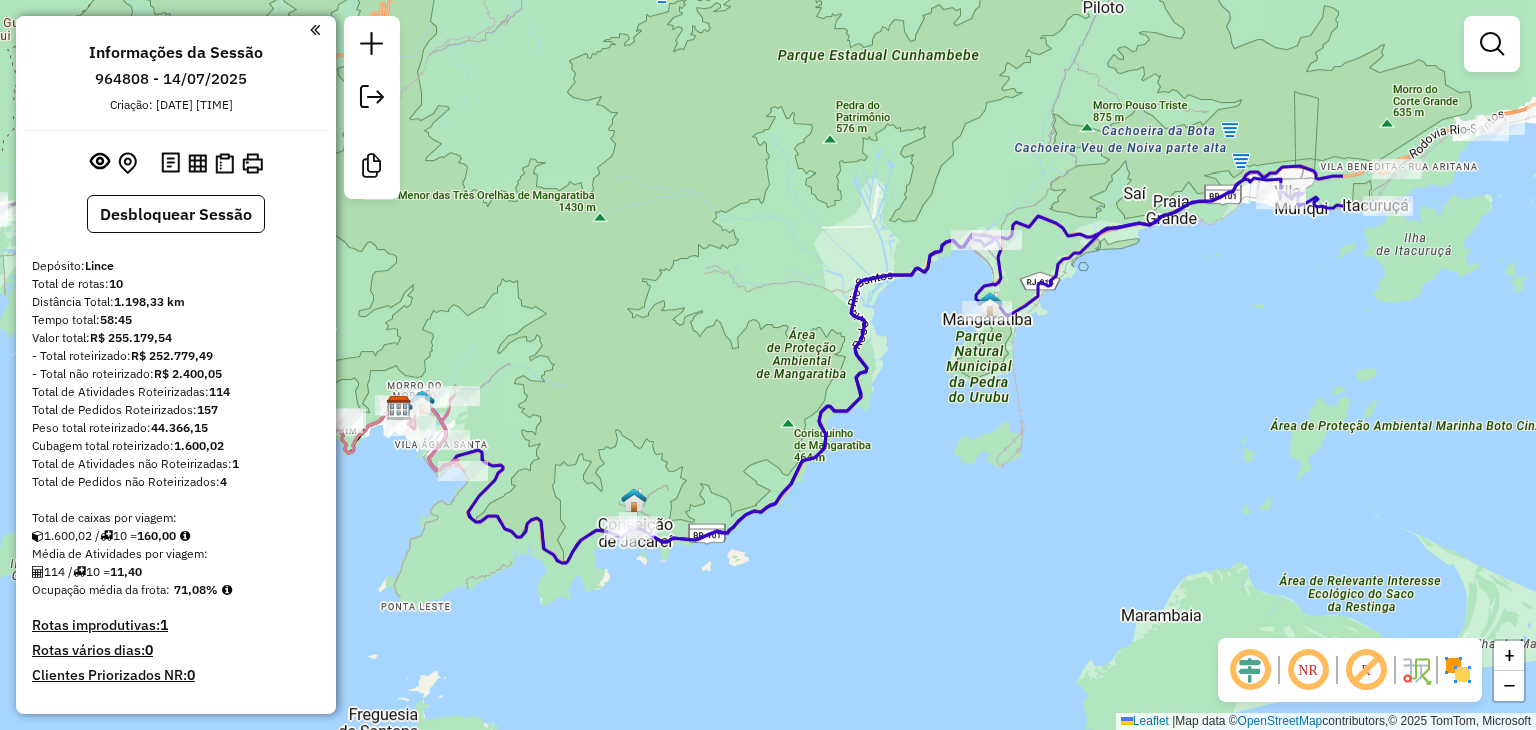 drag, startPoint x: 1123, startPoint y: 460, endPoint x: 995, endPoint y: 425, distance: 132.69891 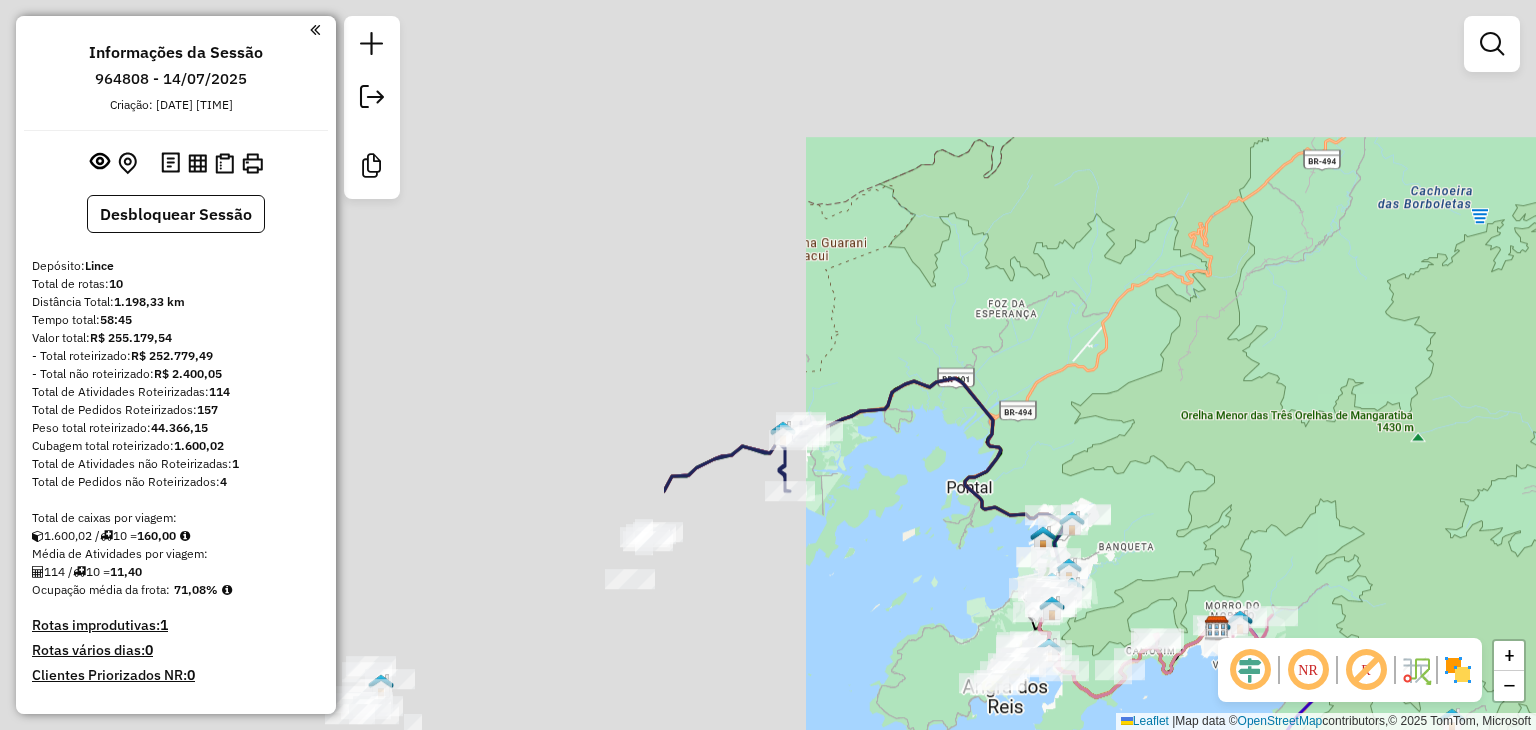 drag, startPoint x: 562, startPoint y: 253, endPoint x: 1344, endPoint y: 457, distance: 808.1708 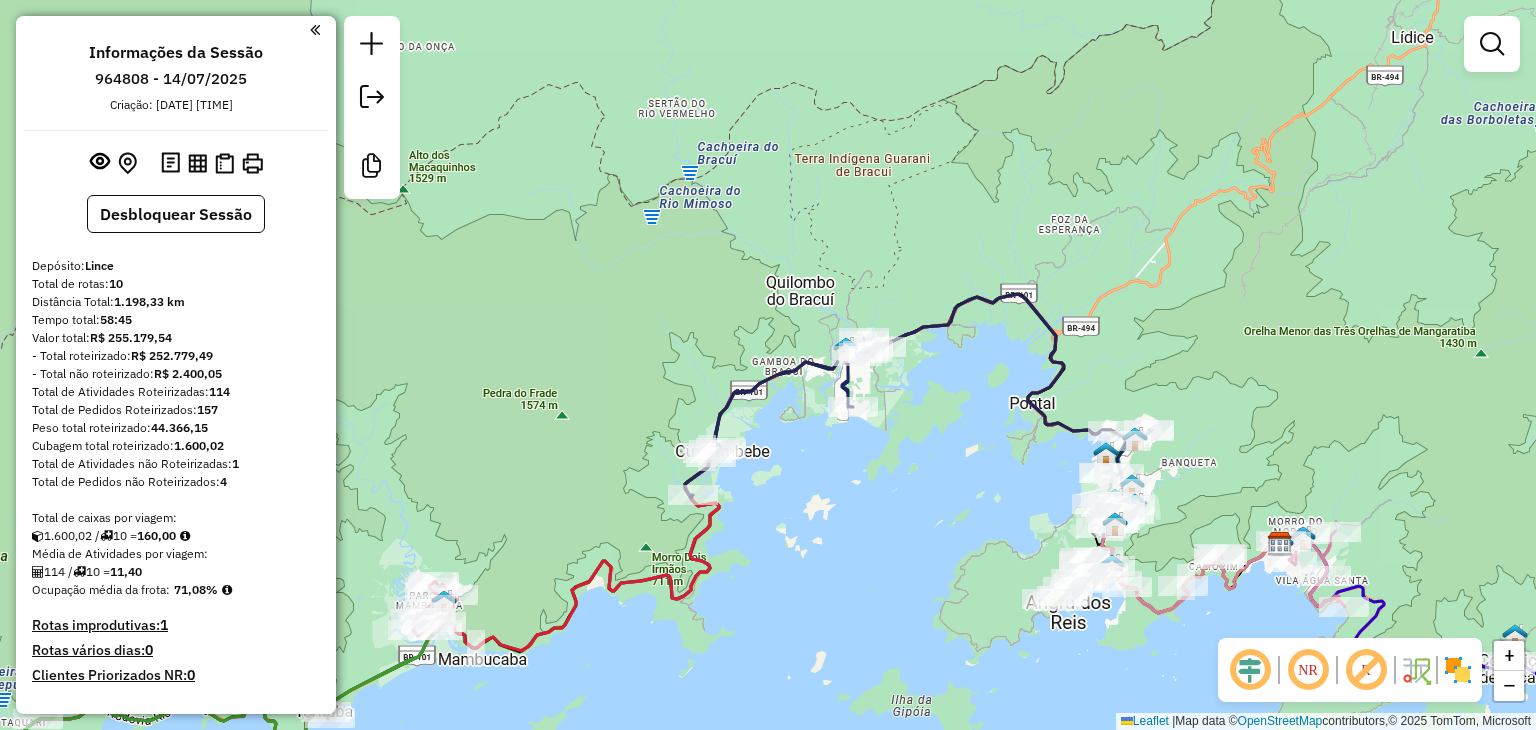 drag, startPoint x: 776, startPoint y: 501, endPoint x: 850, endPoint y: 454, distance: 87.66413 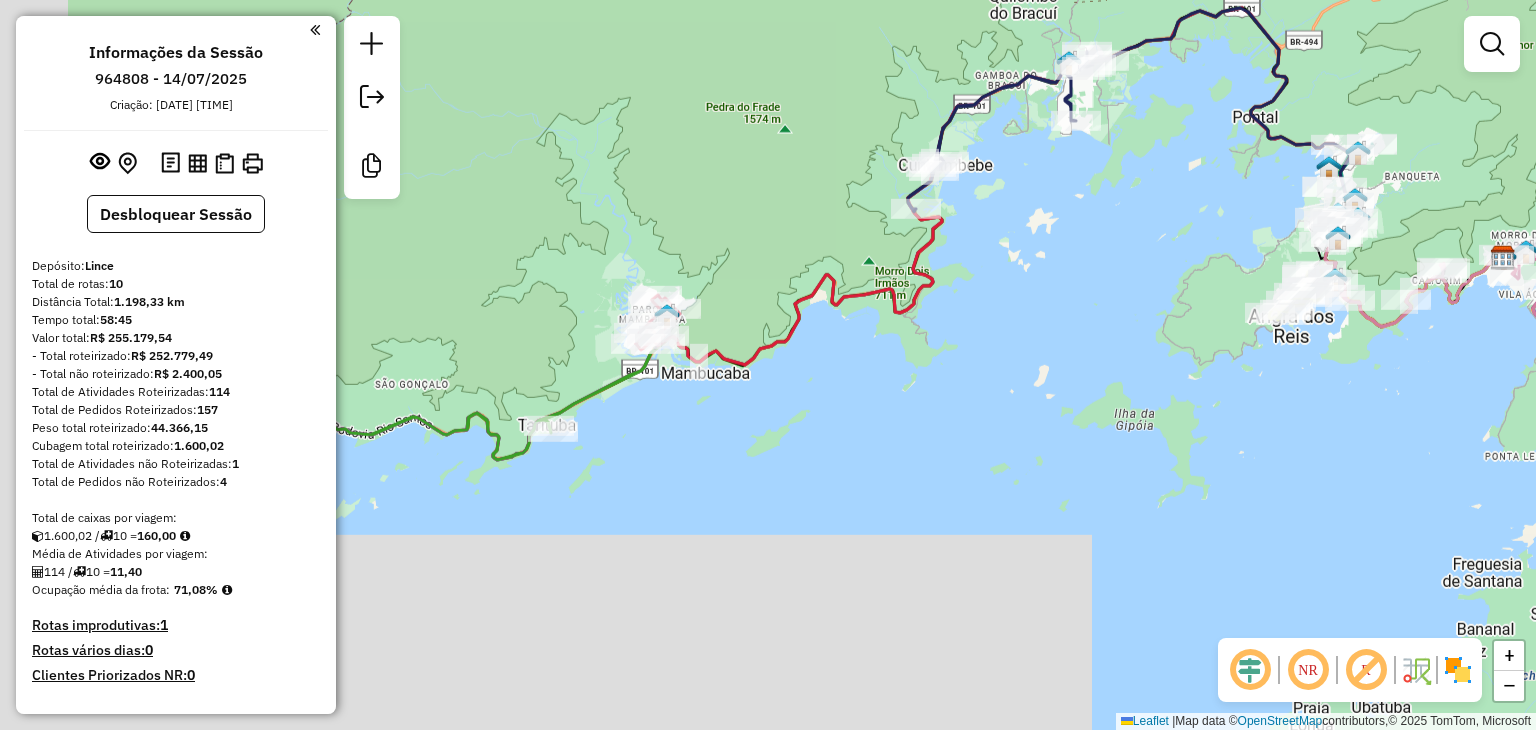 drag, startPoint x: 832, startPoint y: 686, endPoint x: 1360, endPoint y: 163, distance: 743.1776 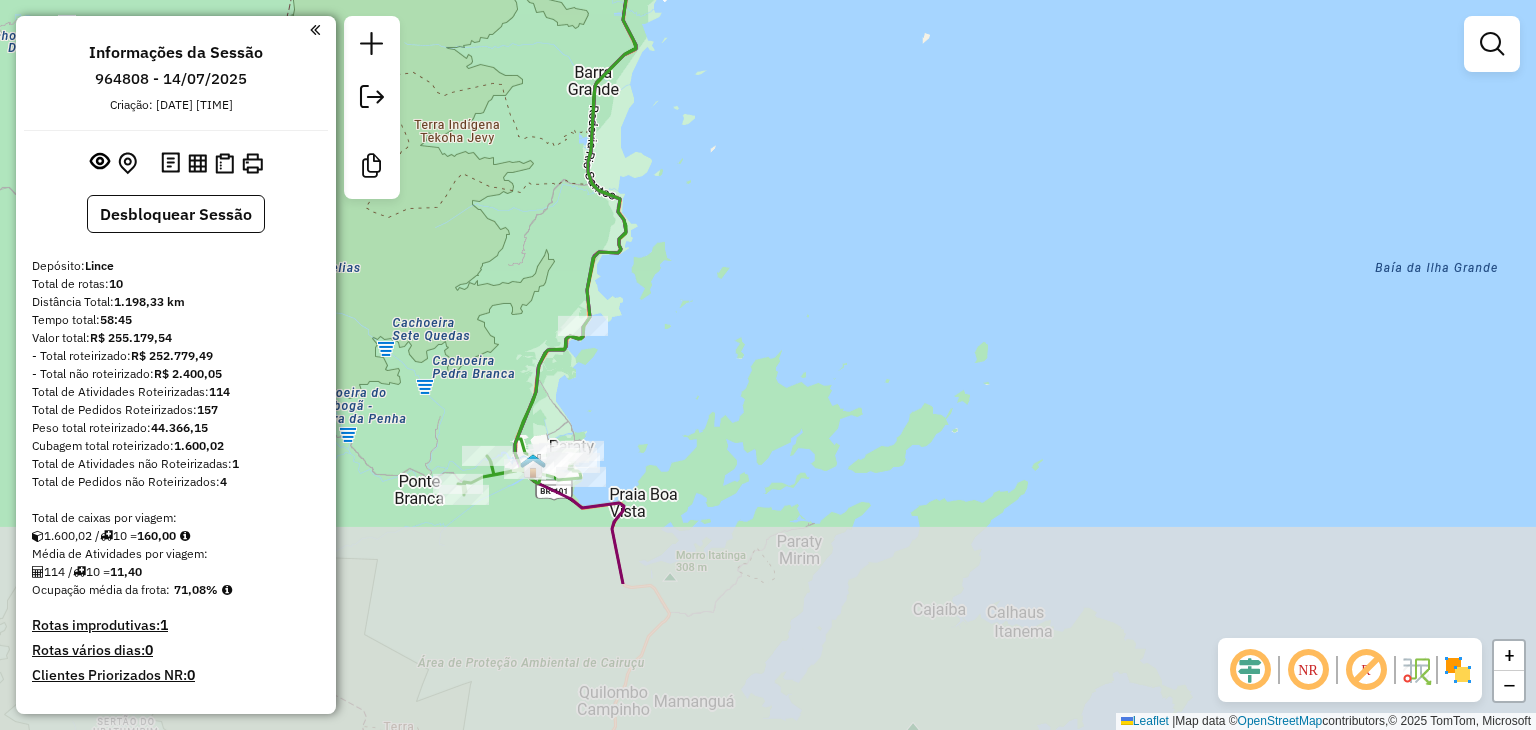 drag, startPoint x: 990, startPoint y: 374, endPoint x: 904, endPoint y: 313, distance: 105.43719 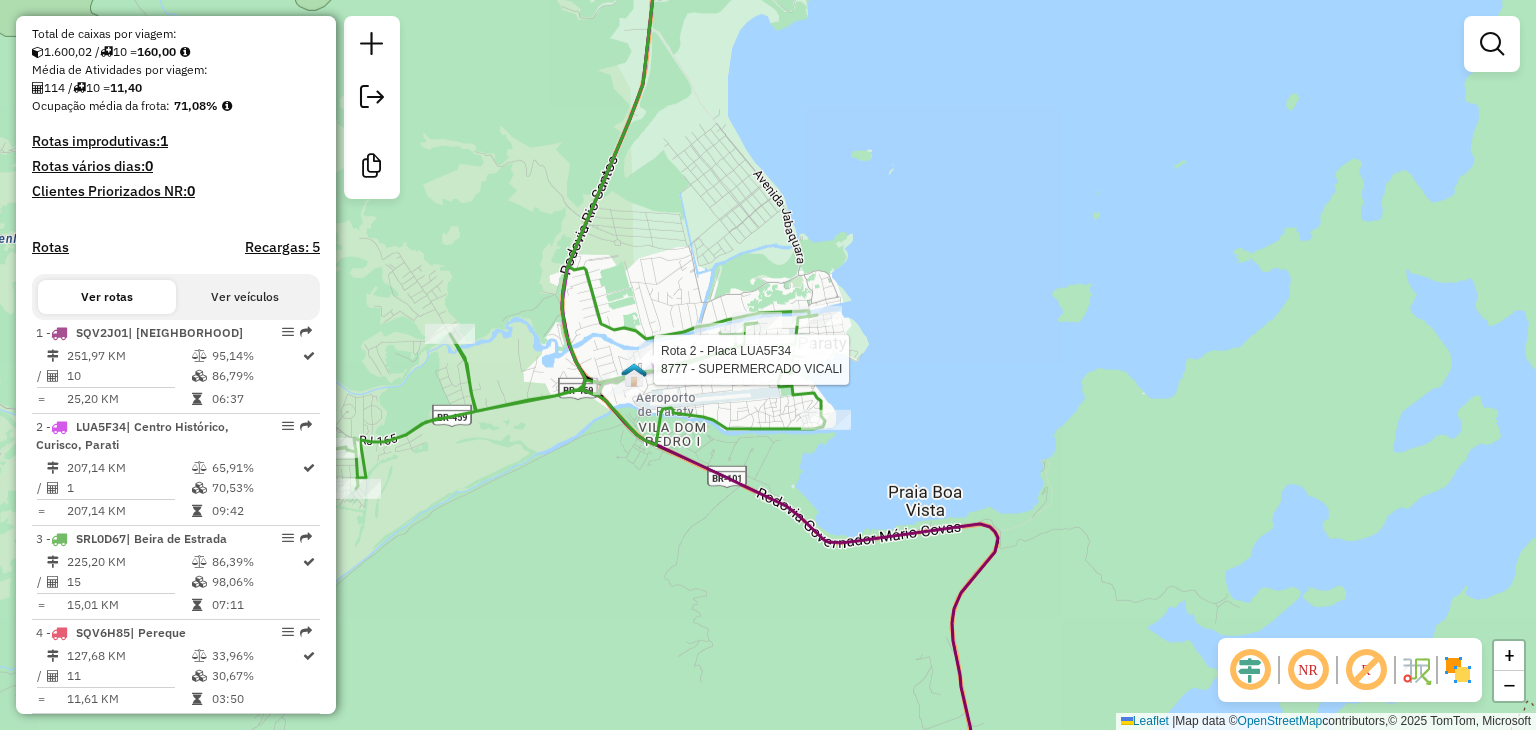 select on "**********" 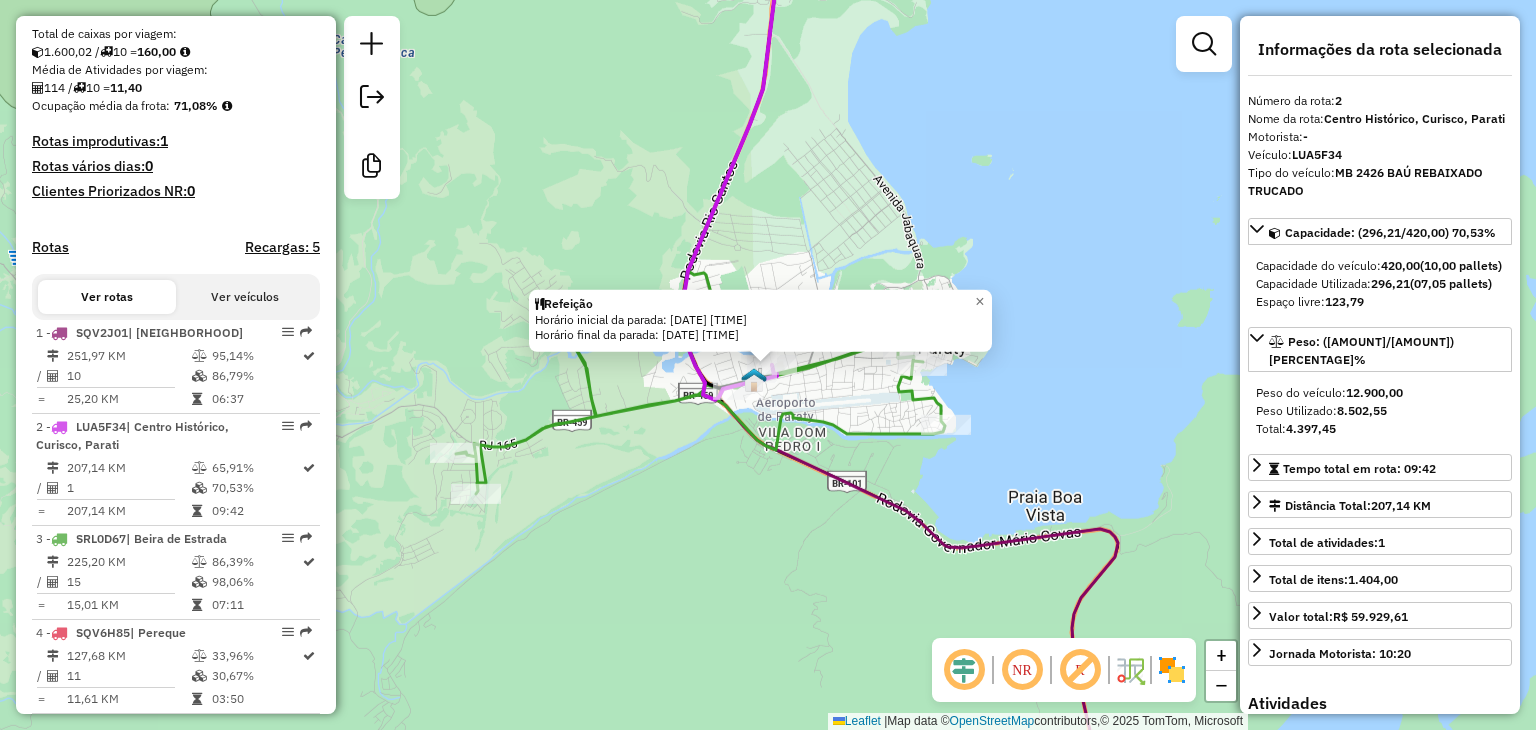 scroll, scrollTop: 880, scrollLeft: 0, axis: vertical 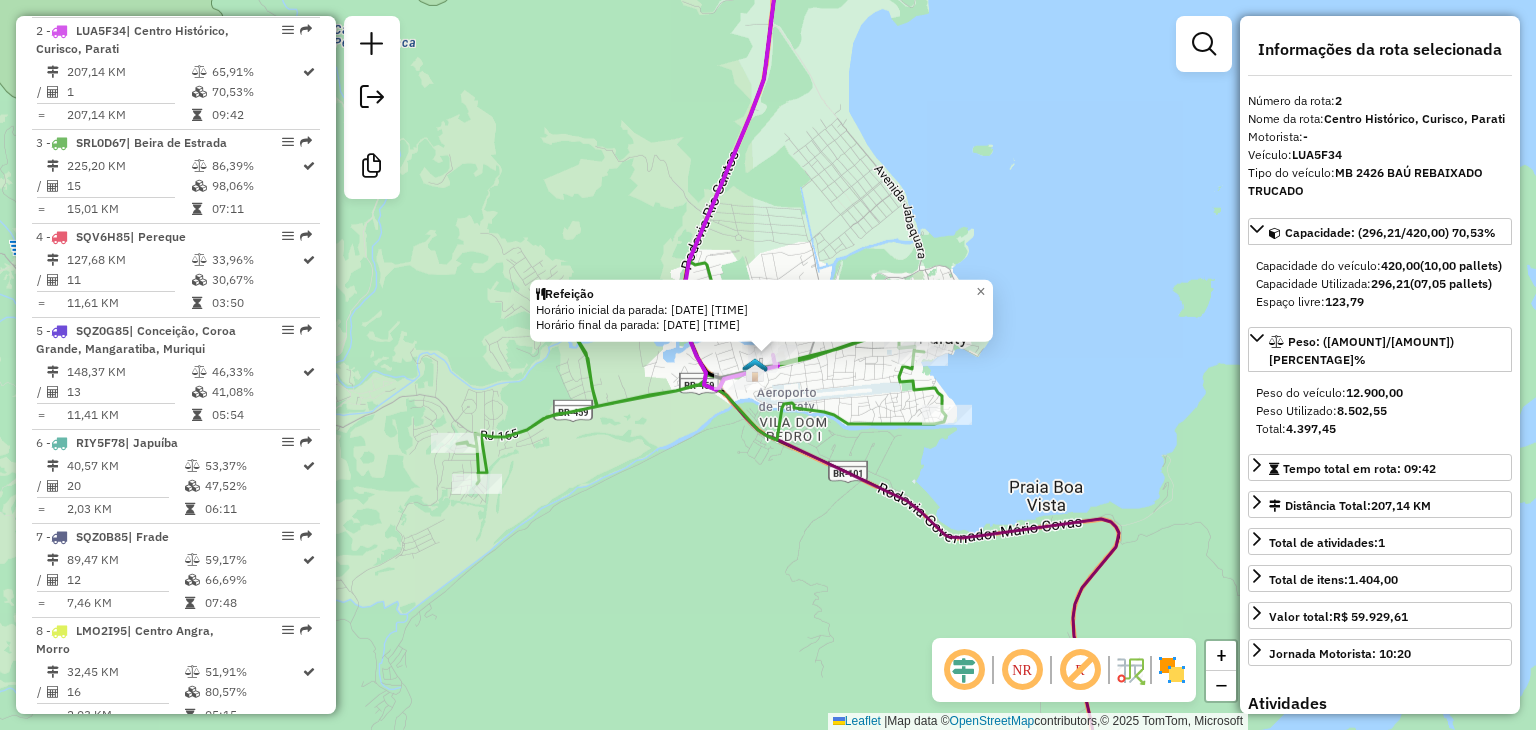drag, startPoint x: 651, startPoint y: 577, endPoint x: 602, endPoint y: 445, distance: 140.80128 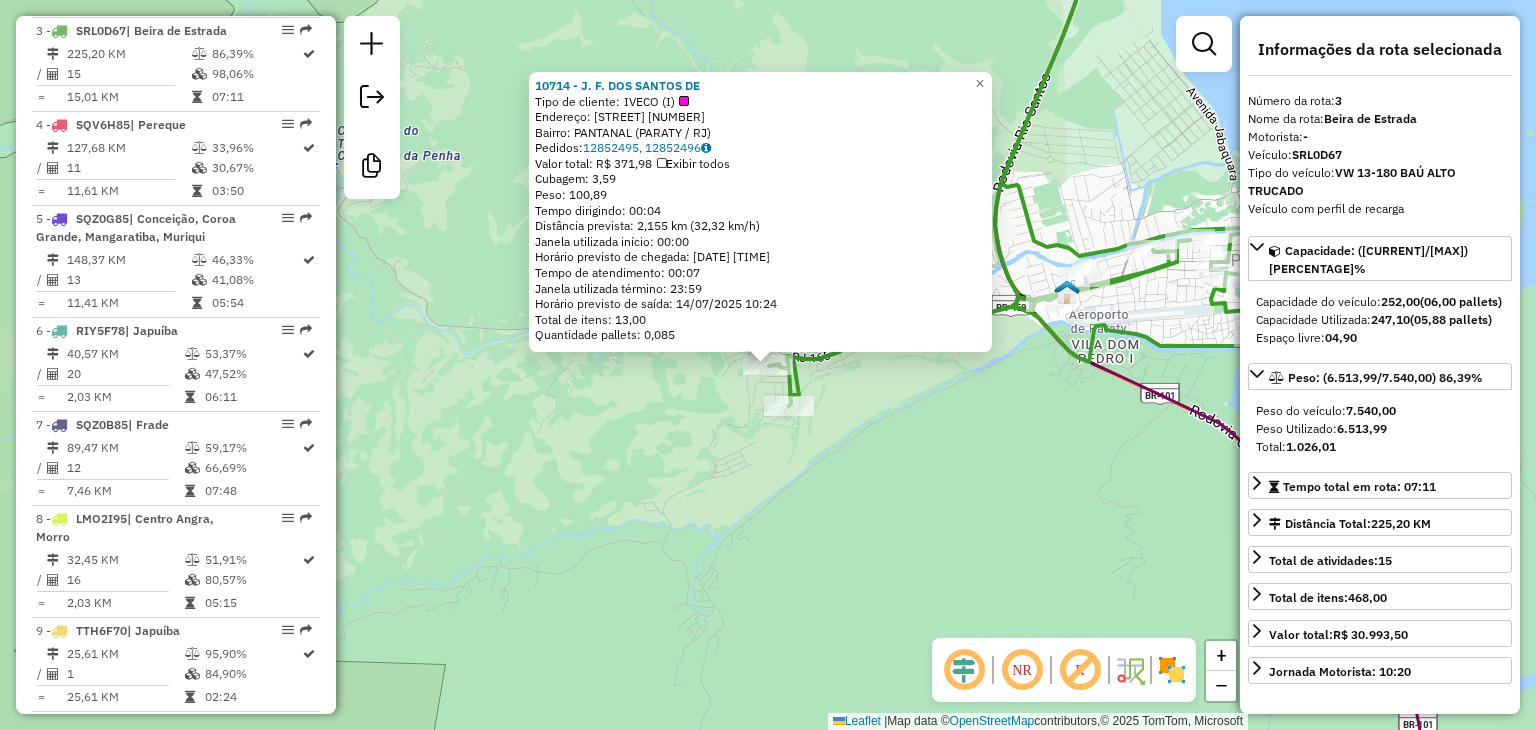 drag, startPoint x: 909, startPoint y: 637, endPoint x: 348, endPoint y: 530, distance: 571.113 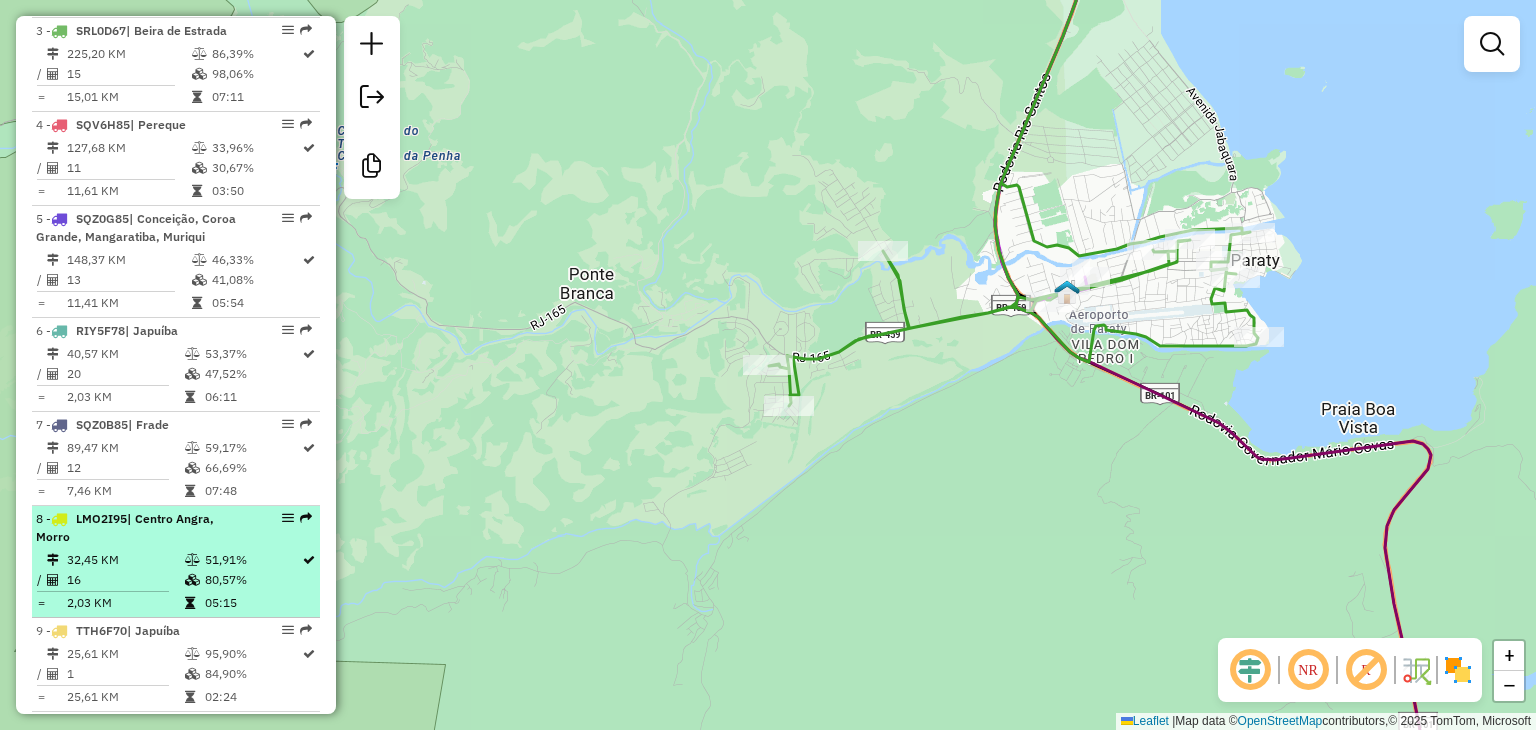 scroll, scrollTop: 1192, scrollLeft: 0, axis: vertical 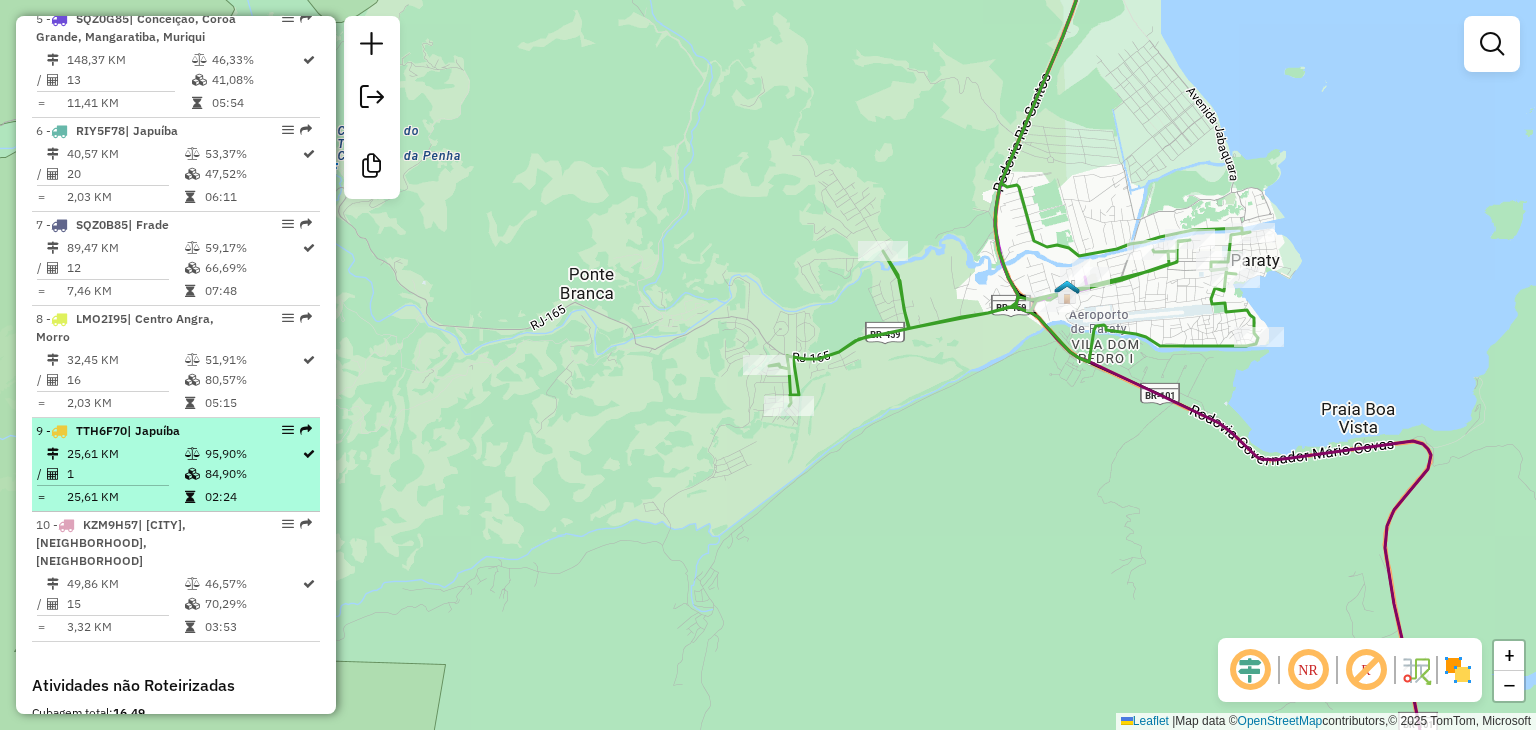 click on "25,61 KM" at bounding box center [125, 454] 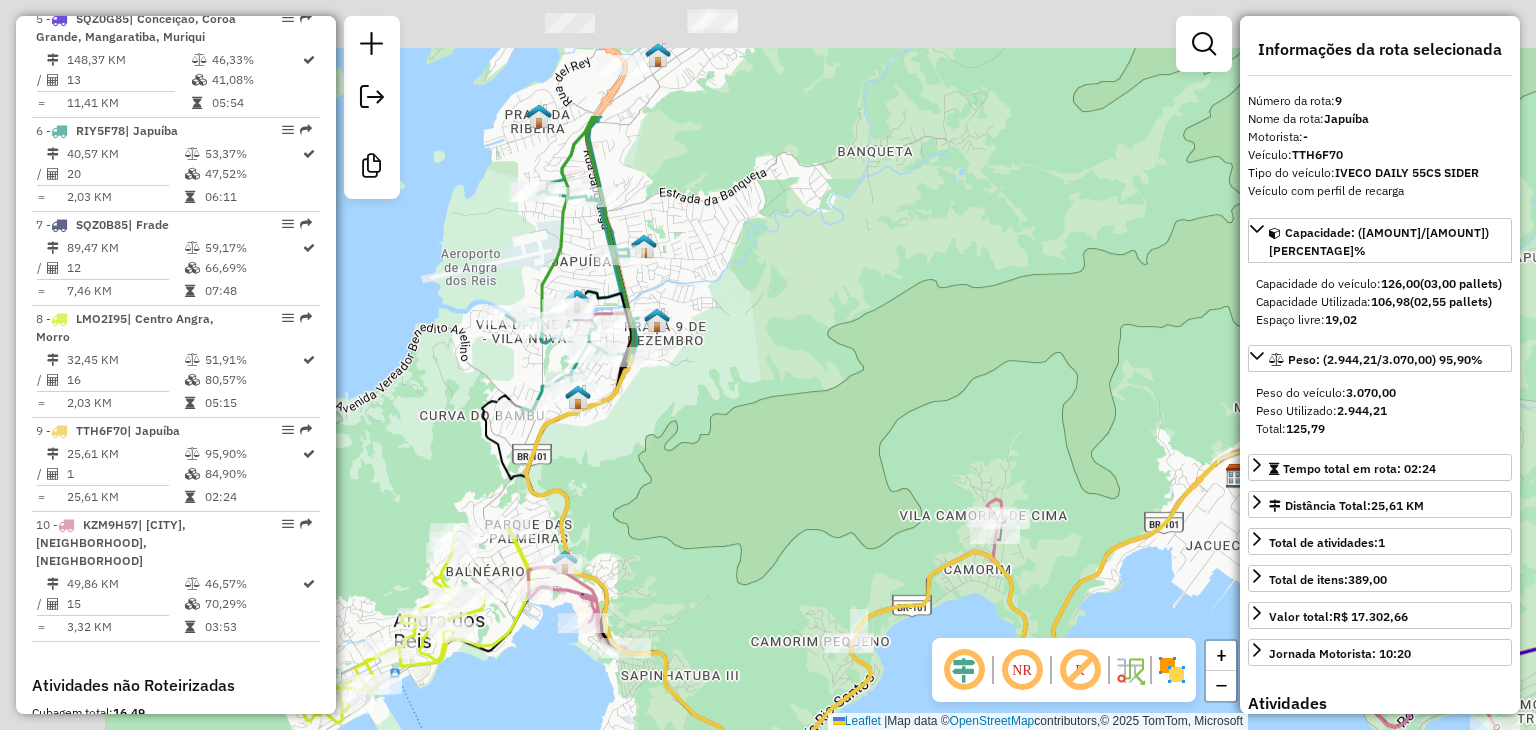 drag, startPoint x: 627, startPoint y: 433, endPoint x: 640, endPoint y: 451, distance: 22.203604 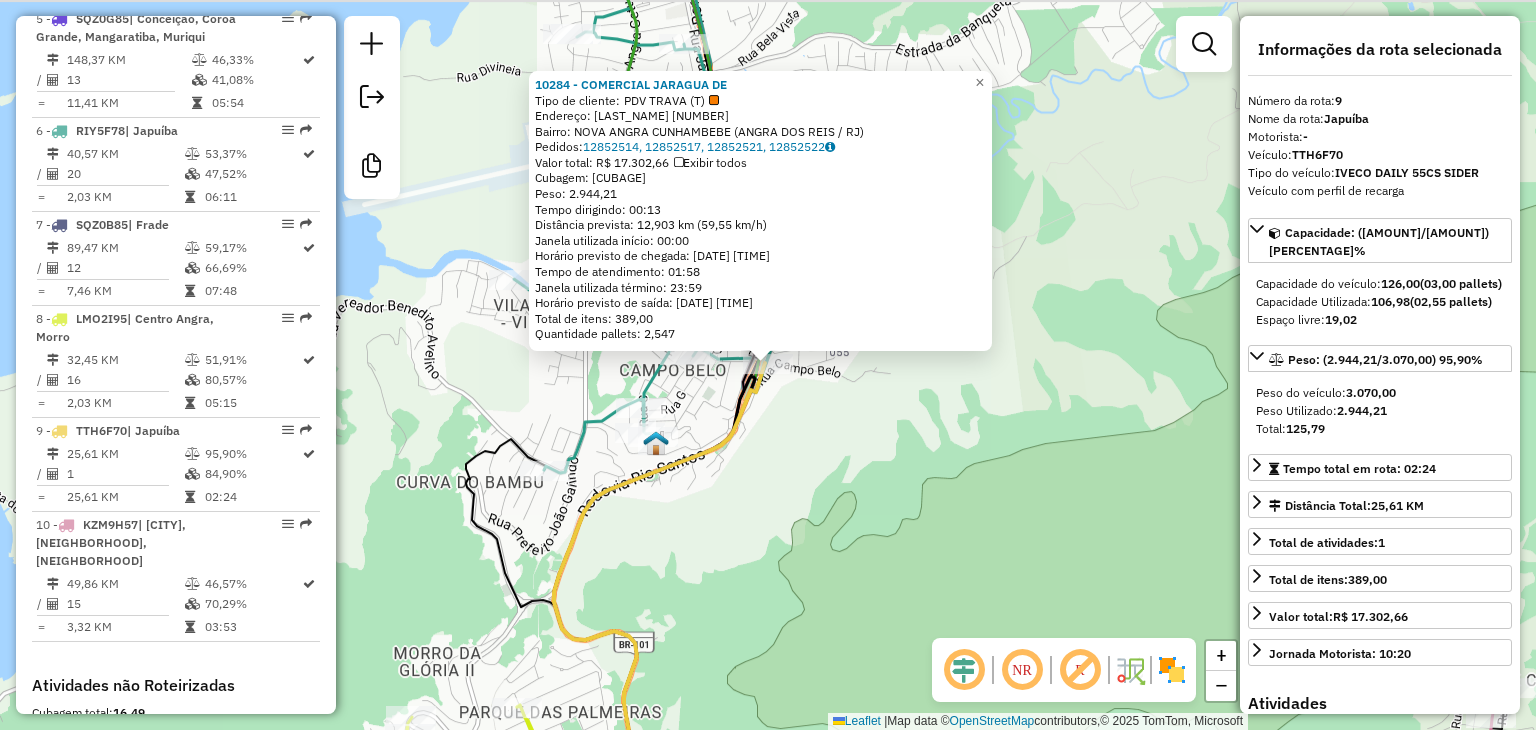 scroll, scrollTop: 1448, scrollLeft: 0, axis: vertical 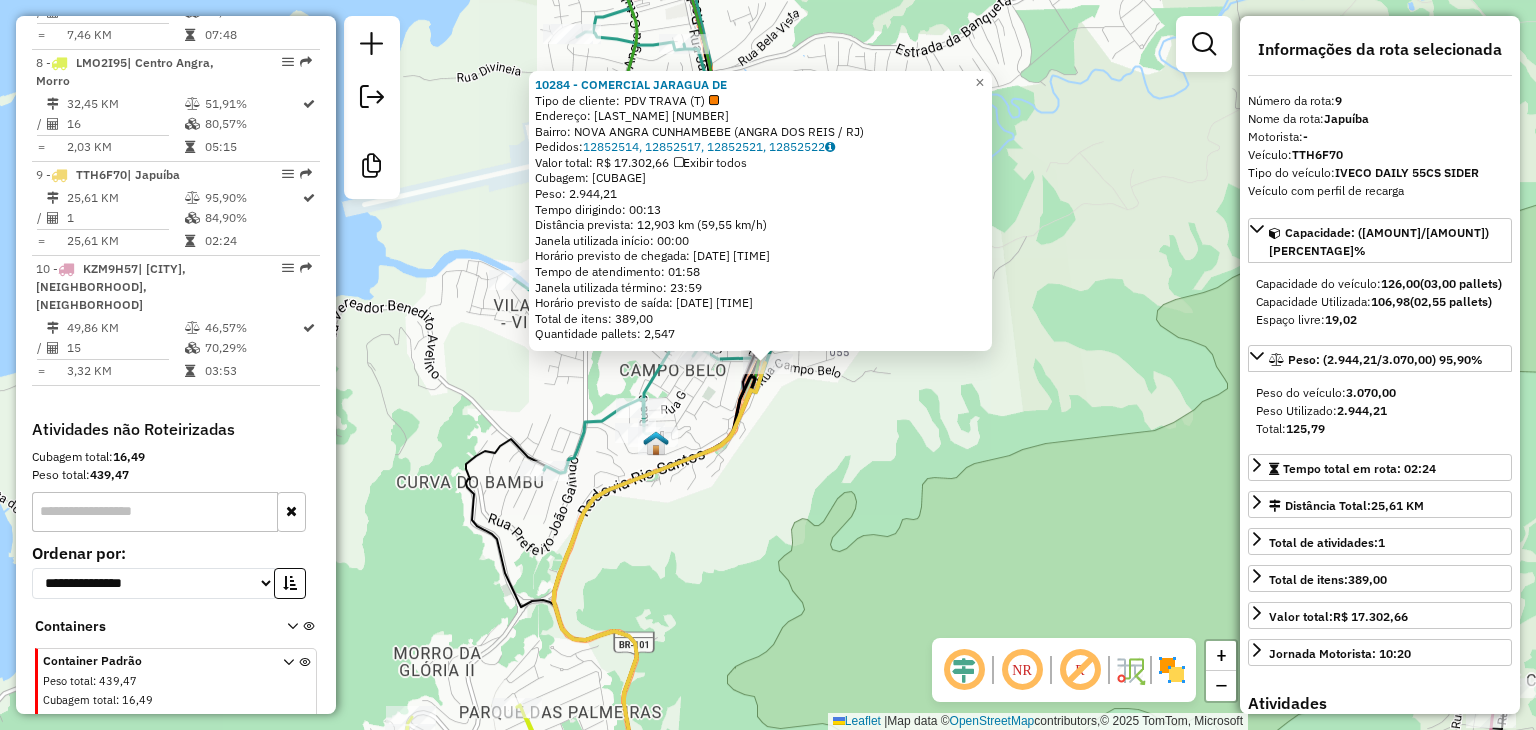 click on "10284 - COMERCIAL JARAGUA DE  Tipo de cliente:   PDV TRAVA (T)   Endereço:  FRANCELINO ALVES DE LIMA 133   Bairro: NOVA ANGRA  CUNHAMBEBE ([CITY] / [STATE])   Pedidos:  12852514, 12852517, 12852521, 12852522   Valor total: R$ 17.302,66   Exibir todos   Cubagem: 106,98  Peso: 2.944,21  Tempo dirigindo: 00:13   Distância prevista: 12,903 km (59,55 km/h)   Janela utilizada início: 00:00   Horário previsto de chegada: 14/07/2025 07:13   Tempo de atendimento: 01:58   Janela utilizada término: 23:59   Horário previsto de saída: 14/07/2025 09:11   Total de itens: 389,00   Quantidade pallets: 2,547  × Janela de atendimento Grade de atendimento Capacidade Transportadoras Veículos Cliente Pedidos  Rotas Selecione os dias de semana para filtrar as janelas de atendimento  Seg   Ter   Qua   Qui   Sex   Sáb   Dom  Informe o período da janela de atendimento: De: Até:  Filtrar exatamente a janela do cliente  Considerar janela de atendimento padrão   Seg   Ter   Qua   Qui   Sex   Sáb   Dom   Peso mínimo:  +" 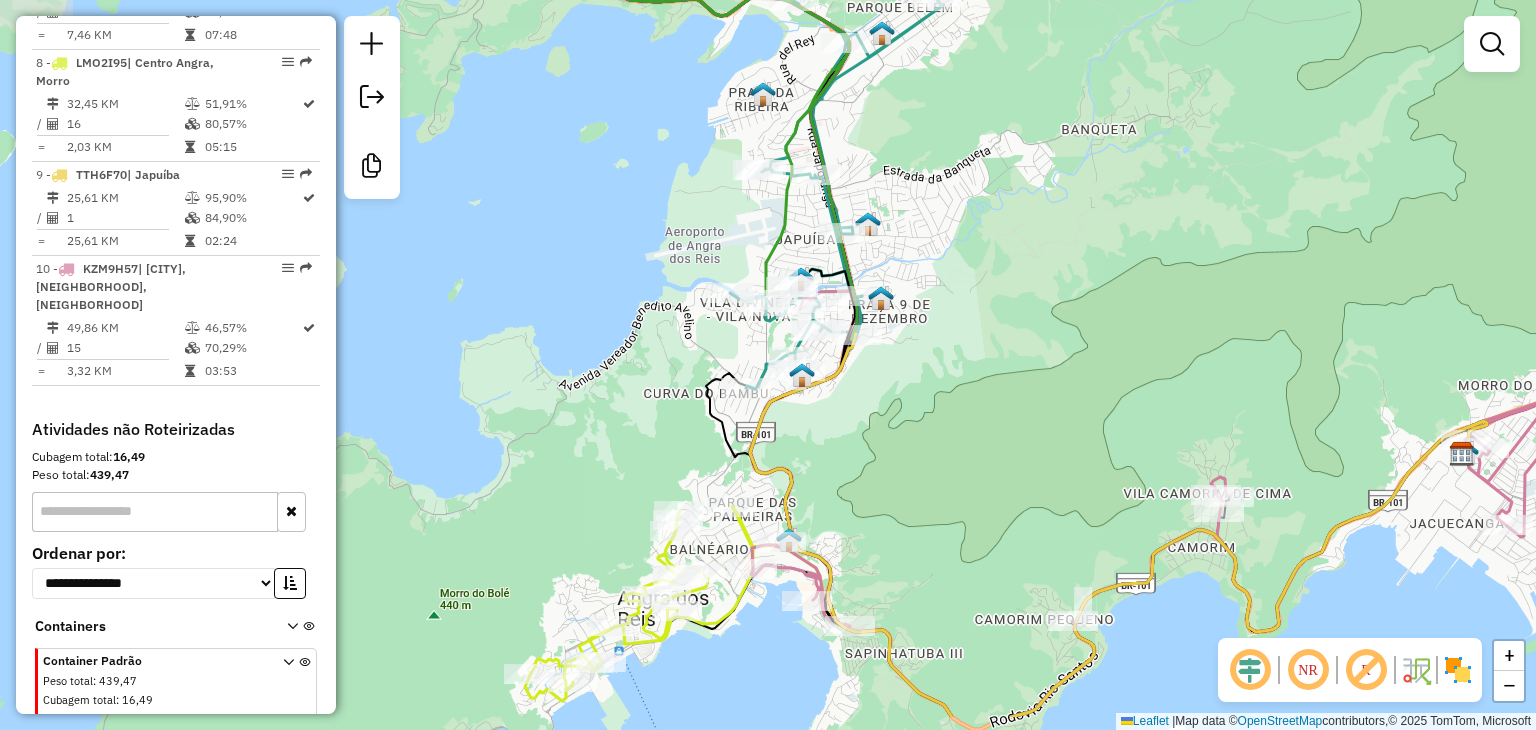 drag, startPoint x: 876, startPoint y: 518, endPoint x: 924, endPoint y: 232, distance: 290 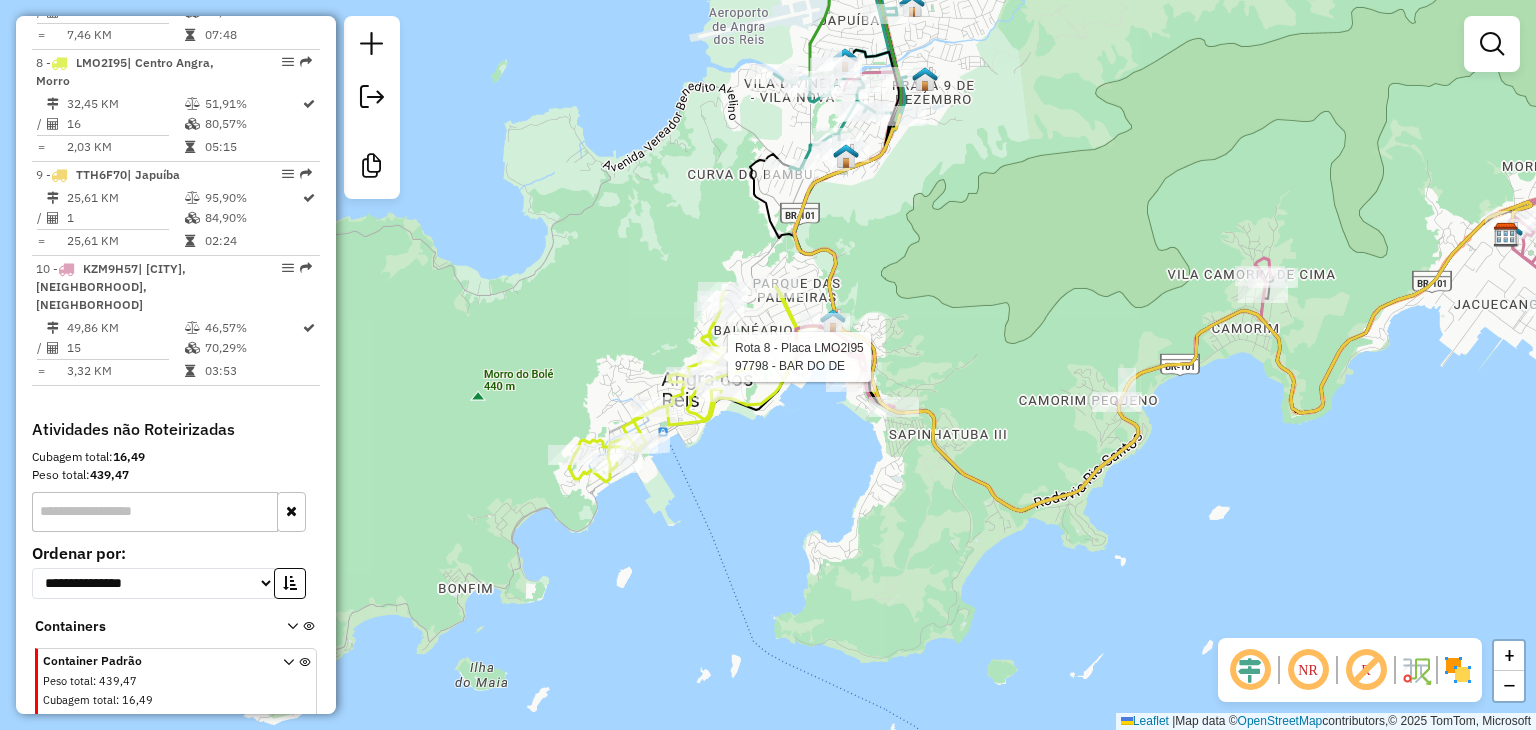 select on "**********" 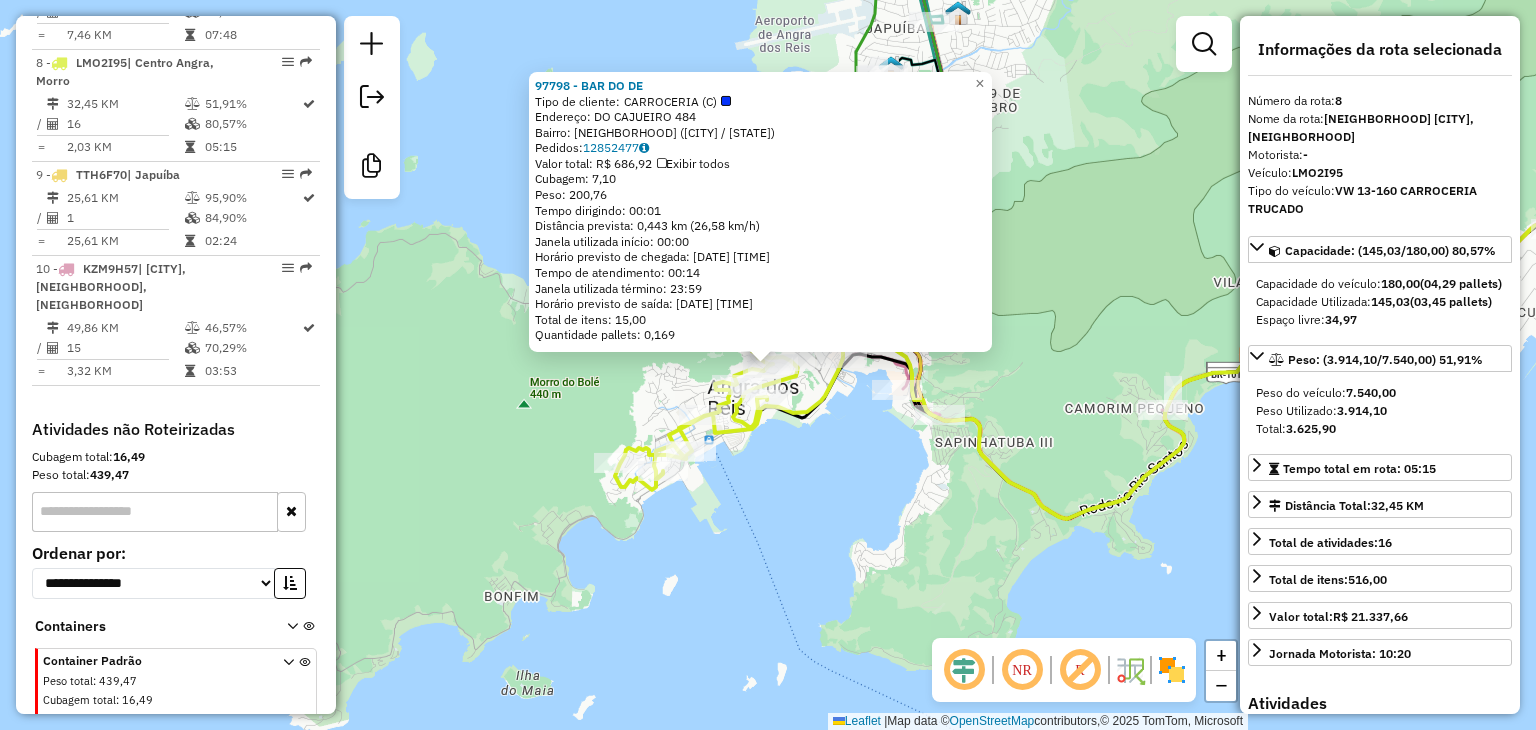click on "97798 - BAR DO DE  Tipo de cliente:   CARROCERIA (C)   Endereço:  DO CAJUEIRO 484   Bairro: M. DO PERES ([CITY] / [STATE])   Pedidos:  12852477   Valor total: R$ 686,92   Exibir todos   Cubagem: 7,10  Peso: 200,76  Tempo dirigindo: 00:01   Distância prevista: 0,443 km (26,58 km/h)   Janela utilizada início: 00:00   Horário previsto de chegada: 14/07/2025 09:38   Tempo de atendimento: 00:14   Janela utilizada término: 23:59   Horário previsto de saída: 14/07/2025 09:52   Total de itens: 15,00   Quantidade pallets: 0,169  × Janela de atendimento Grade de atendimento Capacidade Transportadoras Veículos Cliente Pedidos  Rotas Selecione os dias de semana para filtrar as janelas de atendimento  Seg   Ter   Qua   Qui   Sex   Sáb   Dom  Informe o período da janela de atendimento: De: Até:  Filtrar exatamente a janela do cliente  Considerar janela de atendimento padrão  Selecione os dias de semana para filtrar as grades de atendimento  Seg   Ter   Qua   Qui   Sex   Sáb   Dom   Peso mínimo:   De:  De:" 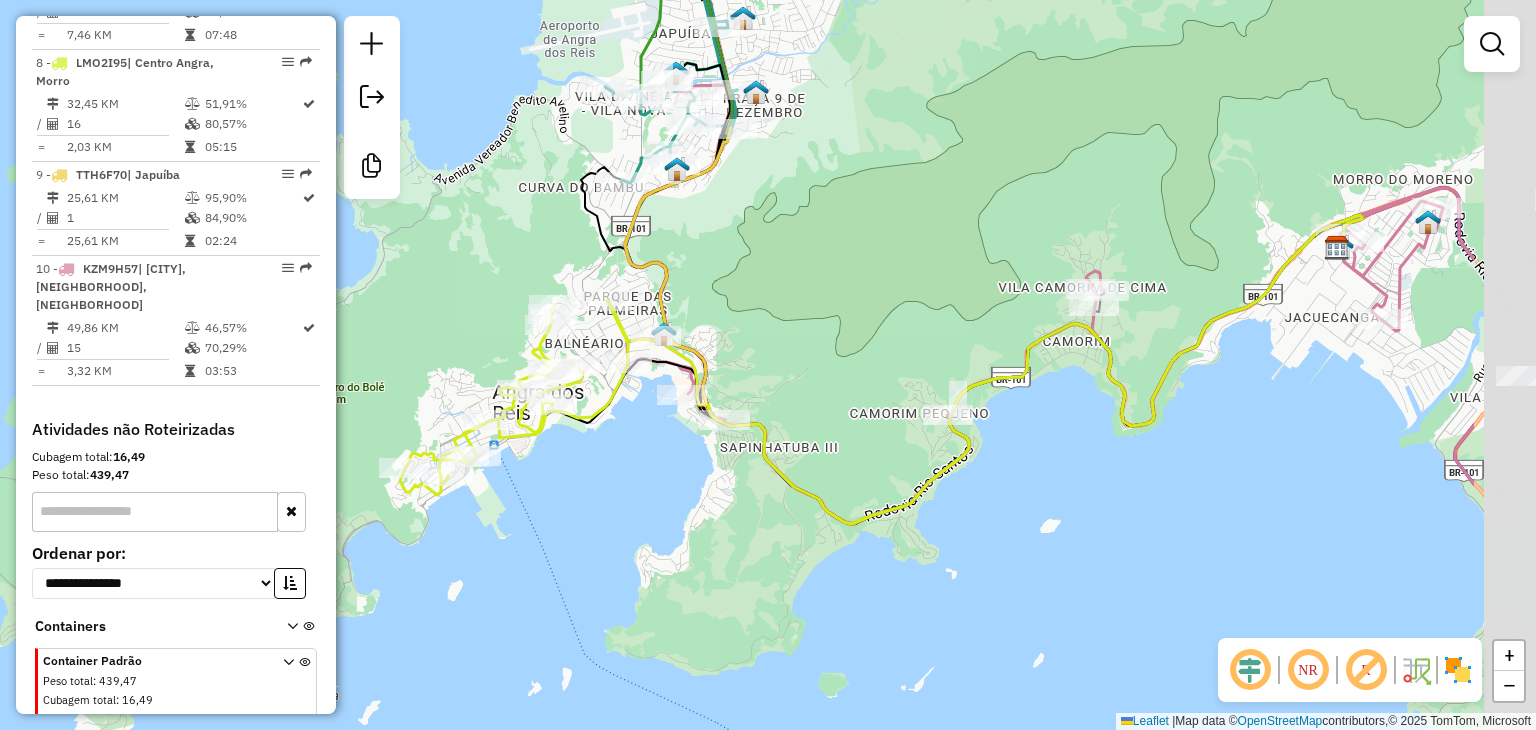 drag, startPoint x: 871, startPoint y: 473, endPoint x: 656, endPoint y: 477, distance: 215.0372 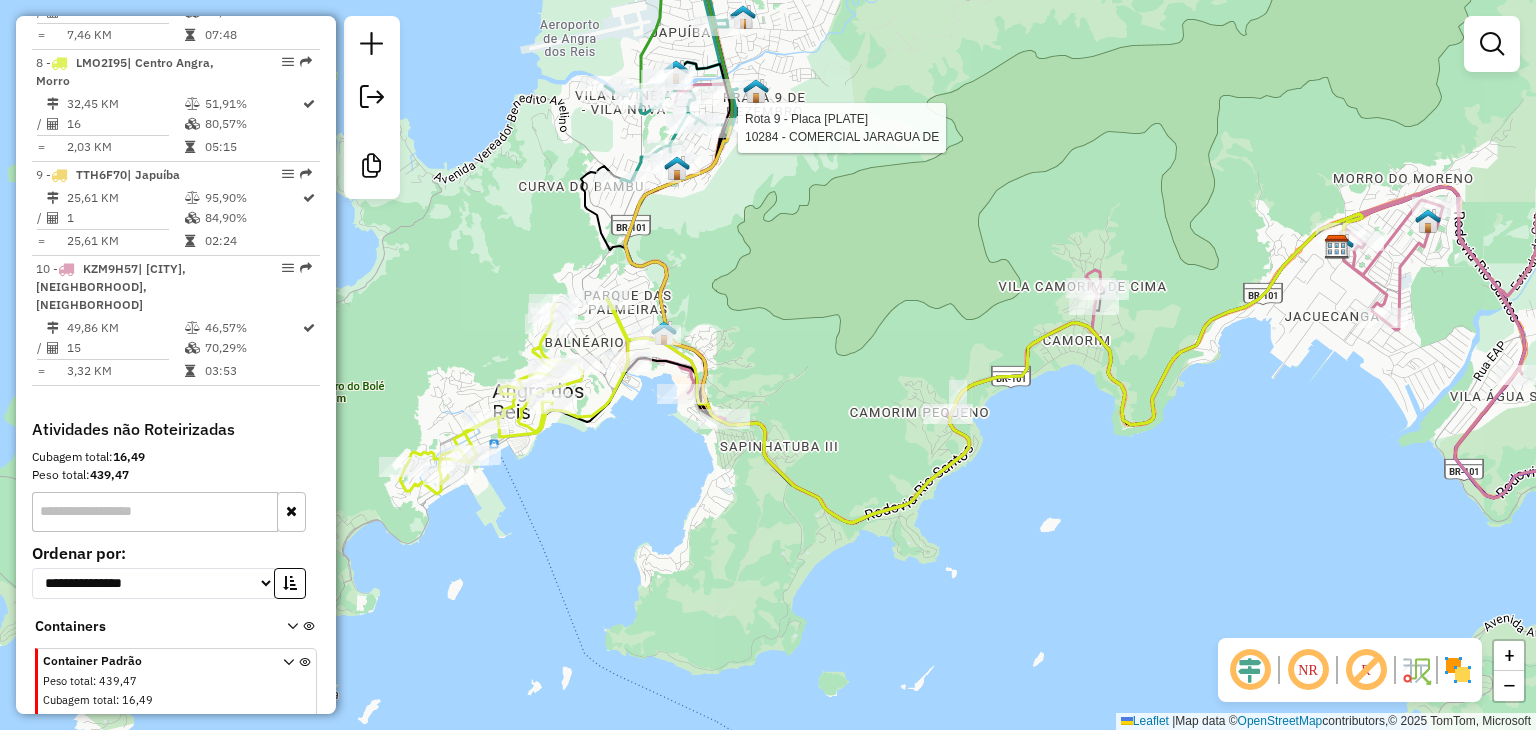 select on "**********" 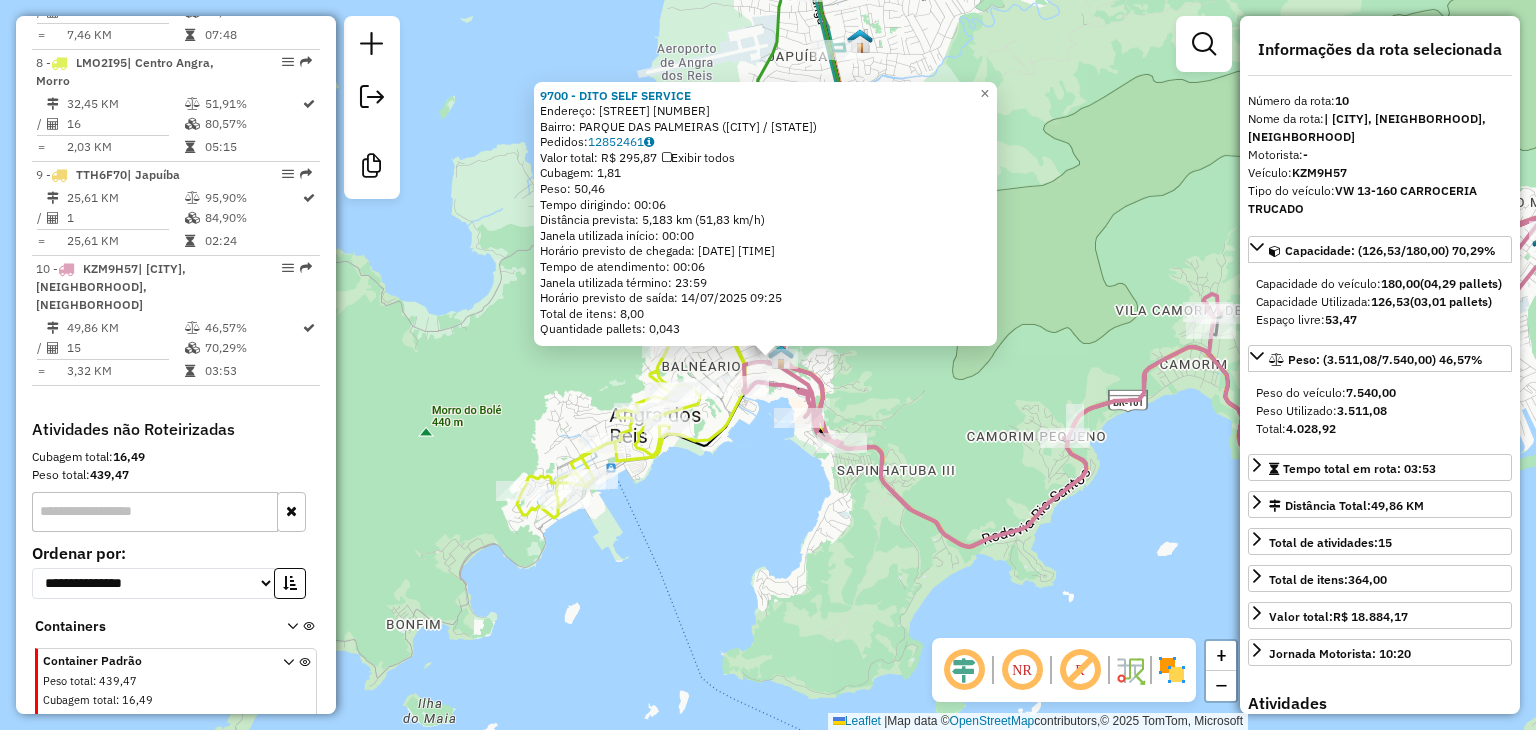 drag, startPoint x: 713, startPoint y: 531, endPoint x: 876, endPoint y: 355, distance: 239.88539 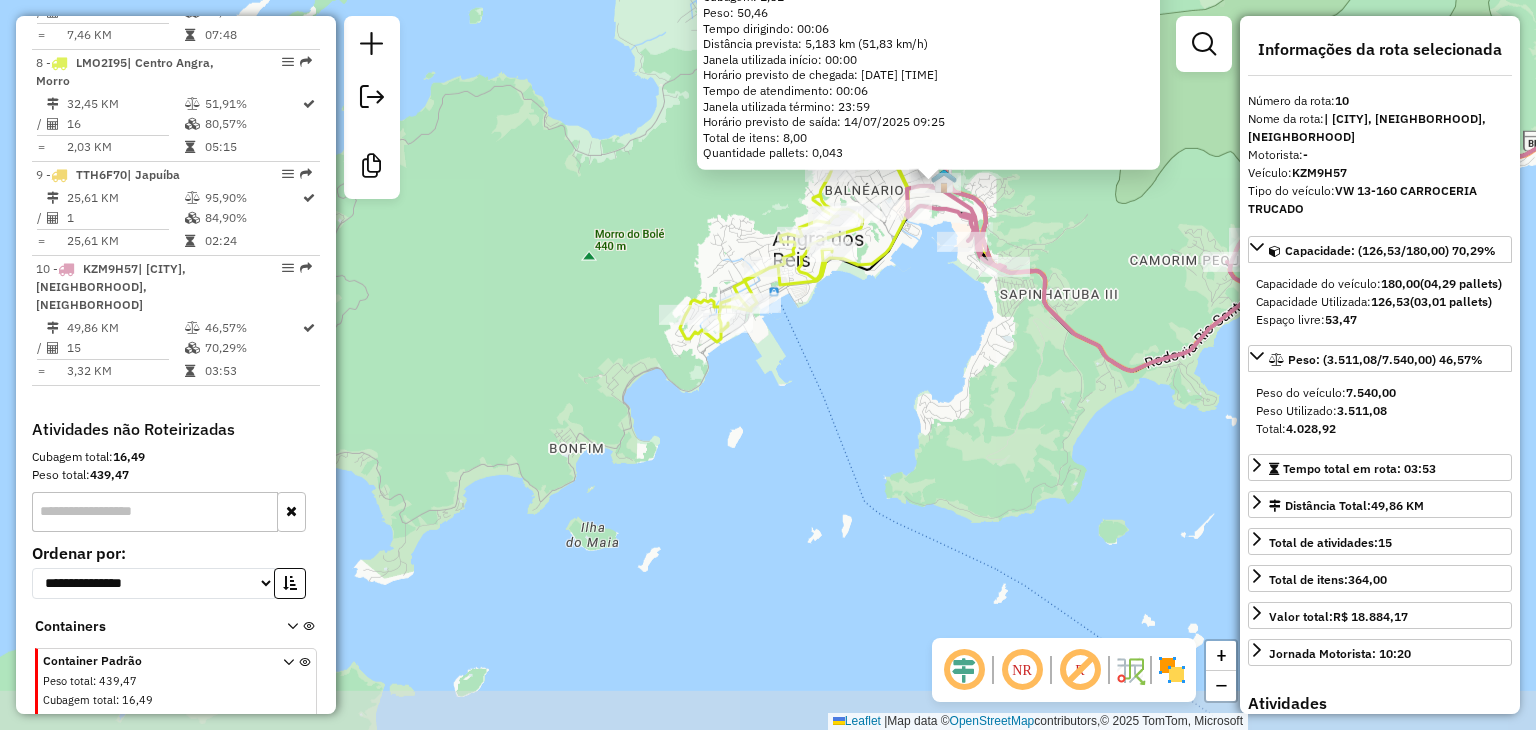 click on "[ID] - [NAME] Endereço: [STREET] [NUMBER] Bairro: [NEIGHBORHOOD] ([CITY] / [STATE]) Pedidos: [ID] Valor total: [CURRENCY] [AMOUNT] Exibir todos Cubagem: [AMOUNT] Peso: [AMOUNT] Tempo dirigindo: [TIME] Distância prevista: [DISTANCE] km ([SPEED] km/h) Janela utilizada início: [TIME] Horário previsto de chegada: [DATE] [TIME] Tempo de atendimento: [TIME] Janela utilizada término: [TIME] Horário previsto de saída: [DATE] [TIME] Total de itens: [AMOUNT] Quantidade pallets: [AMOUNT] × Janela de atendimento Grade de atendimento Capacidade Transportadoras Veículos Cliente Pedidos Rotas Selecione os dias de semana para filtrar as janelas de atendimento Seg Ter Qua Qui Sex Sáb Dom Informe o período da janela de atendimento: De: Até: Filtrar exatamente a janela do cliente Considerar janela de atendimento padrão Selecione os dias de semana para filtrar as grades de atendimento Seg Ter Qua Qui Sex Sáb Dom Peso mínimo: Peso máximo: De: De:" 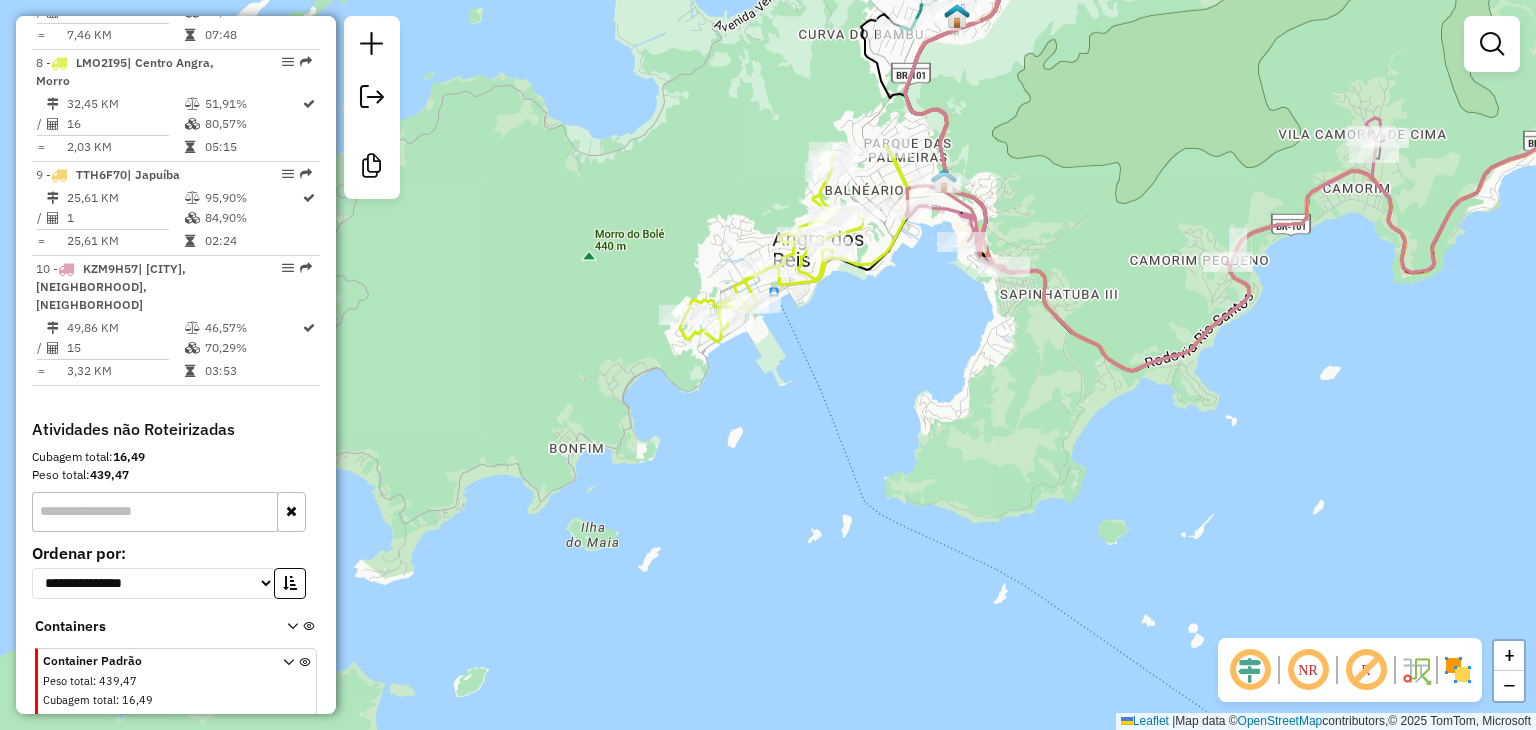 drag, startPoint x: 533, startPoint y: 473, endPoint x: 525, endPoint y: 458, distance: 17 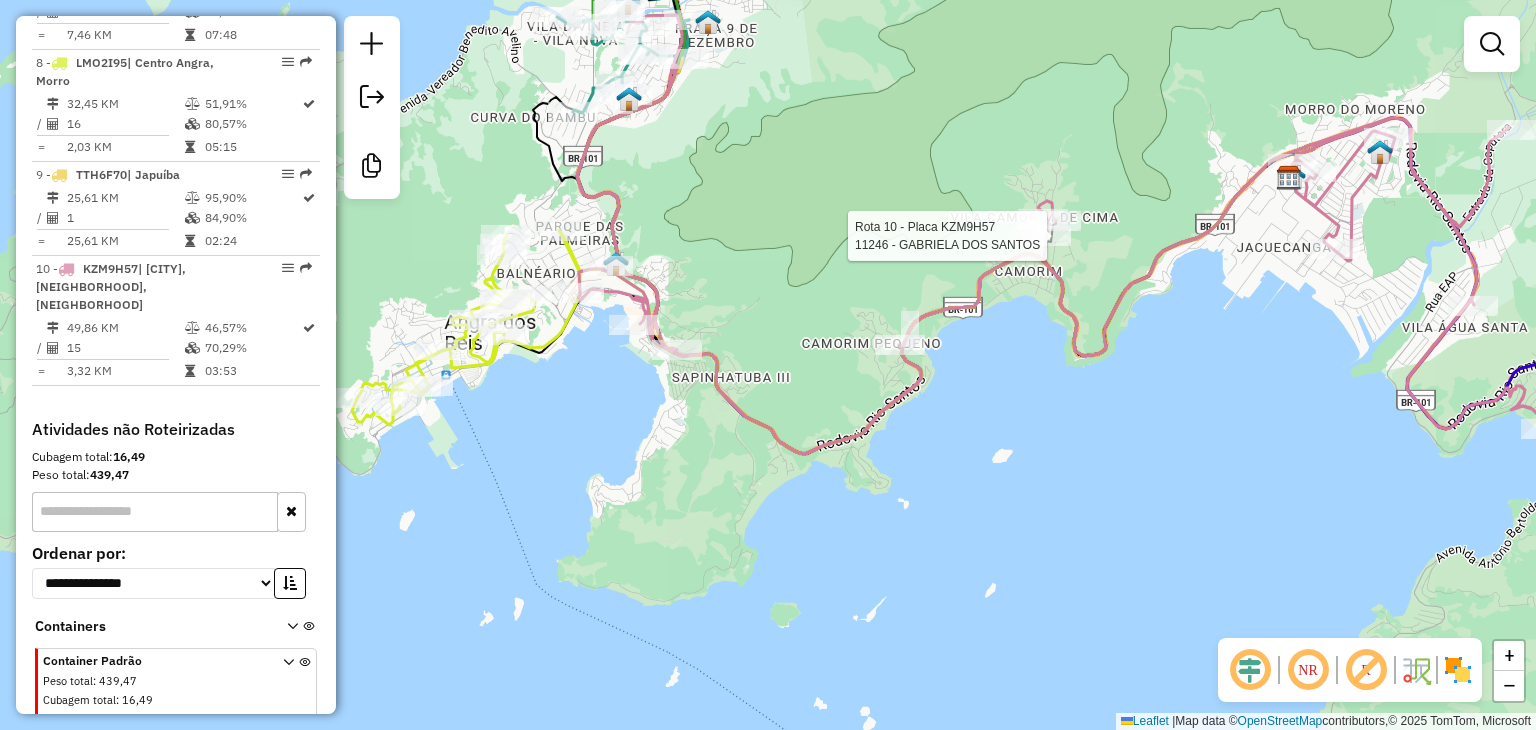 select on "**********" 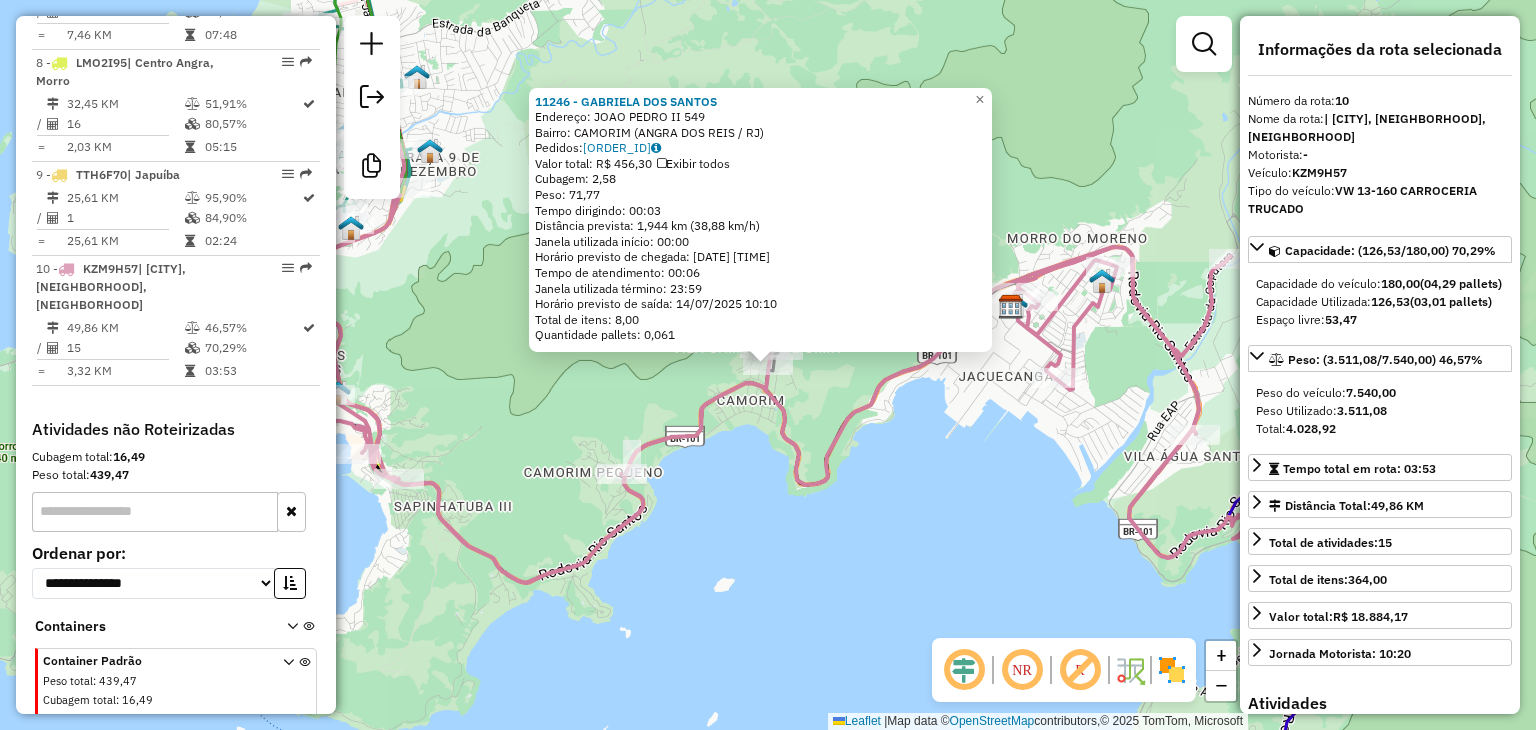 click on "11246 - GABRIELA DOS SANTOS Endereço: JOAO PEDRO II 549 Bairro: CAMORIM ([CITY] / [STATE]) Pedidos: 12852519 Valor total: R$ 456,30 Exibir todos Cubagem: 2,58 Peso: 71,77 Tempo dirigindo: 00:03 Distância prevista: 1,944 km (38,88 km/h) Janela utilizada início: 00:00 Horário previsto de chegada: [DATE] [TIME] Tempo de atendimento: 00:06 Janela utilizada término: 23:59 Horário previsto de saída: [DATE] [TIME] Total de itens: 8,00 Quantidade pallets: 0,061 × Janela de atendimento Grade de atendimento Capacidade Transportadoras Veículos Cliente Pedidos Rotas Selecione os dias de semana para filtrar as janelas de atendimento Seg Ter Qua Qui Sex Sáb Dom Informe o período da janela de atendimento: De: Até: Filtrar exatamente a janela do cliente Considerar janela de atendimento padrão Selecione os dias de semana para filtrar as grades de atendimento Seg Ter Qua Qui Sex Sáb Dom Considerar clientes sem dia de atendimento cadastrado" 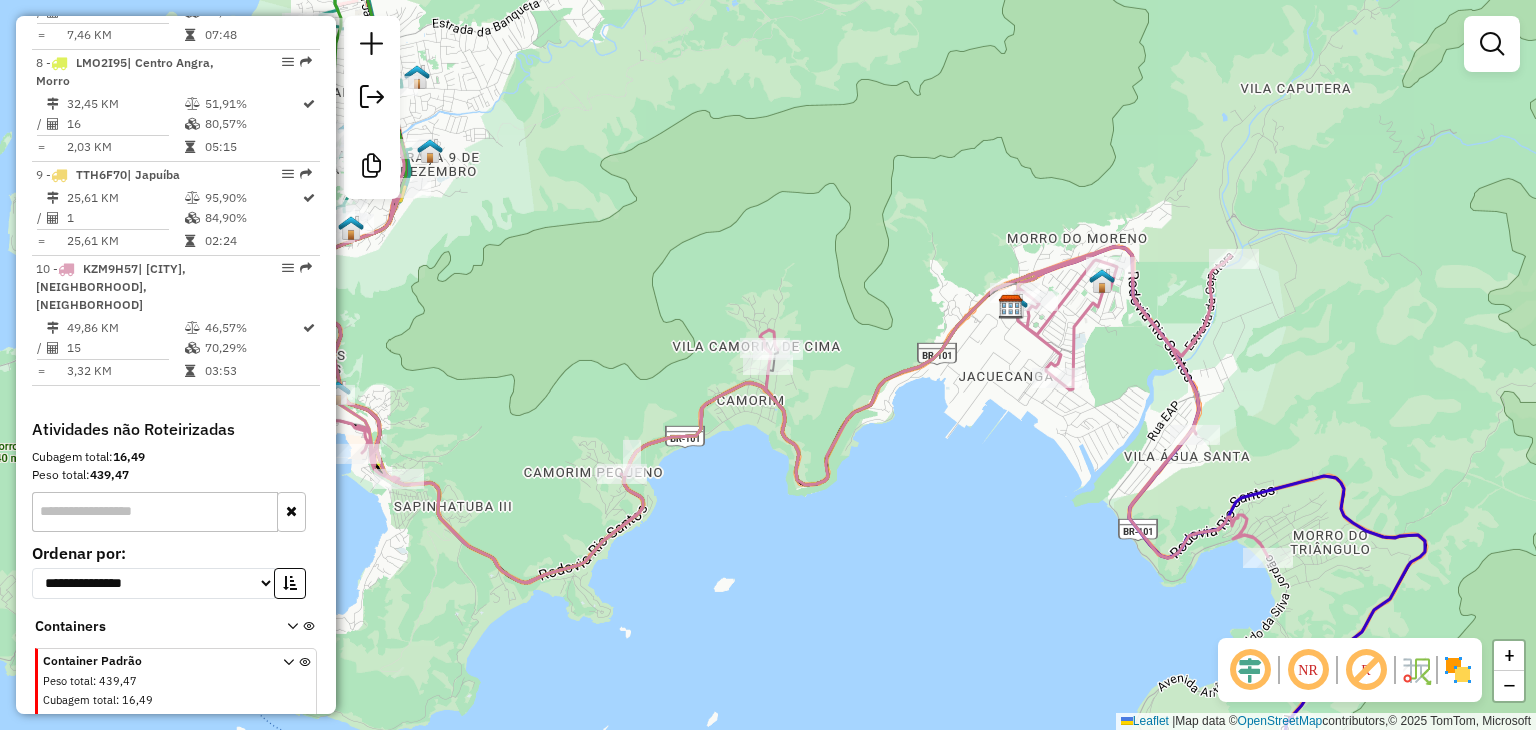 drag, startPoint x: 972, startPoint y: 521, endPoint x: 888, endPoint y: 466, distance: 100.40418 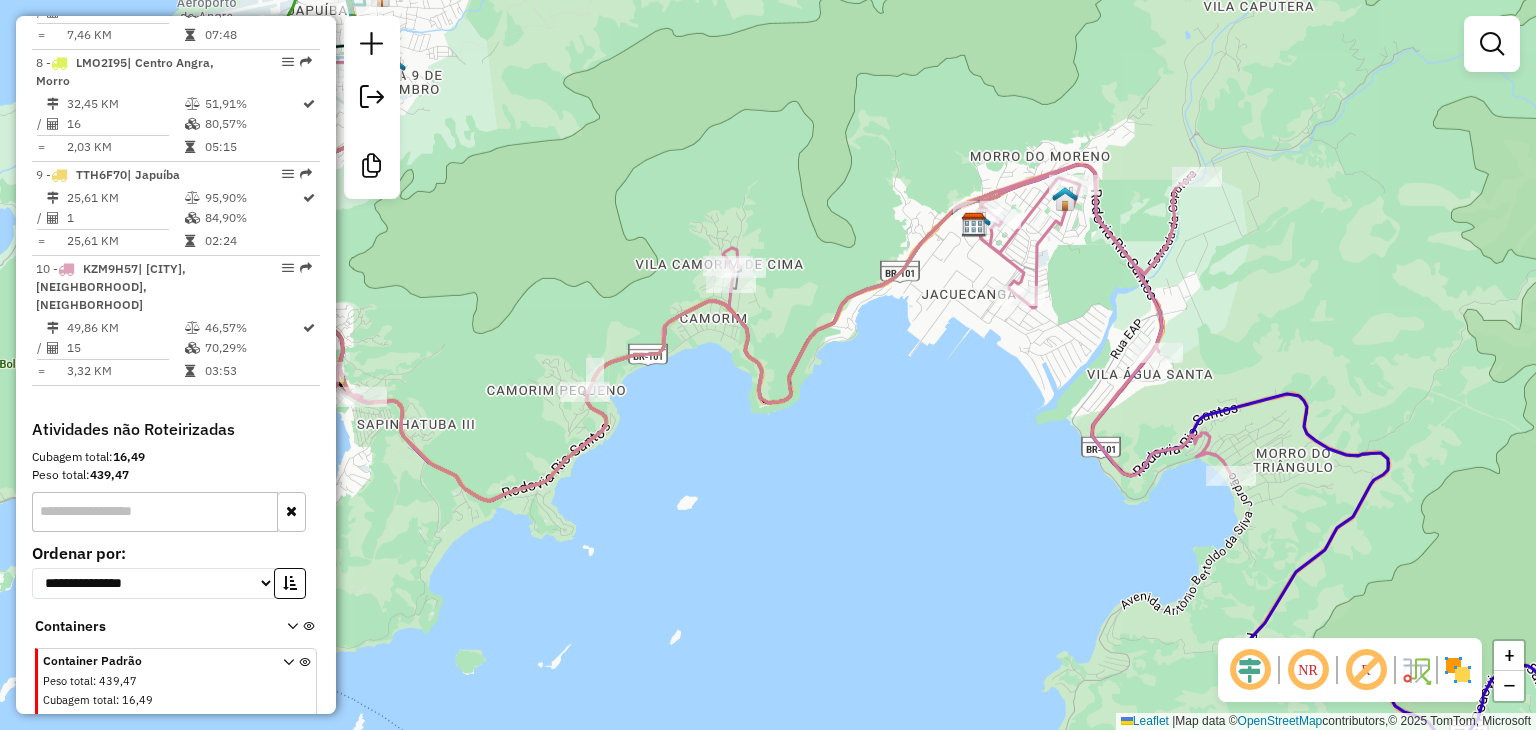 click on "Janela de atendimento Grade de atendimento Capacidade Transportadoras Veículos Cliente Pedidos  Rotas Selecione os dias de semana para filtrar as janelas de atendimento  Seg   Ter   Qua   Qui   Sex   Sáb   Dom  Informe o período da janela de atendimento: De: Até:  Filtrar exatamente a janela do cliente  Considerar janela de atendimento padrão  Selecione os dias de semana para filtrar as grades de atendimento  Seg   Ter   Qua   Qui   Sex   Sáb   Dom   Considerar clientes sem dia de atendimento cadastrado  Clientes fora do dia de atendimento selecionado Filtrar as atividades entre os valores definidos abaixo:  Peso mínimo:   Peso máximo:   Cubagem mínima:   Cubagem máxima:   De:   Até:  Filtrar as atividades entre o tempo de atendimento definido abaixo:  De:   Até:   Considerar capacidade total dos clientes não roteirizados Transportadora: Selecione um ou mais itens Tipo de veículo: Selecione um ou mais itens Veículo: Selecione um ou mais itens Motorista: Selecione um ou mais itens Nome: Rótulo:" 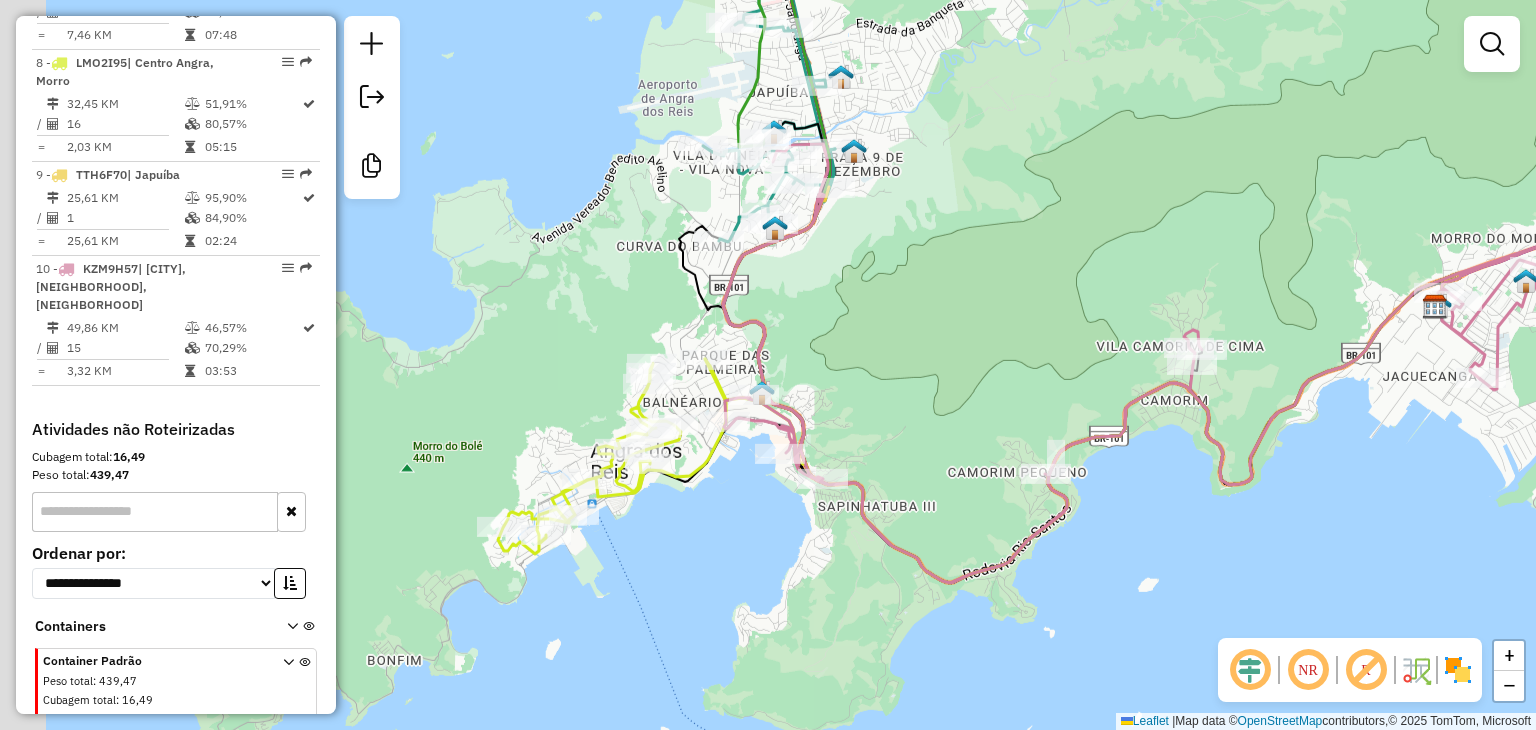 drag, startPoint x: 864, startPoint y: 445, endPoint x: 1389, endPoint y: 487, distance: 526.6773 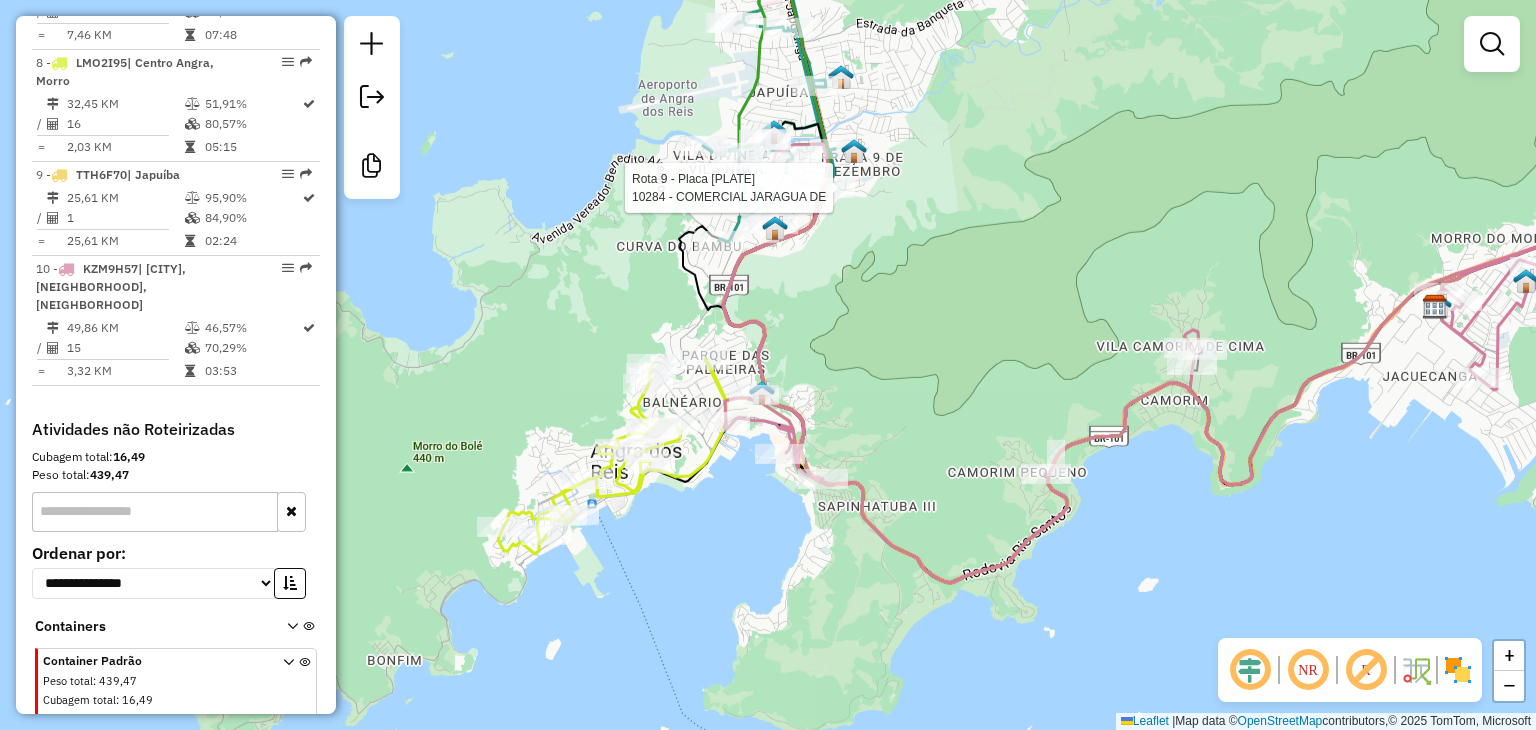 select on "**********" 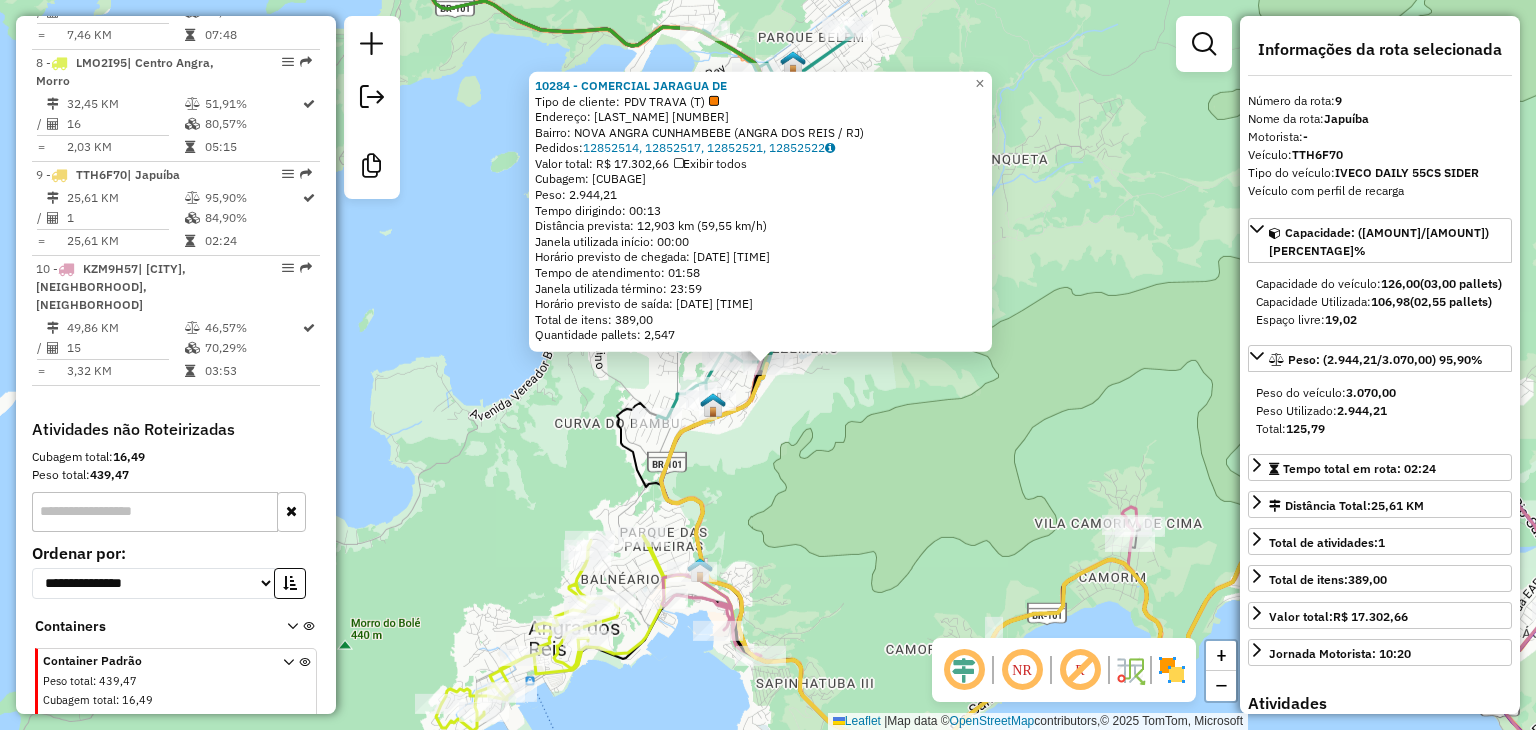 click on "10284 - COMERCIAL JARAGUA DE  Tipo de cliente:   PDV TRAVA (T)   Endereço:  FRANCELINO ALVES DE LIMA 133   Bairro: NOVA ANGRA  CUNHAMBEBE ([CITY] / [STATE])   Pedidos:  12852514, 12852517, 12852521, 12852522   Valor total: R$ 17.302,66   Exibir todos   Cubagem: 106,98  Peso: 2.944,21  Tempo dirigindo: 00:13   Distância prevista: 12,903 km (59,55 km/h)   Janela utilizada início: 00:00   Horário previsto de chegada: 14/07/2025 07:13   Tempo de atendimento: 01:58   Janela utilizada término: 23:59   Horário previsto de saída: 14/07/2025 09:11   Total de itens: 389,00   Quantidade pallets: 2,547  × Janela de atendimento Grade de atendimento Capacidade Transportadoras Veículos Cliente Pedidos  Rotas Selecione os dias de semana para filtrar as janelas de atendimento  Seg   Ter   Qua   Qui   Sex   Sáb   Dom  Informe o período da janela de atendimento: De: Até:  Filtrar exatamente a janela do cliente  Considerar janela de atendimento padrão   Seg   Ter   Qua   Qui   Sex   Sáb   Dom   Peso mínimo:  +" 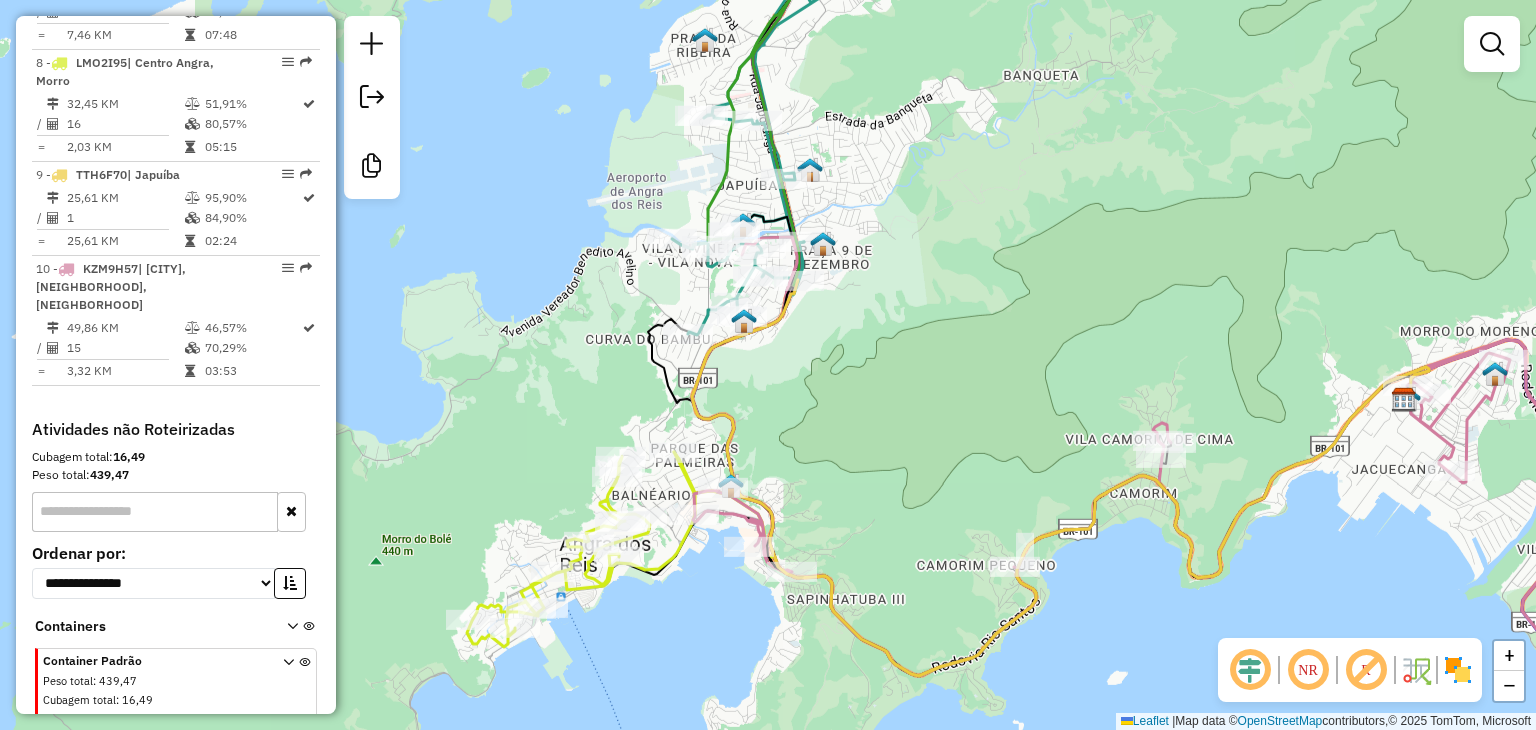 click on "Janela de atendimento Grade de atendimento Capacidade Transportadoras Veículos Cliente Pedidos  Rotas Selecione os dias de semana para filtrar as janelas de atendimento  Seg   Ter   Qua   Qui   Sex   Sáb   Dom  Informe o período da janela de atendimento: De: Até:  Filtrar exatamente a janela do cliente  Considerar janela de atendimento padrão  Selecione os dias de semana para filtrar as grades de atendimento  Seg   Ter   Qua   Qui   Sex   Sáb   Dom   Considerar clientes sem dia de atendimento cadastrado  Clientes fora do dia de atendimento selecionado Filtrar as atividades entre os valores definidos abaixo:  Peso mínimo:   Peso máximo:   Cubagem mínima:   Cubagem máxima:   De:   Até:  Filtrar as atividades entre o tempo de atendimento definido abaixo:  De:   Até:   Considerar capacidade total dos clientes não roteirizados Transportadora: Selecione um ou mais itens Tipo de veículo: Selecione um ou mais itens Veículo: Selecione um ou mais itens Motorista: Selecione um ou mais itens Nome: Rótulo:" 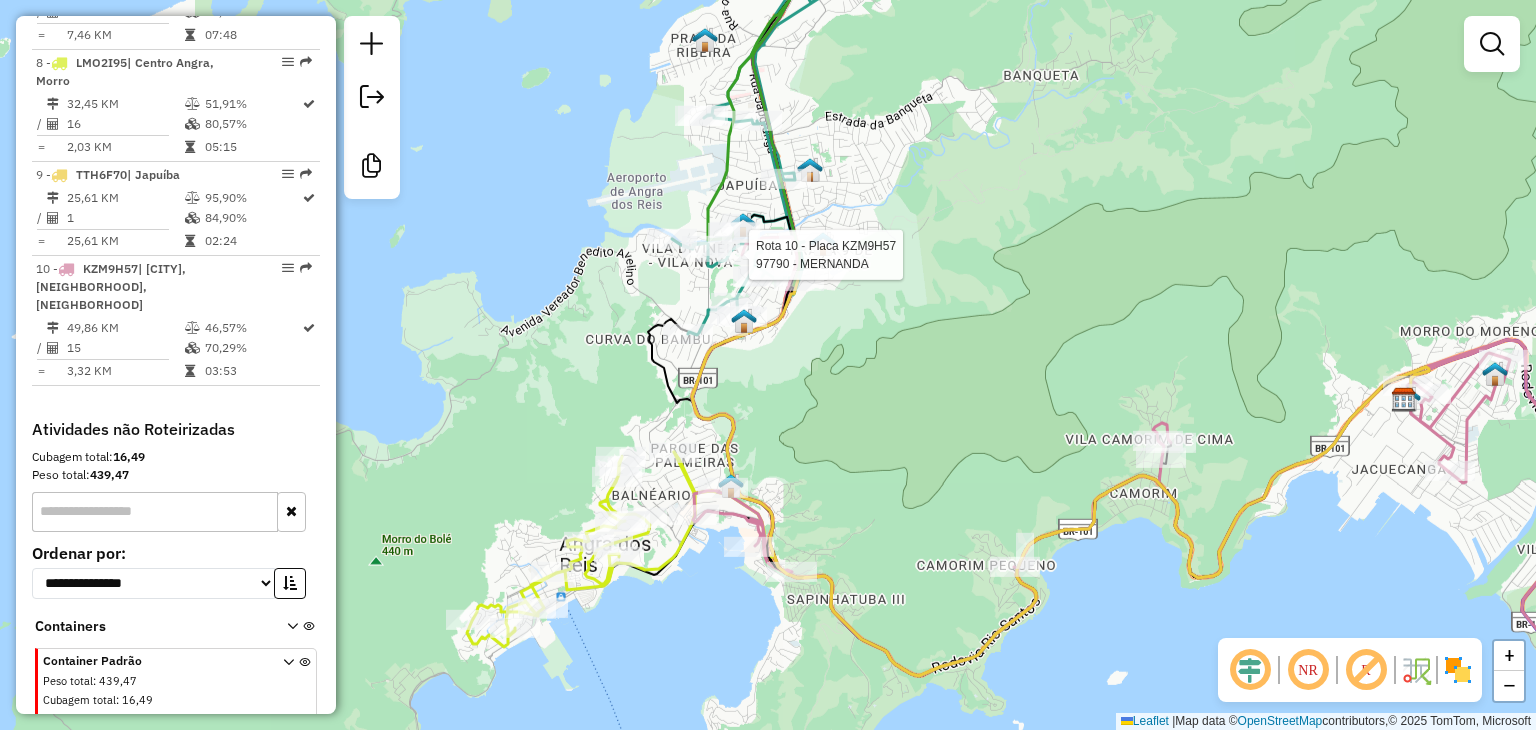 select on "**********" 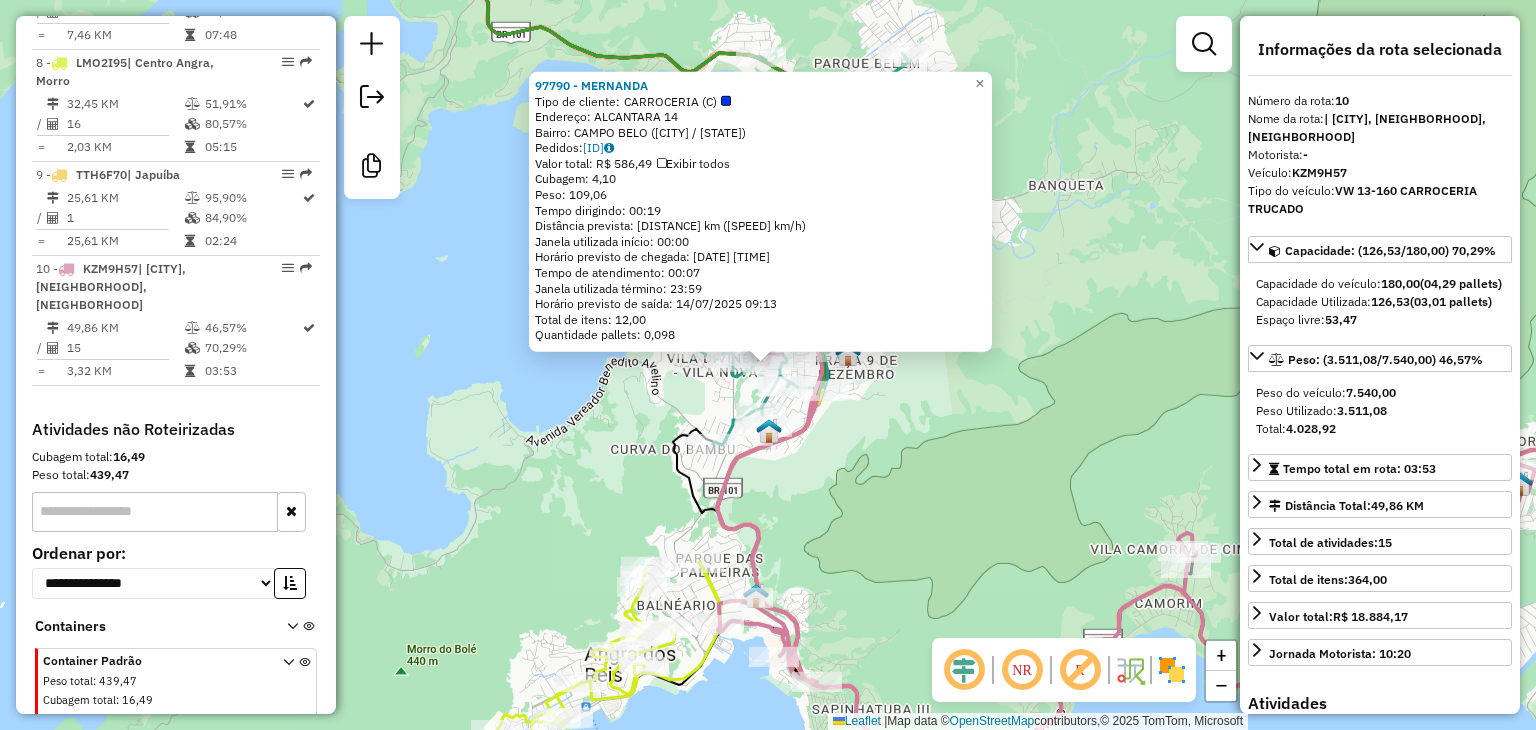 click on "[NUMBER] - [NAME]  Tipo de cliente:   [TYPE]   Endereço:  [STREET] [NUMBER]   Bairro: [NEIGHBORHOOD] ([CITY] / [STATE])   Pedidos:  [ORDER_ID]   Valor total: [CURRENCY] [AMOUNT]   Exibir todos   Cubagem: [CUBAGE]  Peso: [WEIGHT]  Tempo dirigindo: [TIME]   Distância prevista: [DISTANCE] km ([SPEED] km/h)   Janela utilizada início: [TIME]   Horário previsto de chegada: [DATE] [TIME]   Tempo de atendimento: [TIME]   Janela utilizada término: [TIME]   Horário previsto de saída: [DATE] [TIME]   Total de itens: [ITEMS]   Quantidade pallets: [PALLETS]  × Janela de atendimento Grade de atendimento Capacidade Transportadoras Veículos Cliente Pedidos  Rotas Selecione os dias de semana para filtrar as janelas de atendimento  Seg   Ter   Qua   Qui   Sex   Sáb   Dom  Informe o período da janela de atendimento: De: [TIME] Até: [TIME]  Filtrar exatamente a janela do cliente  Considerar janela de atendimento padrão  Selecione os dias de semana para filtrar as grades de atendimento  Seg   Ter   Qua   Qui   Sex   Sáb   Dom   Peso mínimo: [WEIGHT]  De: [TIME]   Até: [TIME]" 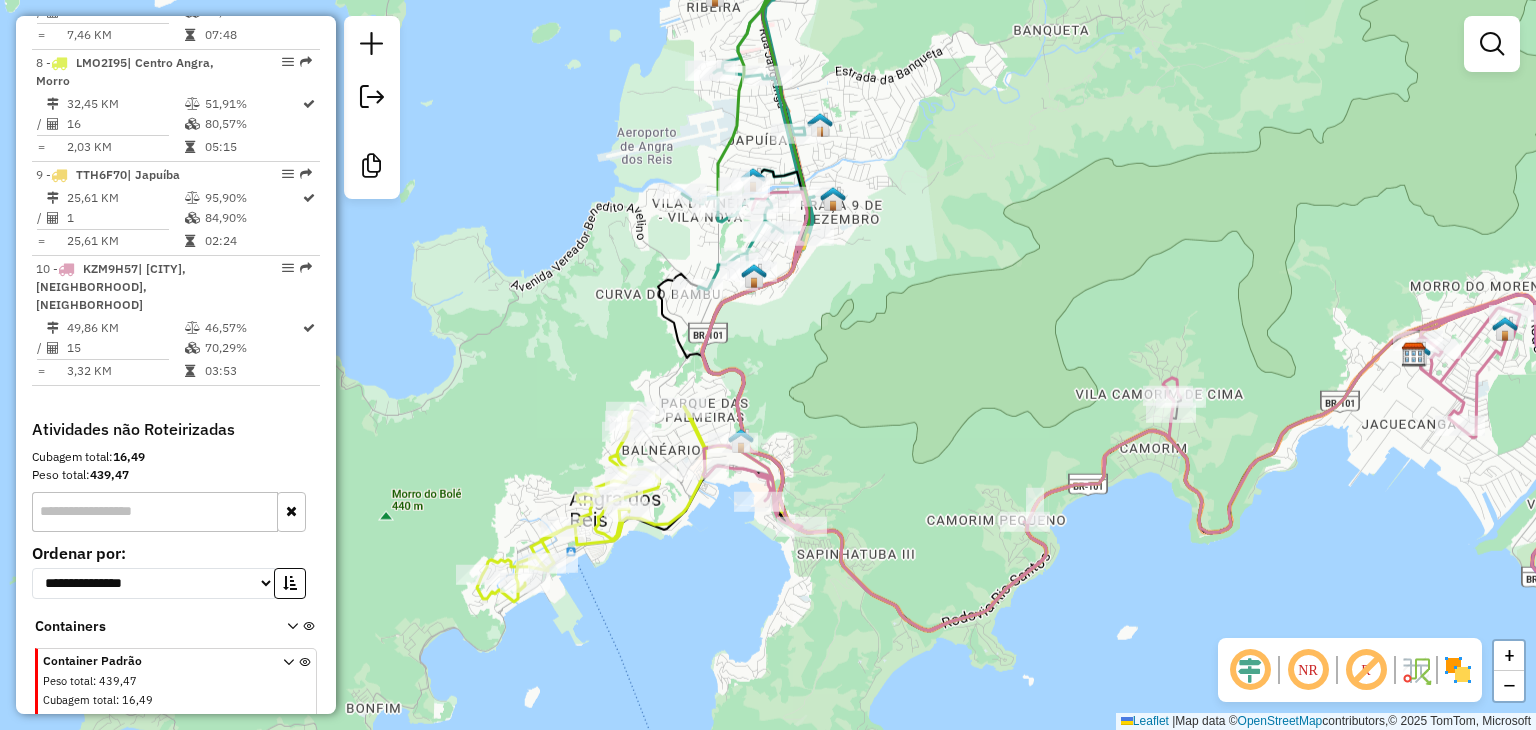 drag, startPoint x: 872, startPoint y: 452, endPoint x: 824, endPoint y: 382, distance: 84.87638 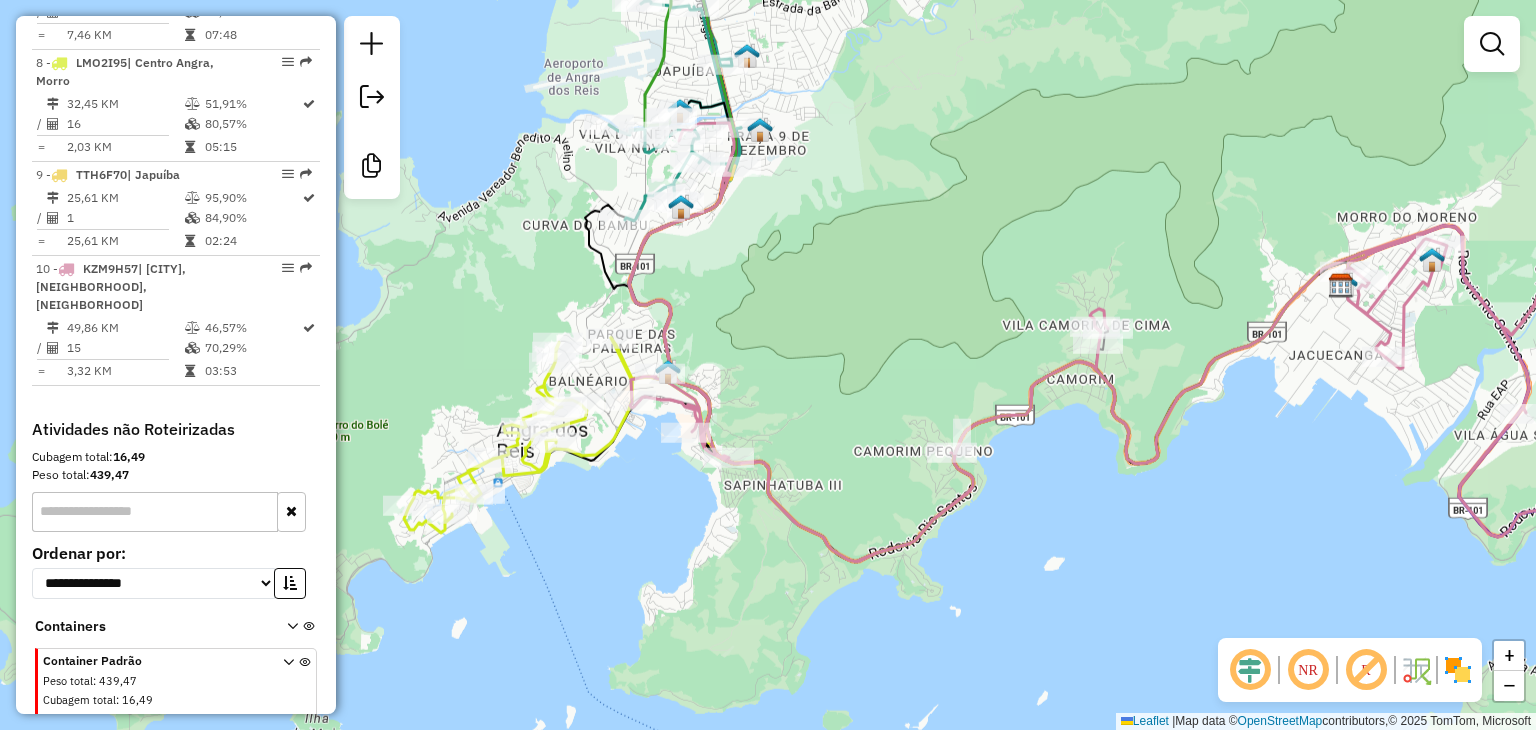 drag, startPoint x: 1074, startPoint y: 226, endPoint x: 720, endPoint y: 398, distance: 393.57336 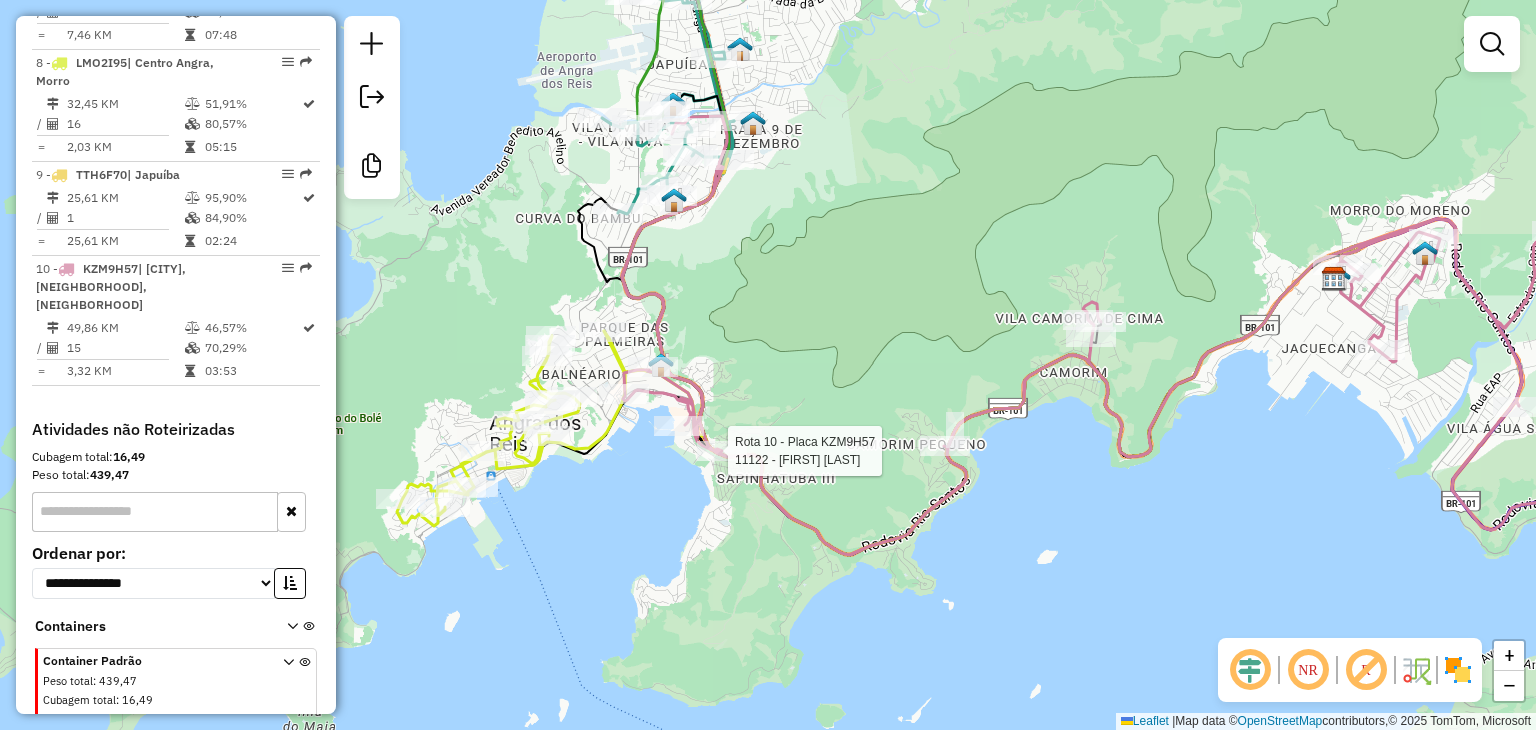 select on "**********" 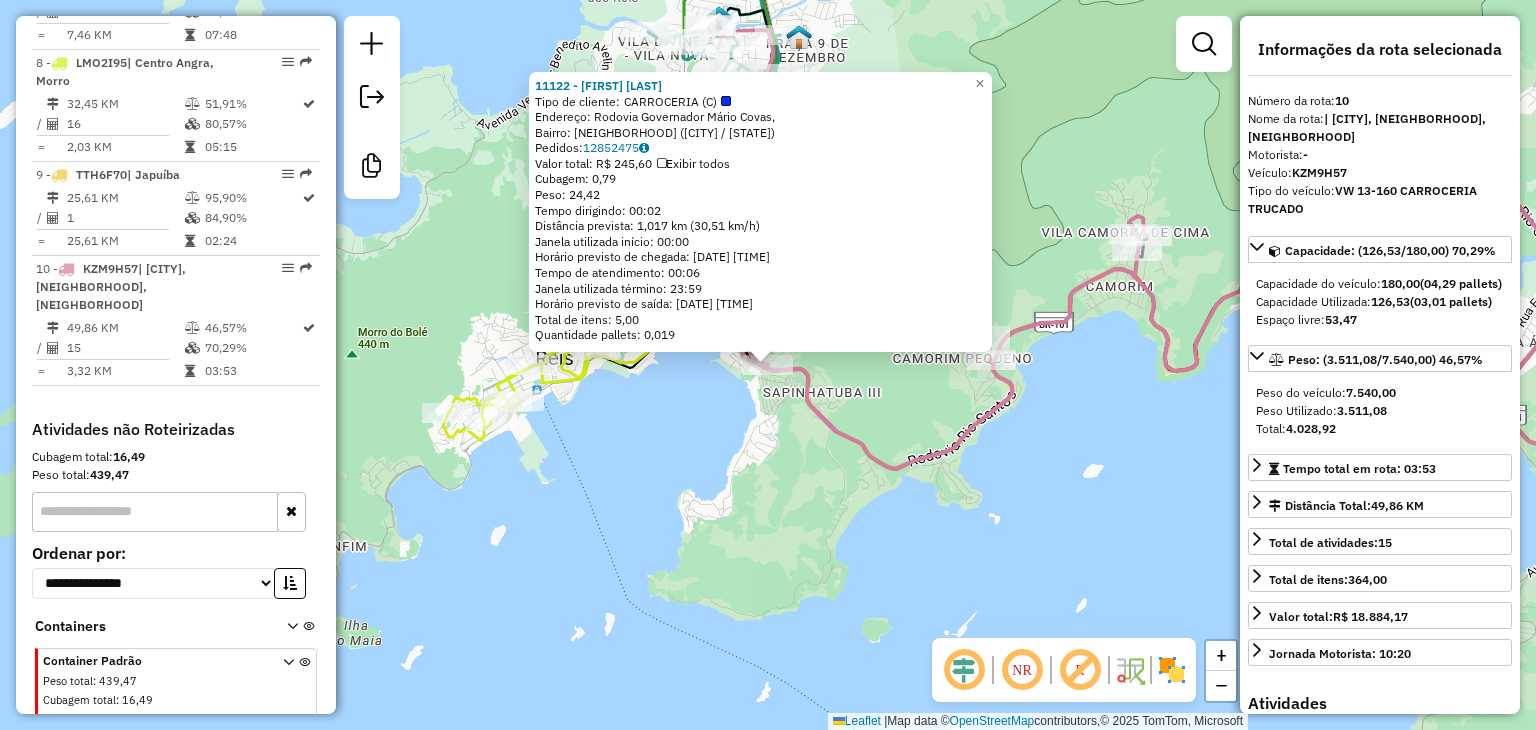 drag, startPoint x: 683, startPoint y: 464, endPoint x: 979, endPoint y: 461, distance: 296.0152 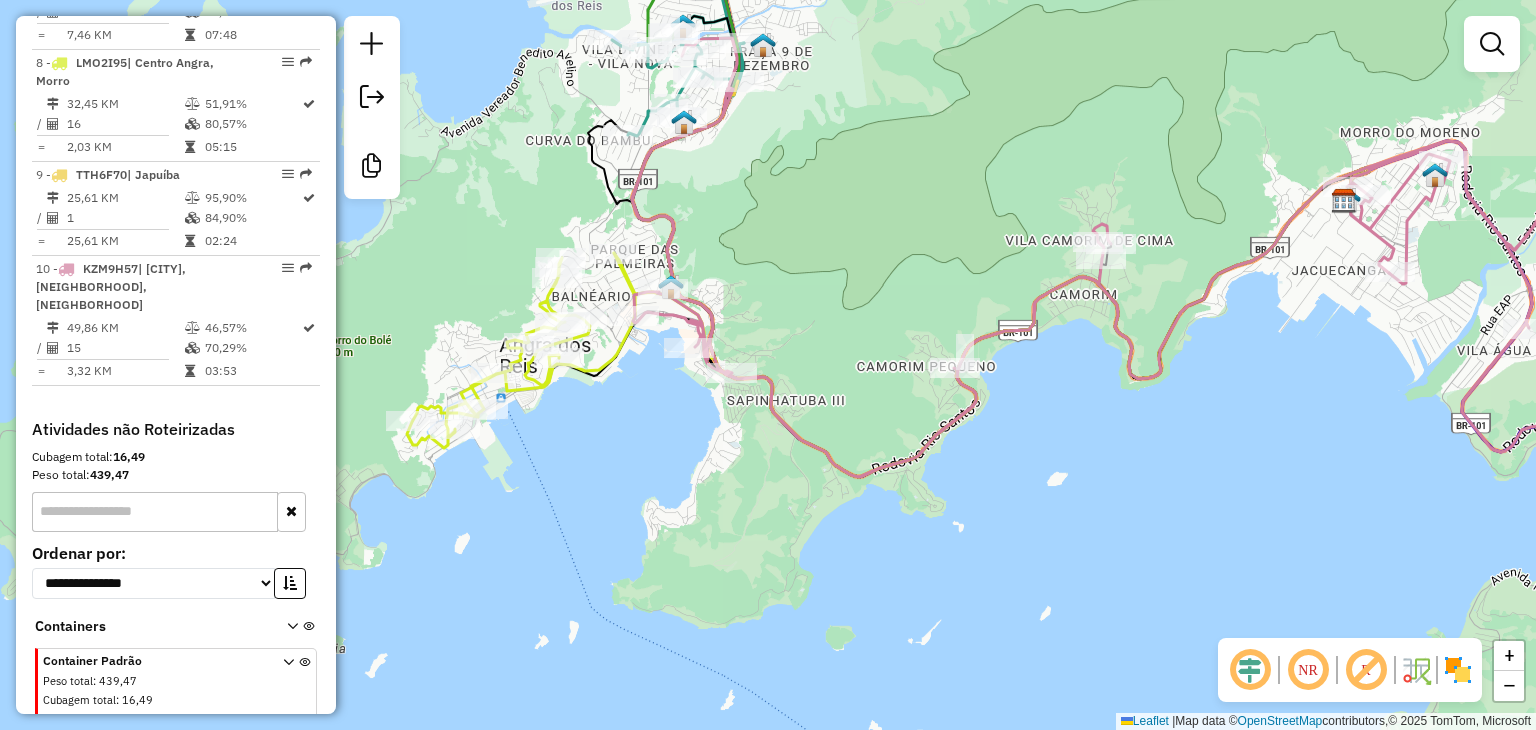 drag, startPoint x: 1056, startPoint y: 461, endPoint x: 796, endPoint y: 448, distance: 260.3248 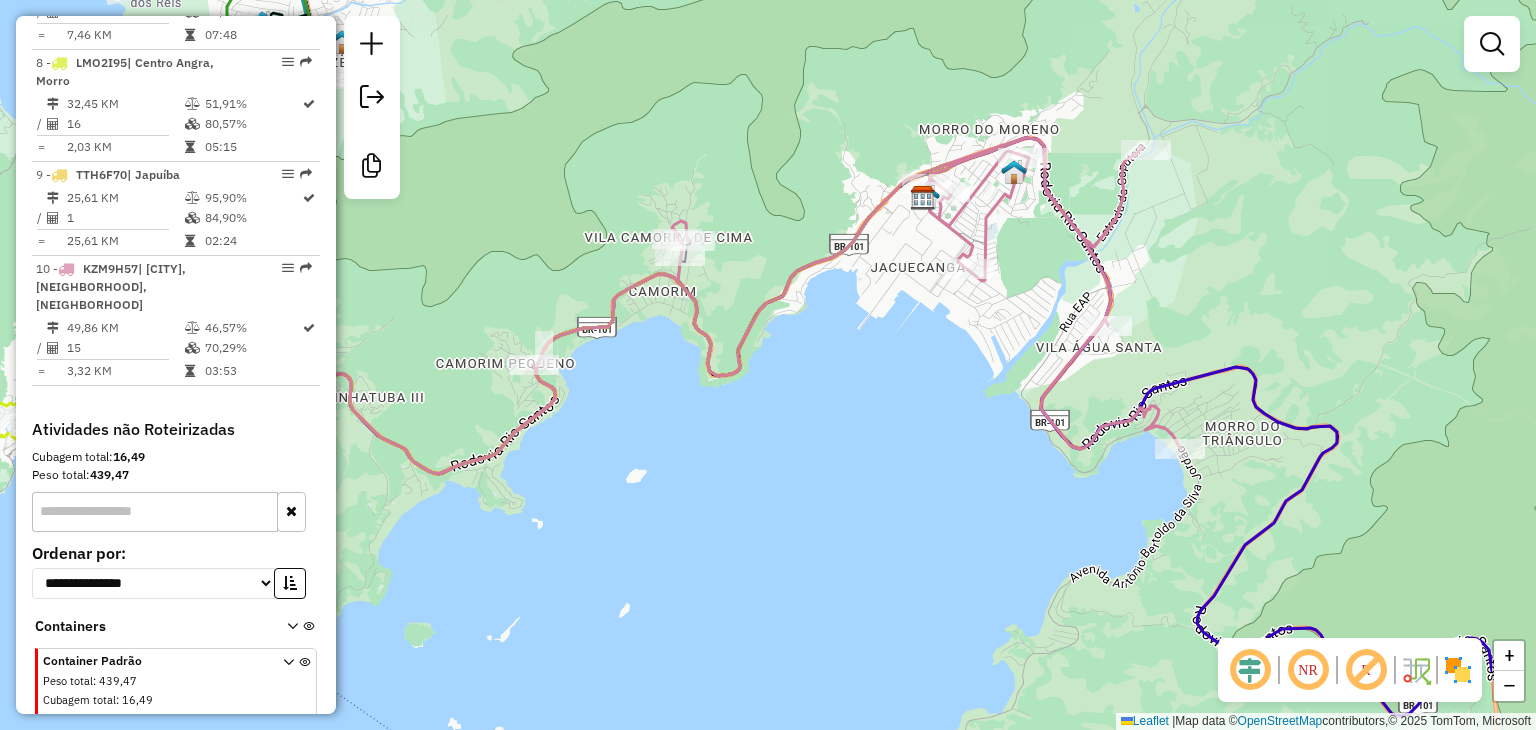 drag, startPoint x: 1289, startPoint y: 384, endPoint x: 1091, endPoint y: 530, distance: 246.00813 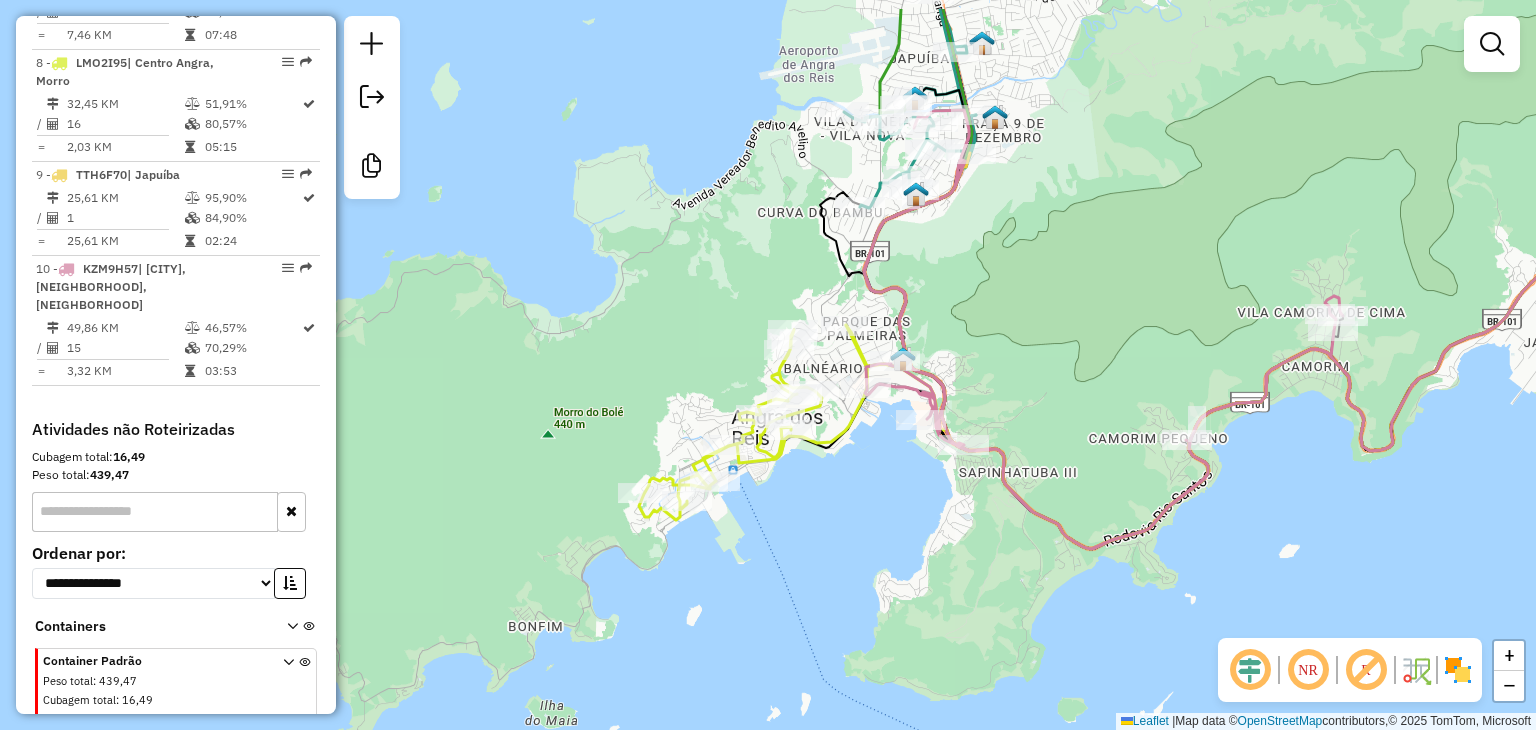 drag, startPoint x: 732, startPoint y: 436, endPoint x: 1396, endPoint y: 517, distance: 668.92224 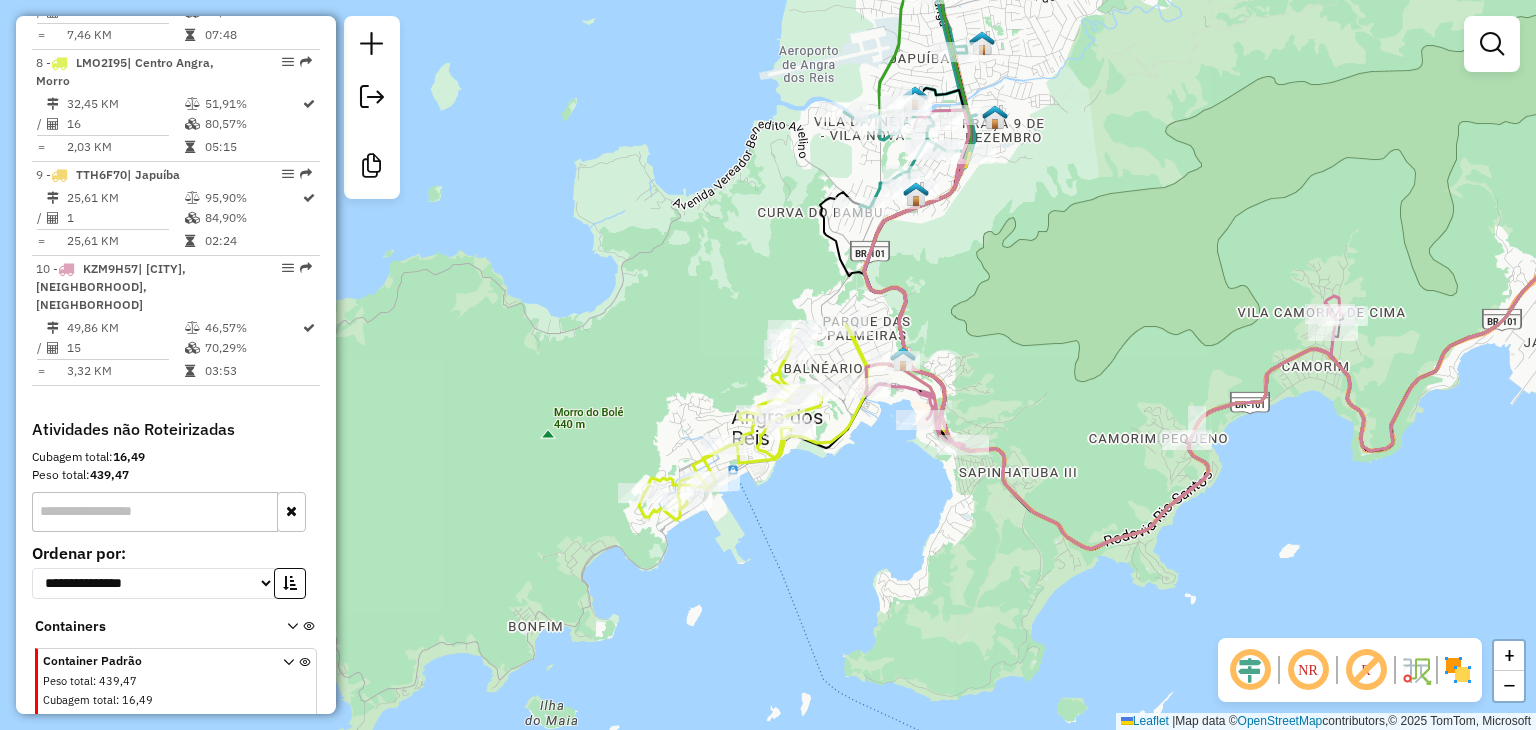 drag, startPoint x: 1168, startPoint y: 416, endPoint x: 1040, endPoint y: 485, distance: 145.41321 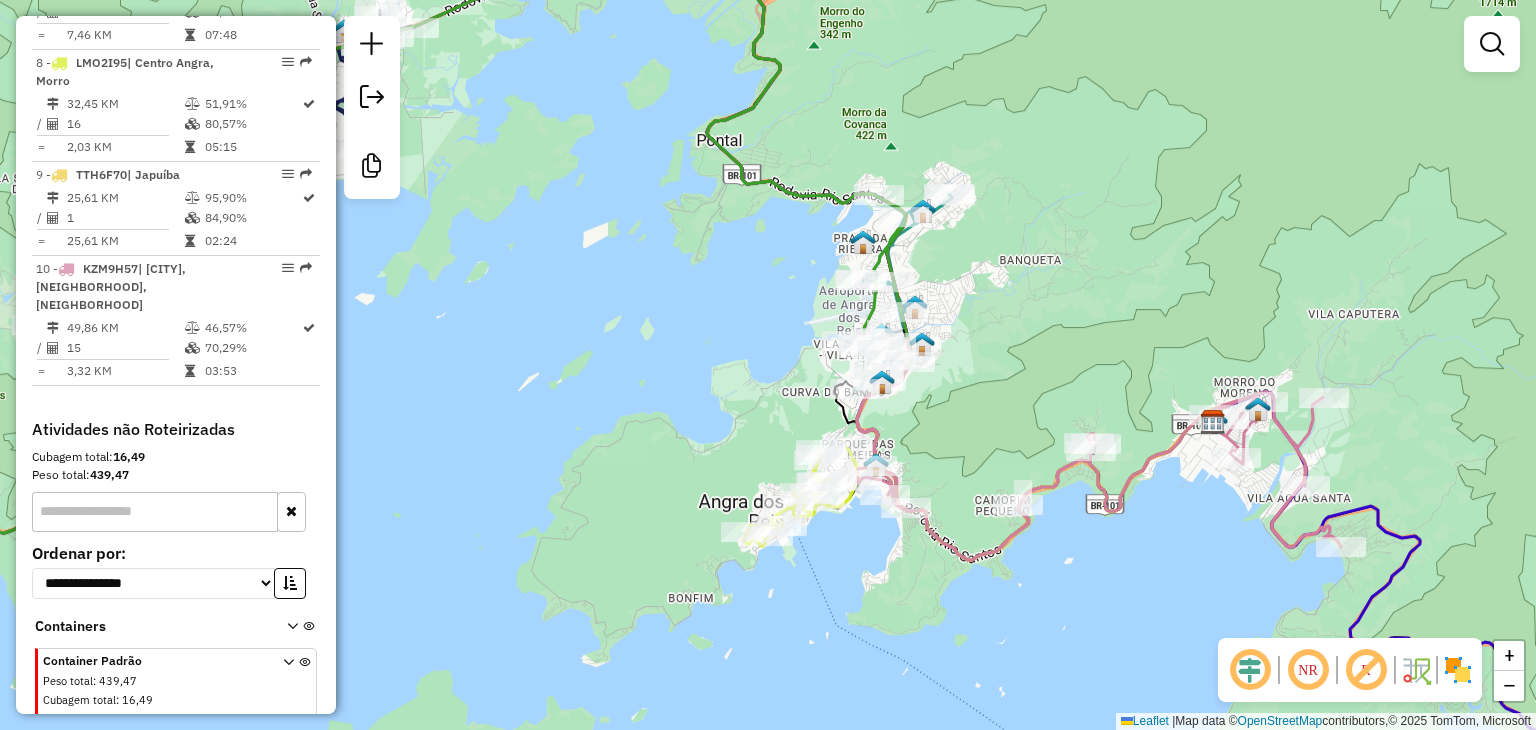 drag, startPoint x: 1180, startPoint y: 553, endPoint x: 1139, endPoint y: 559, distance: 41.4367 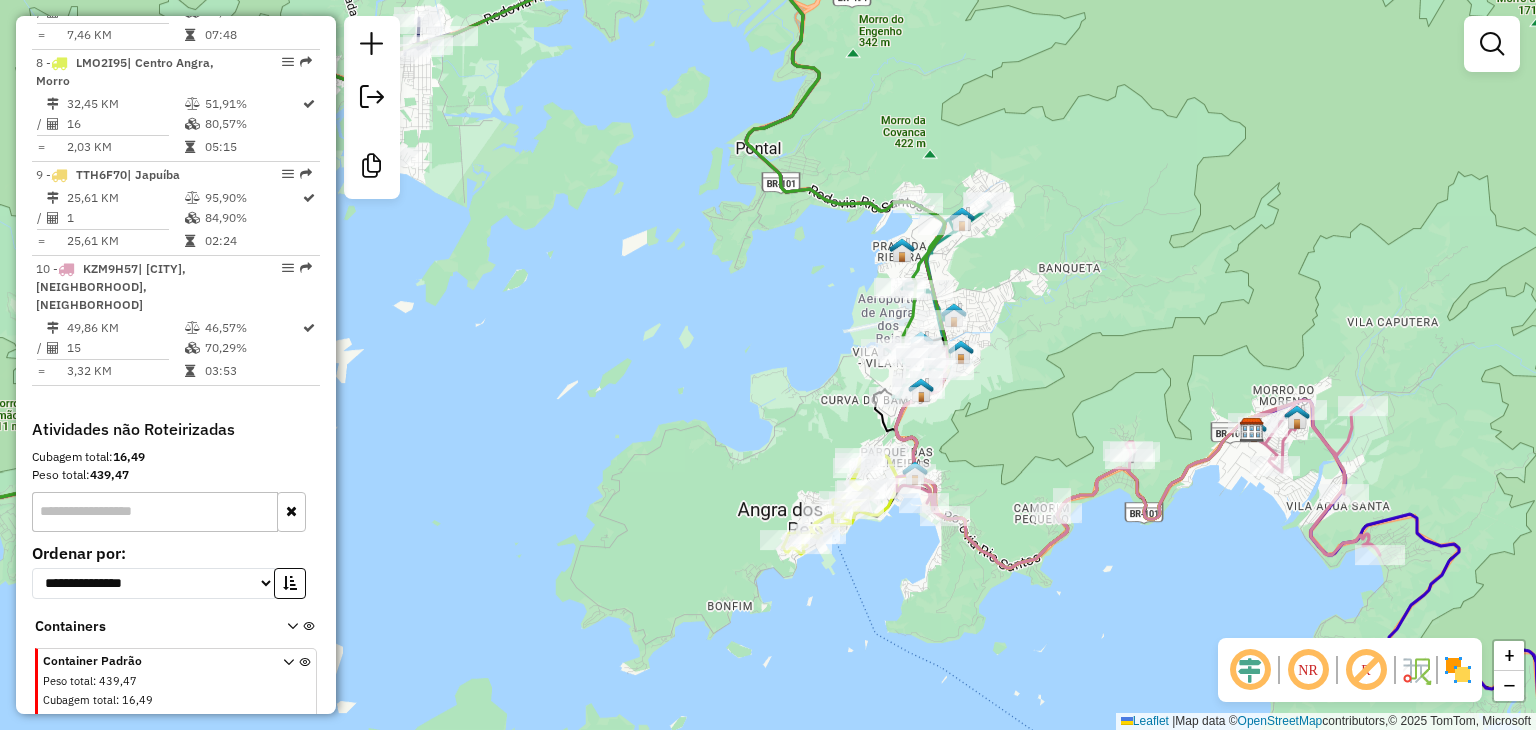 drag, startPoint x: 676, startPoint y: 310, endPoint x: 464, endPoint y: 294, distance: 212.60292 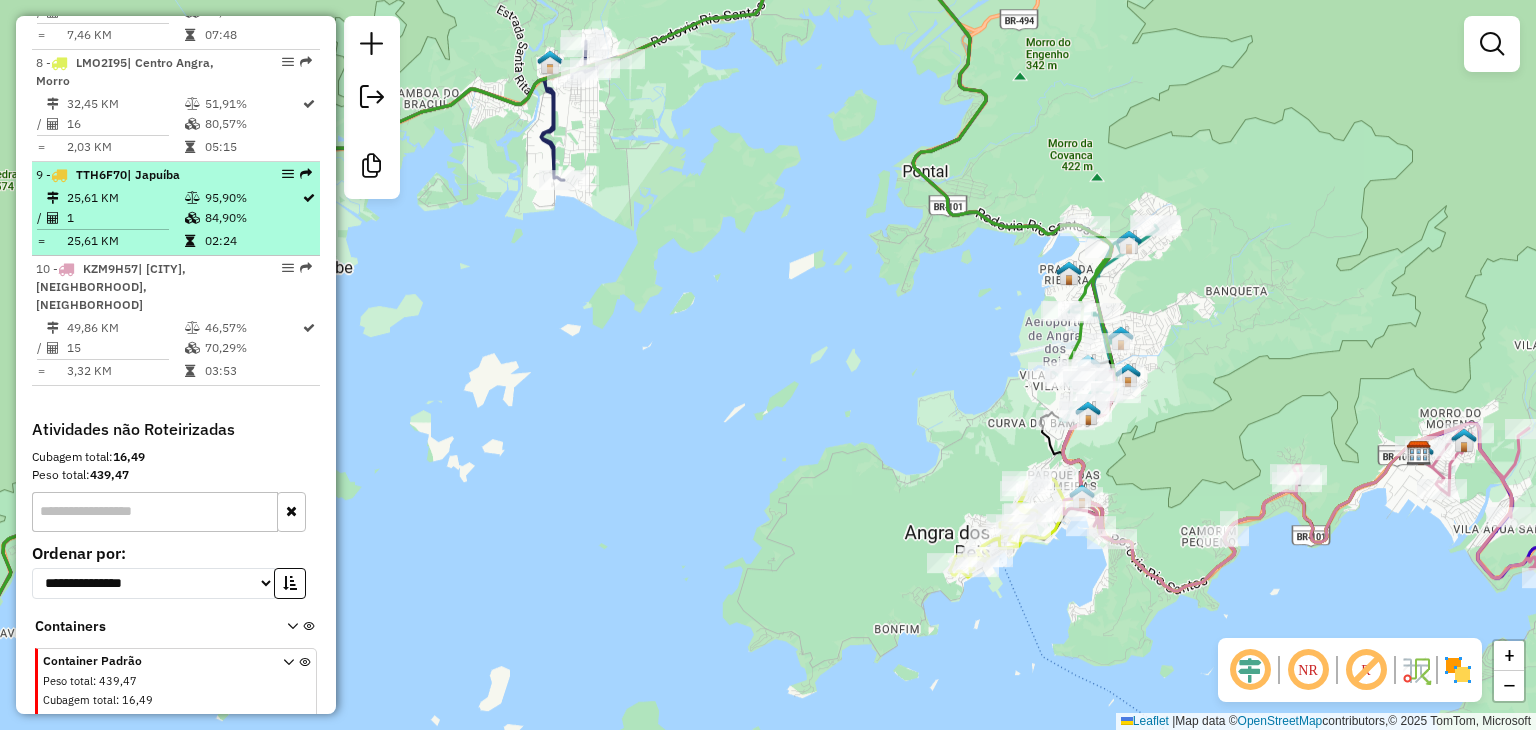 scroll, scrollTop: 1348, scrollLeft: 0, axis: vertical 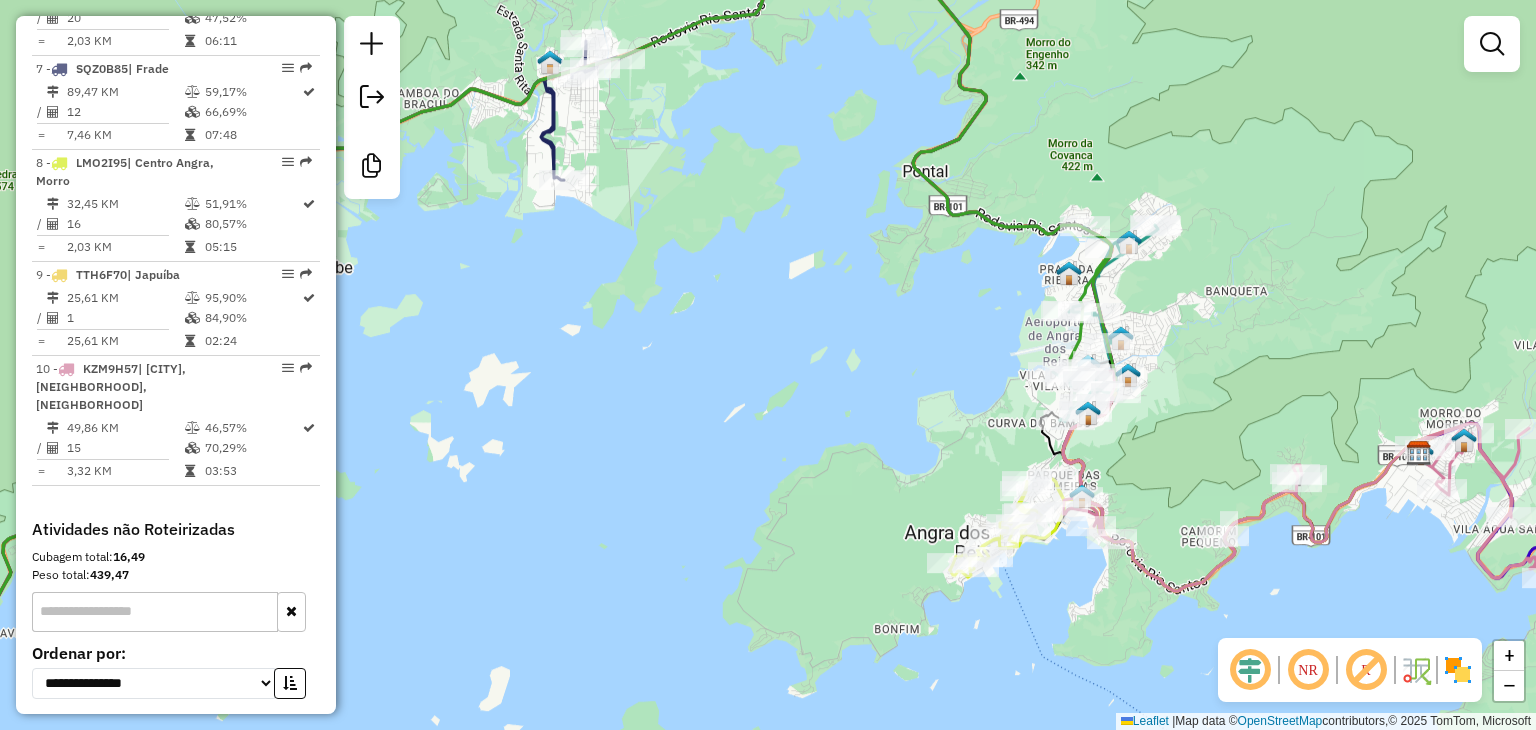 click on "Janela de atendimento Grade de atendimento Capacidade Transportadoras Veículos Cliente Pedidos  Rotas Selecione os dias de semana para filtrar as janelas de atendimento  Seg   Ter   Qua   Qui   Sex   Sáb   Dom  Informe o período da janela de atendimento: De: Até:  Filtrar exatamente a janela do cliente  Considerar janela de atendimento padrão  Selecione os dias de semana para filtrar as grades de atendimento  Seg   Ter   Qua   Qui   Sex   Sáb   Dom   Considerar clientes sem dia de atendimento cadastrado  Clientes fora do dia de atendimento selecionado Filtrar as atividades entre os valores definidos abaixo:  Peso mínimo:   Peso máximo:   Cubagem mínima:   Cubagem máxima:   De:   Até:  Filtrar as atividades entre o tempo de atendimento definido abaixo:  De:   Até:   Considerar capacidade total dos clientes não roteirizados Transportadora: Selecione um ou mais itens Tipo de veículo: Selecione um ou mais itens Veículo: Selecione um ou mais itens Motorista: Selecione um ou mais itens Nome: Rótulo:" 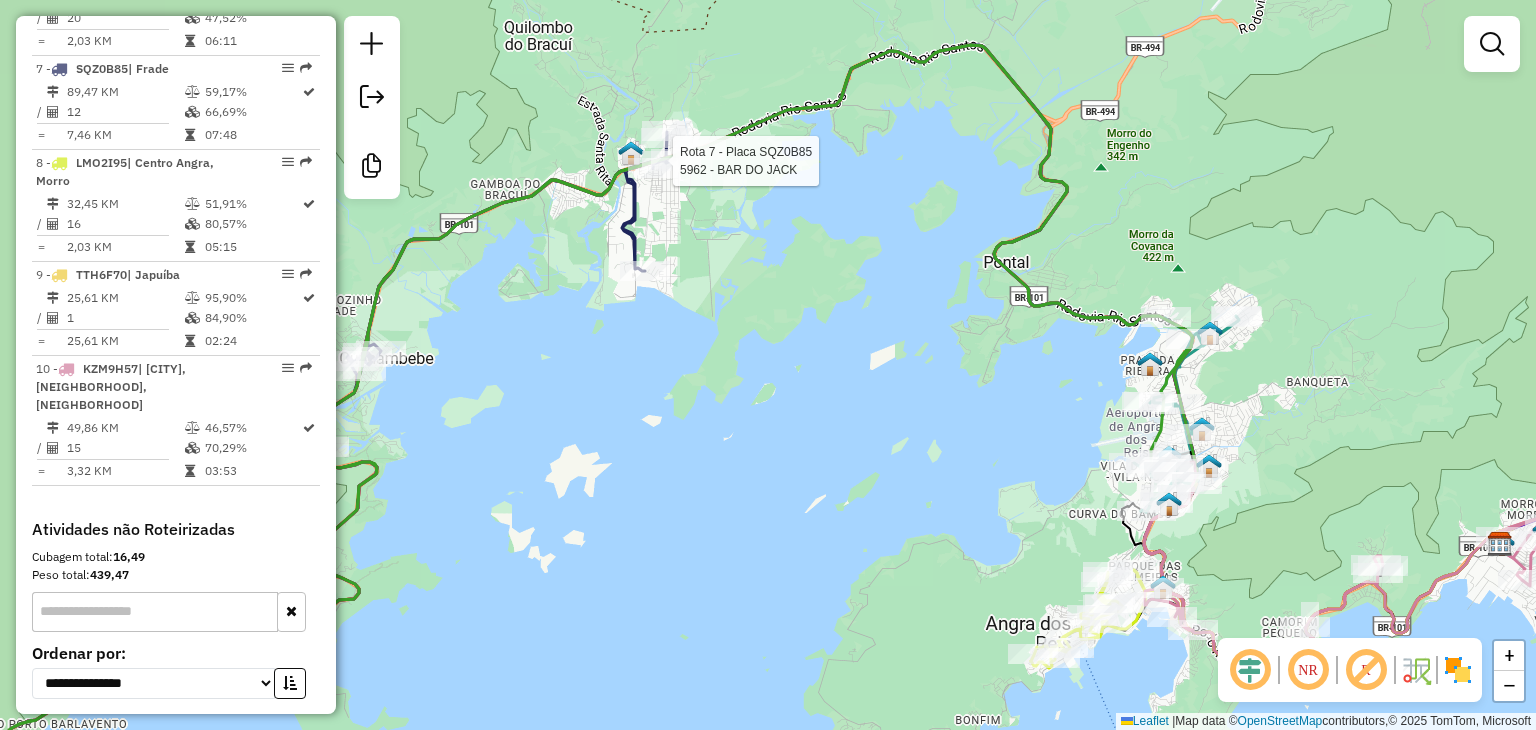 select on "**********" 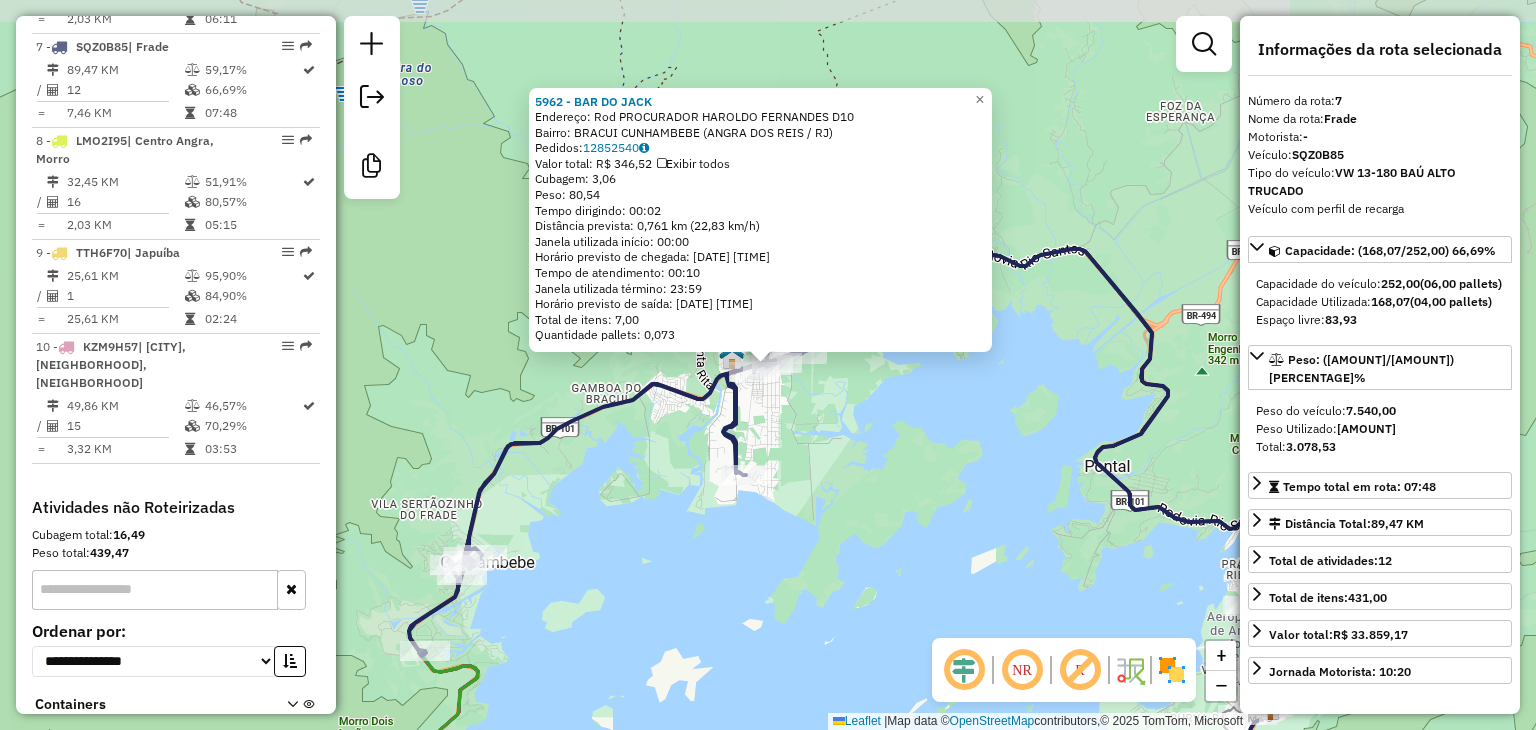 scroll, scrollTop: 1386, scrollLeft: 0, axis: vertical 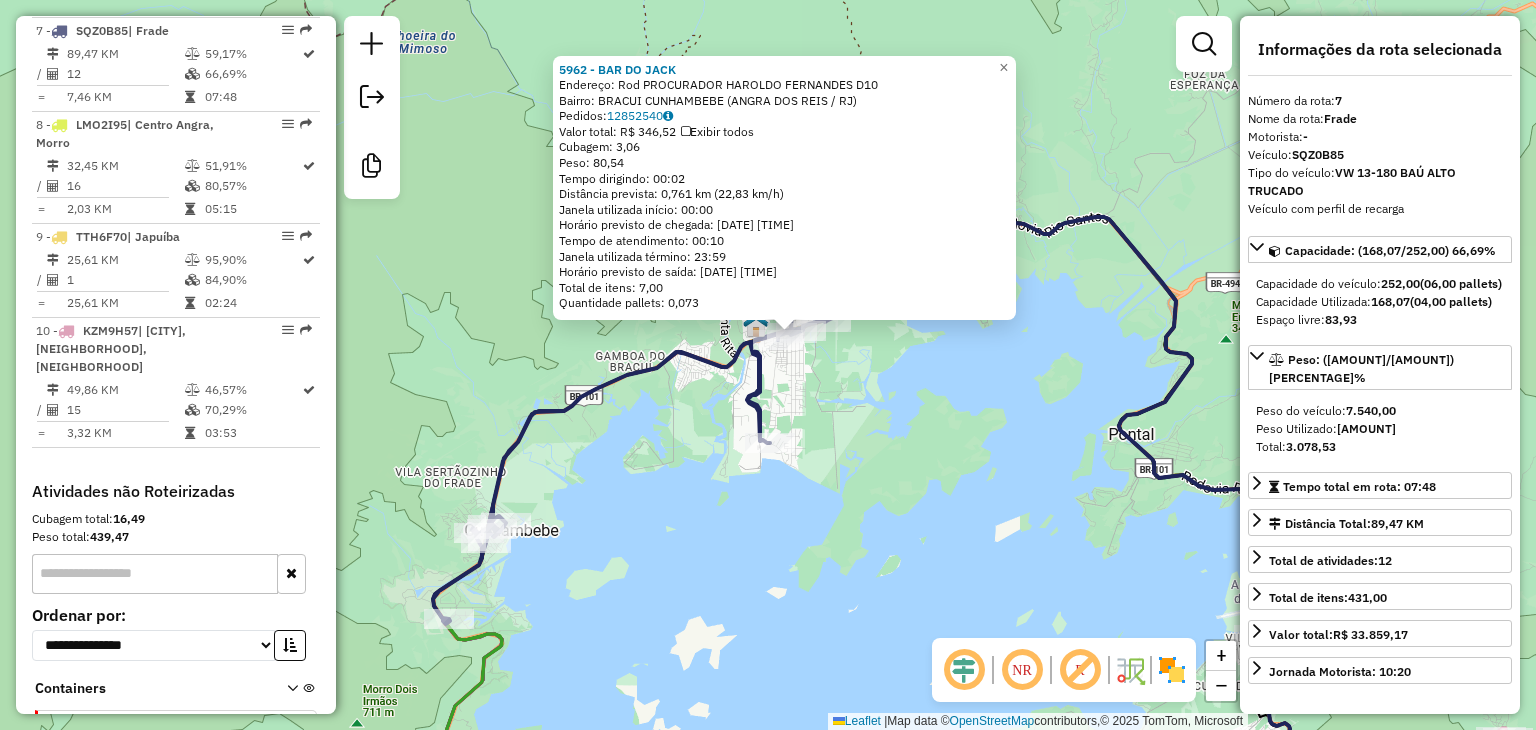 drag, startPoint x: 731, startPoint y: 625, endPoint x: 923, endPoint y: 417, distance: 283.0689 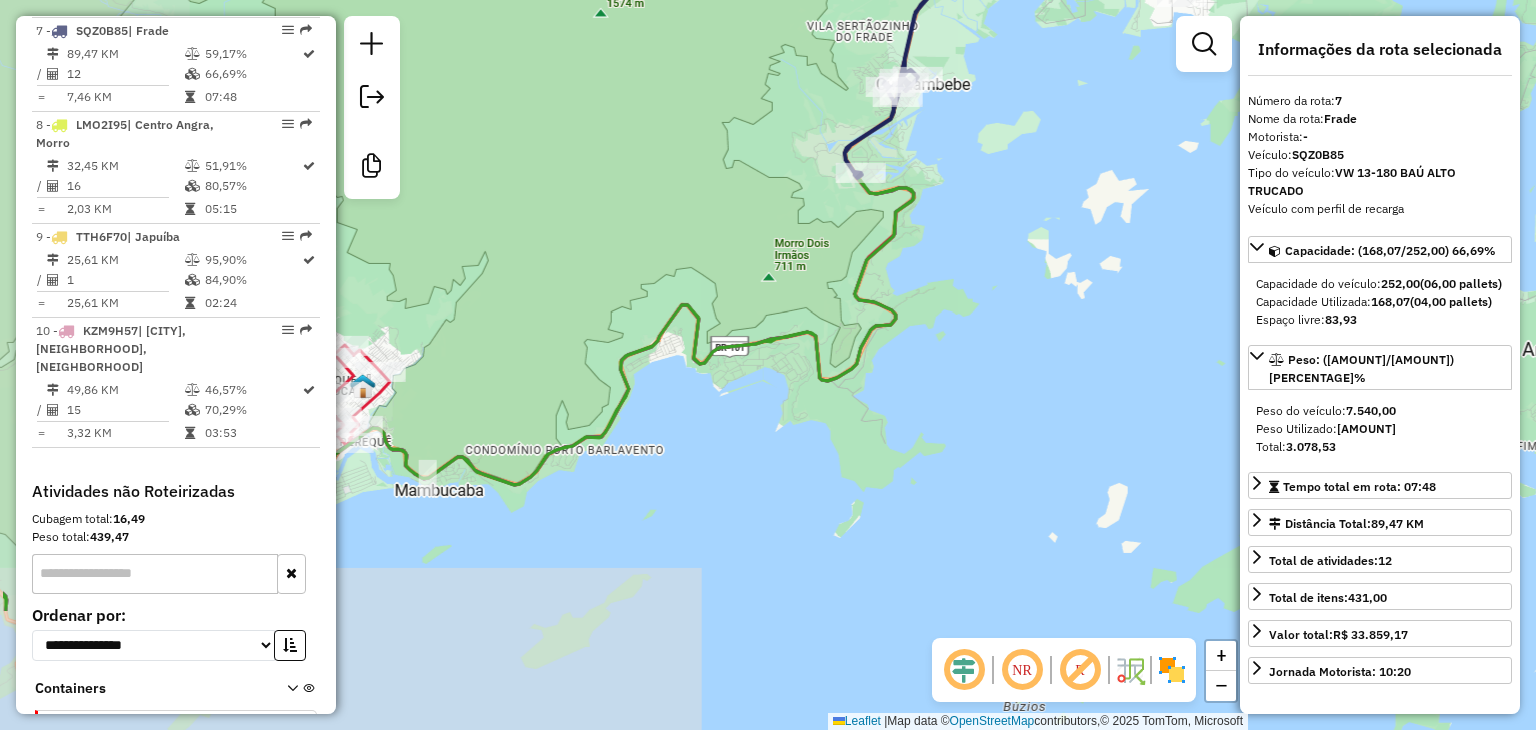 click on "[NUMBER] - [NAME]  Endereço: [STREET] [NUMBER]   Bairro: [NEIGHBORHOOD]  [CITY] ([CITY] / [STATE])   Pedidos:  [ORDER_ID]   Valor total: [CURRENCY] [AMOUNT]   Exibir todos   Cubagem: [CUBAGE]  Peso: [WEIGHT]  Tempo dirigindo: [TIME]   Distância prevista: [DISTANCE] km ([SPEED] km/h)   Janela utilizada início: [TIME]   Horário previsto de chegada: [DATE] [TIME]   Tempo de atendimento: [TIME]   Janela utilizada término: [TIME]   Horário previsto de saída: [DATE] [TIME]   Total de itens: [ITEMS]   Quantidade pallets: [PALLETS]  × Janela de atendimento Grade de atendimento Capacidade Transportadoras Veículos Cliente Pedidos  Rotas Selecione os dias de semana para filtrar as janelas de atendimento  Seg   Ter   Qua   Qui   Sex   Sáb   Dom  Informe o período da janela de atendimento: De: [TIME] Até: [TIME]  Filtrar exatamente a janela do cliente  Considerar janela de atendimento padrão  Selecione os dias de semana para filtrar as grades de atendimento  Seg   Ter   Qua   Qui   Sex   Sáb   Dom   Peso mínimo: [WEIGHT]   Peso máximo: [WEIGHT]  De: [TIME]" 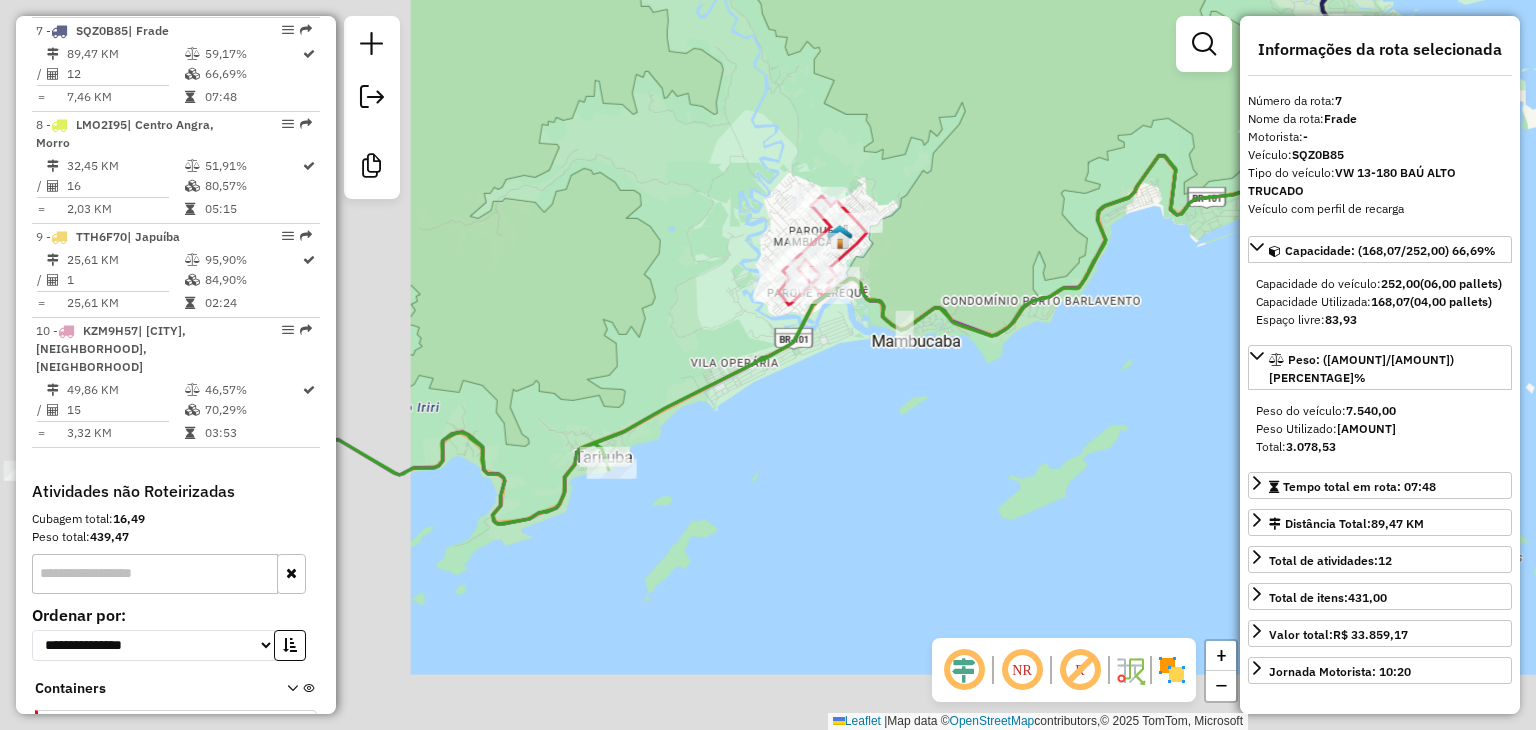 drag, startPoint x: 502, startPoint y: 482, endPoint x: 979, endPoint y: 333, distance: 499.72992 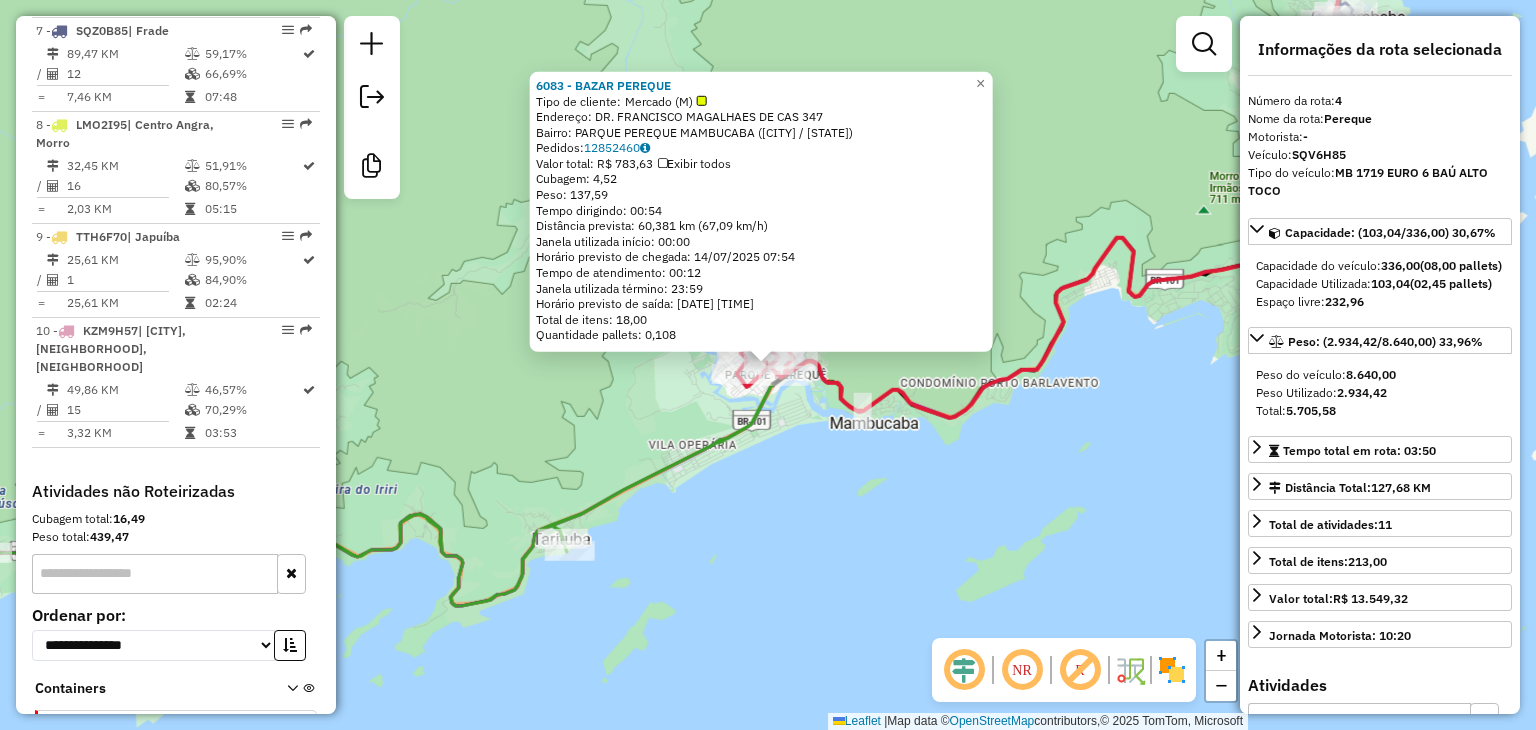 scroll, scrollTop: 1087, scrollLeft: 0, axis: vertical 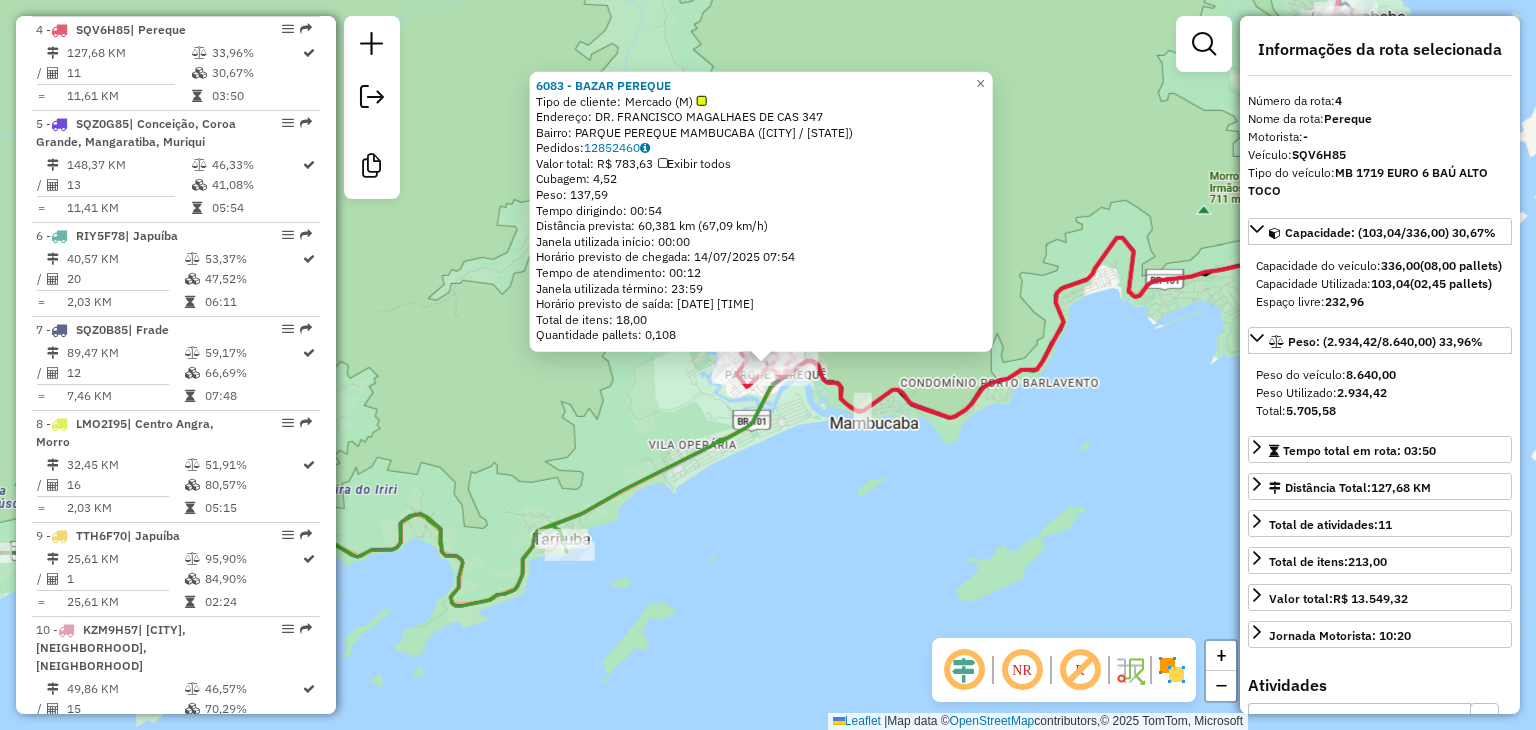 click on "6083 - BAZAR PEREQUE  Tipo de cliente:   Mercado (M)   Endereço:  DR. FRANCISCO MAGALHAES DE CAS 347   Bairro: PARQUE PEREQUE  MAMBUCABA ([CITY] / [STATE])   Pedidos:  12852460   Valor total: R$ 783,63   Exibir todos   Cubagem: 4,52  Peso: 137,59  Tempo dirigindo: 00:54   Distância prevista: 60,381 km (67,09 km/h)   Janela utilizada início: 00:00   Horário previsto de chegada: 14/07/2025 07:54   Tempo de atendimento: 00:12   Janela utilizada término: 23:59   Horário previsto de saída: 14/07/2025 08:06   Total de itens: 18,00   Quantidade pallets: 0,108  × Janela de atendimento Grade de atendimento Capacidade Transportadoras Veículos Cliente Pedidos  Rotas Selecione os dias de semana para filtrar as janelas de atendimento  Seg   Ter   Qua   Qui   Sex   Sáb   Dom  Informe o período da janela de atendimento: De: Até:  Filtrar exatamente a janela do cliente  Considerar janela de atendimento padrão  Selecione os dias de semana para filtrar as grades de atendimento  Seg   Ter   Qua   Qui   Sex  De:" 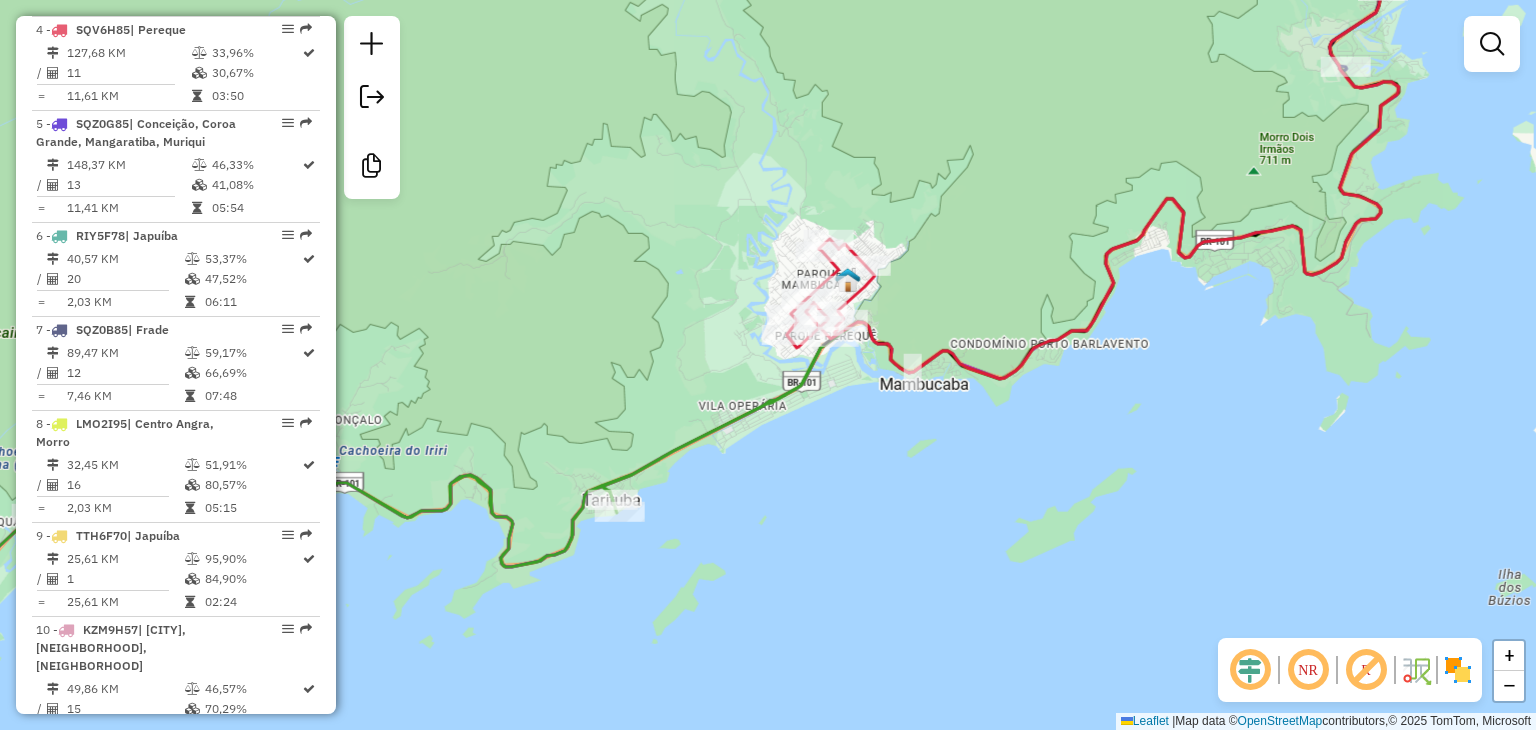 drag, startPoint x: 730, startPoint y: 561, endPoint x: 800, endPoint y: 505, distance: 89.64374 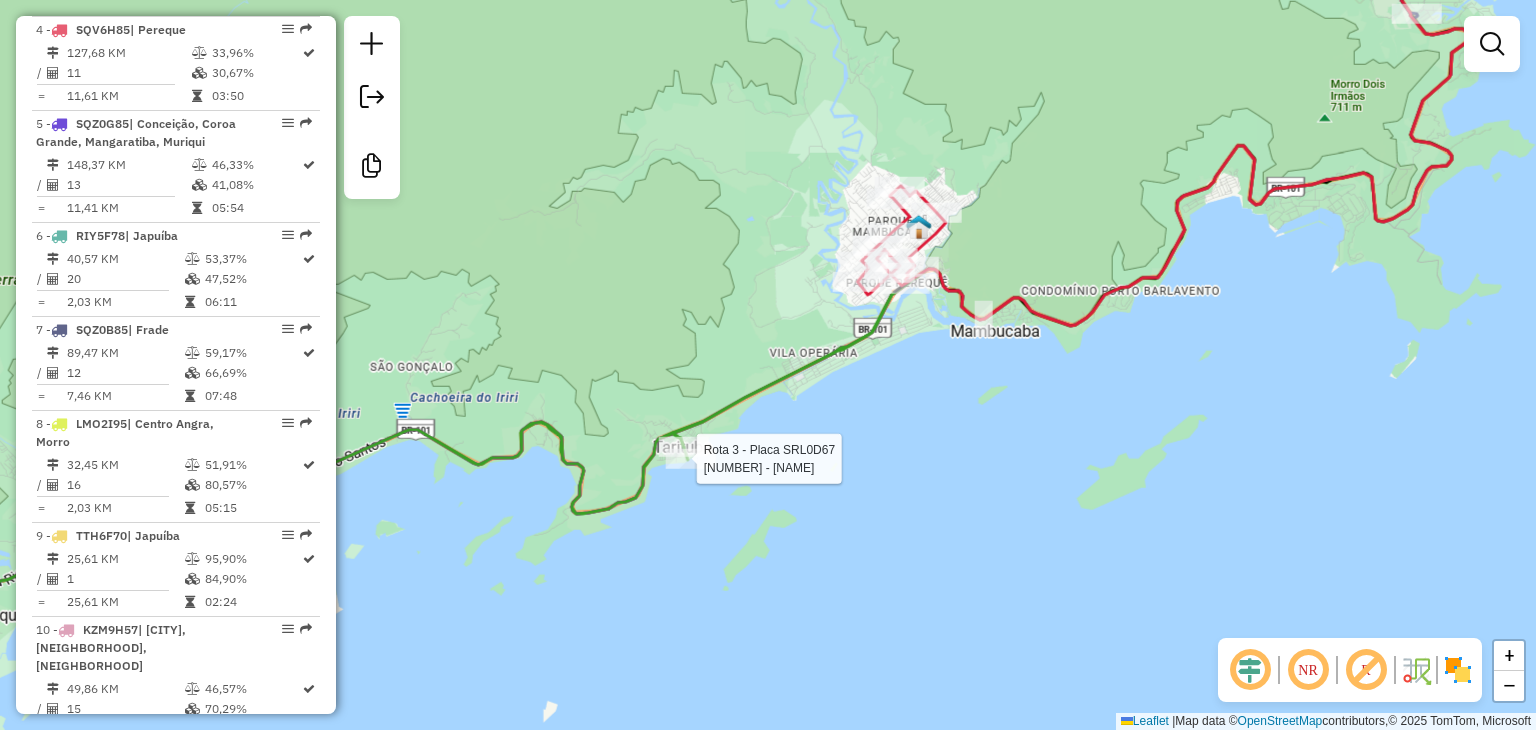 select on "**********" 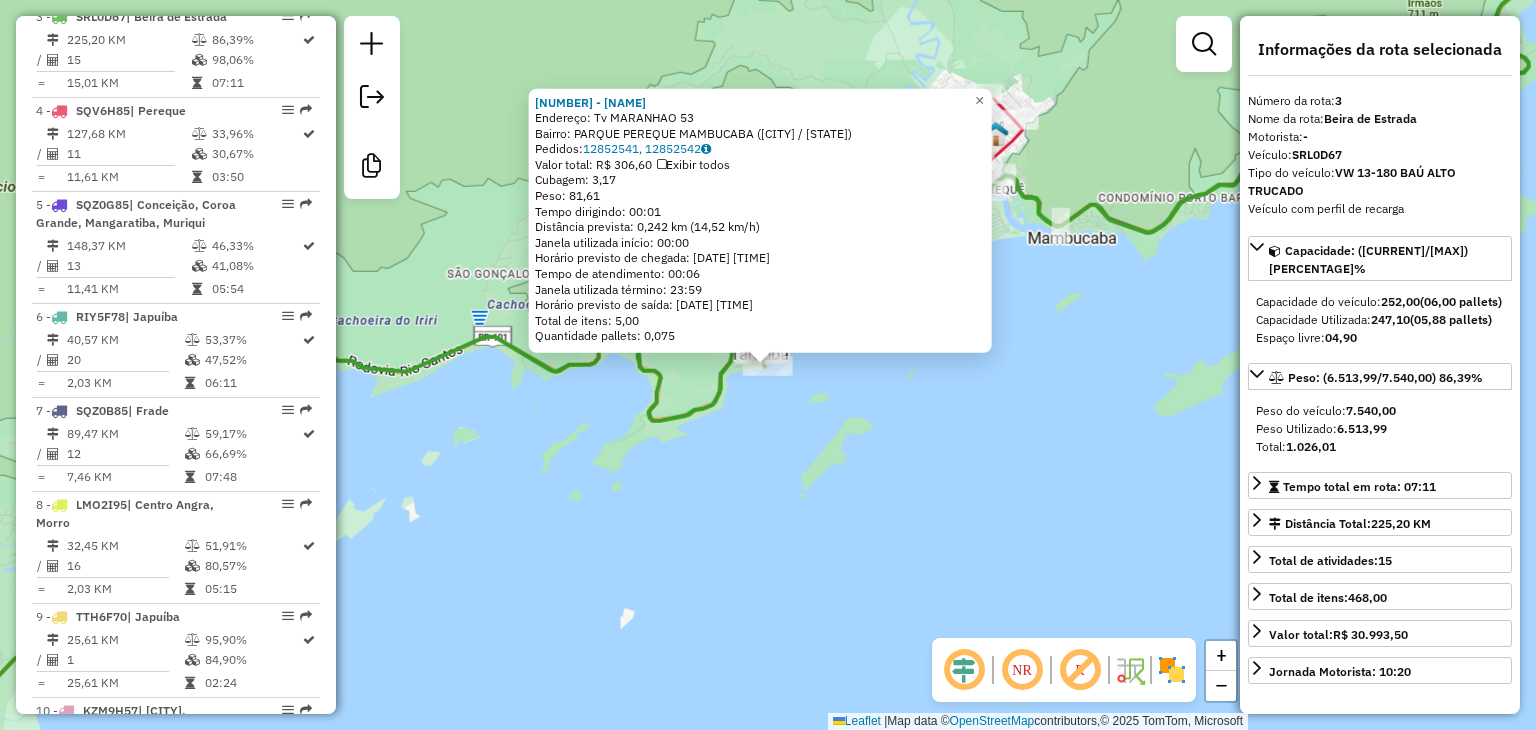 scroll, scrollTop: 992, scrollLeft: 0, axis: vertical 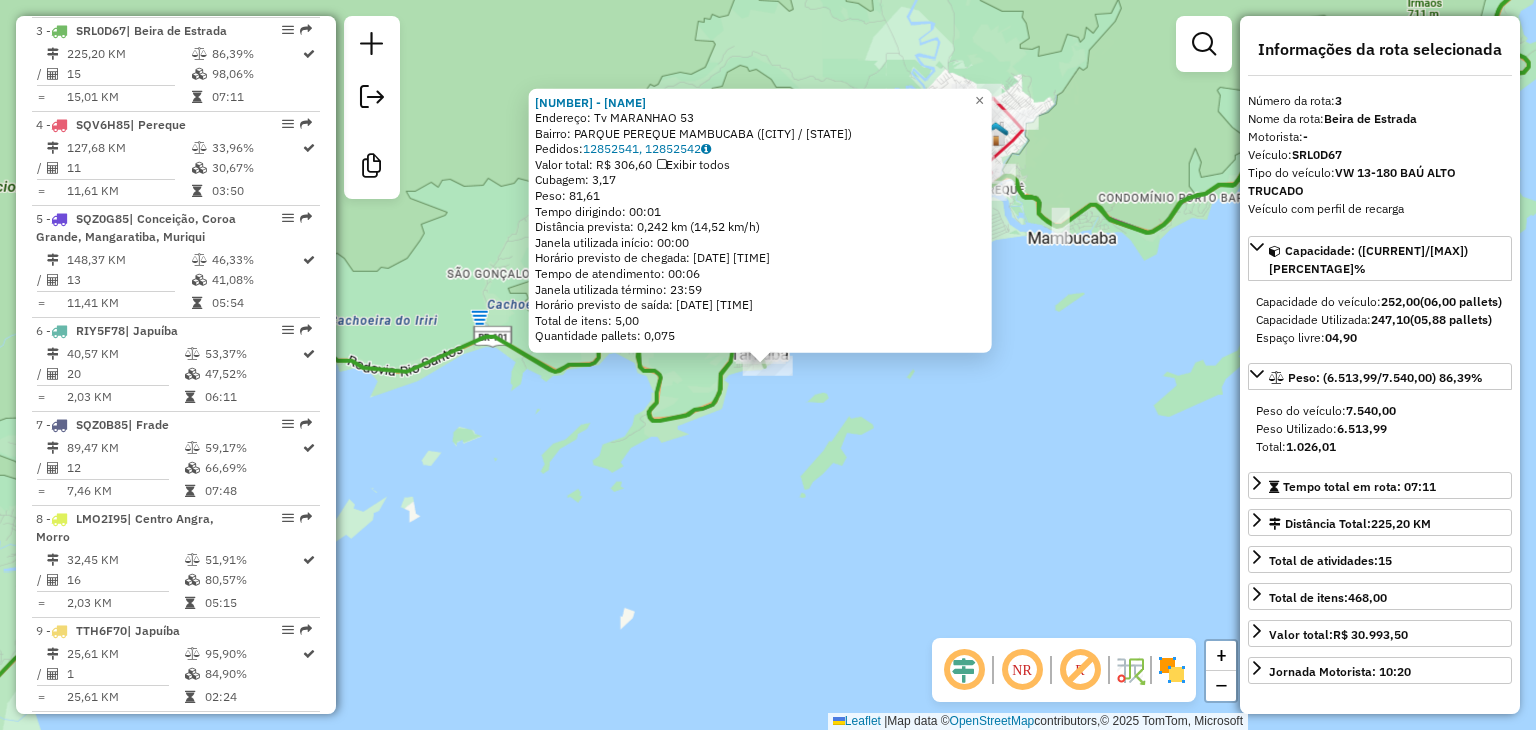 click on "5607 - QUIOSQUE POR DO SOL Endereço: Tv MARANHAO 53 Bairro: PARQUE PEREQUE MAMBUCABA ([CITY] / [STATE]) Pedidos: 12852541, 12852542 Valor total: R$ 306,60 Exibir todos Cubagem: 3,17 Peso: 81,61 Tempo dirigindo: 00:01 Distância prevista: 0,242 km (14,52 km/h) Janela utilizada início: 00:00 Horário previsto de chegada: [DATE] [TIME] Tempo de atendimento: 00:06 Janela utilizada término: 23:59 Horário previsto de saída: [DATE] [TIME] Total de itens: 5,00 Quantidade pallets: 0,075 × Janela de atendimento Grade de atendimento Capacidade Transportadoras Veículos Cliente Pedidos Rotas Selecione os dias de semana para filtrar as janelas de atendimento Seg Ter Qua Qui Sex Sáb Dom Informe o período da janela de atendimento: De: Até: Filtrar exatamente a janela do cliente Considerar janela de atendimento padrão Selecione os dias de semana para filtrar as grades de atendimento Seg Ter Qua Qui Sex Sáb Dom De: De:" 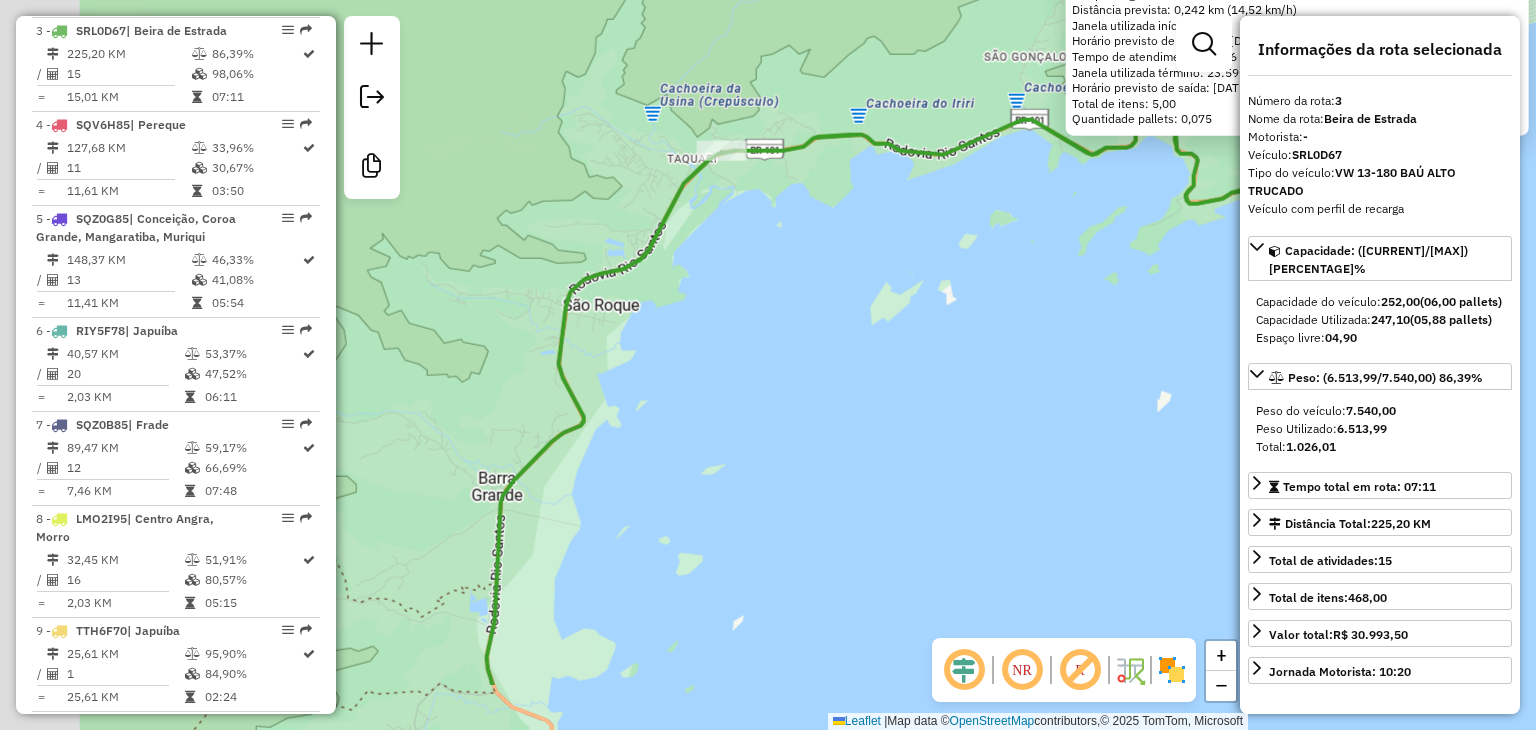 drag, startPoint x: 1057, startPoint y: 403, endPoint x: 1077, endPoint y: 389, distance: 24.41311 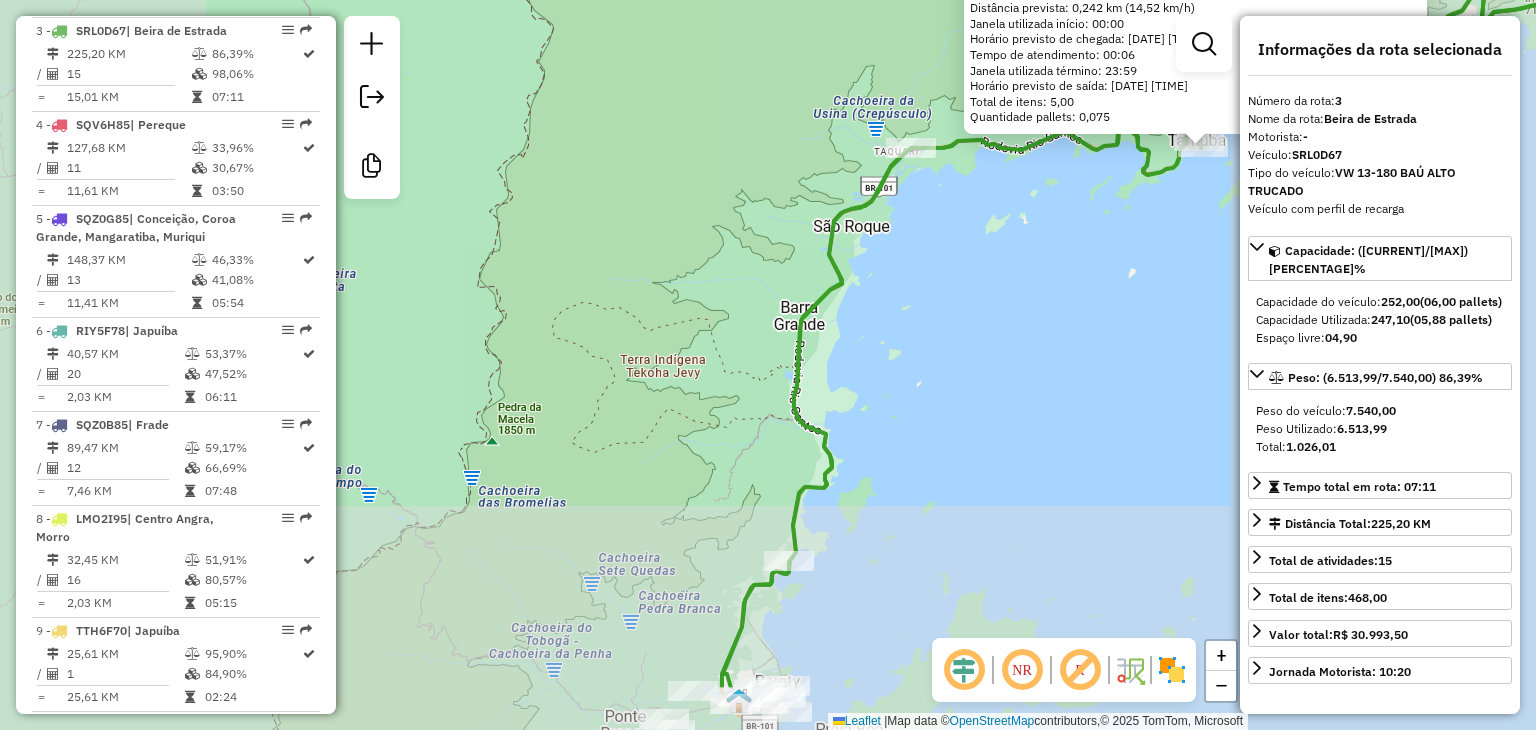 drag, startPoint x: 1023, startPoint y: 451, endPoint x: 1016, endPoint y: 319, distance: 132.18547 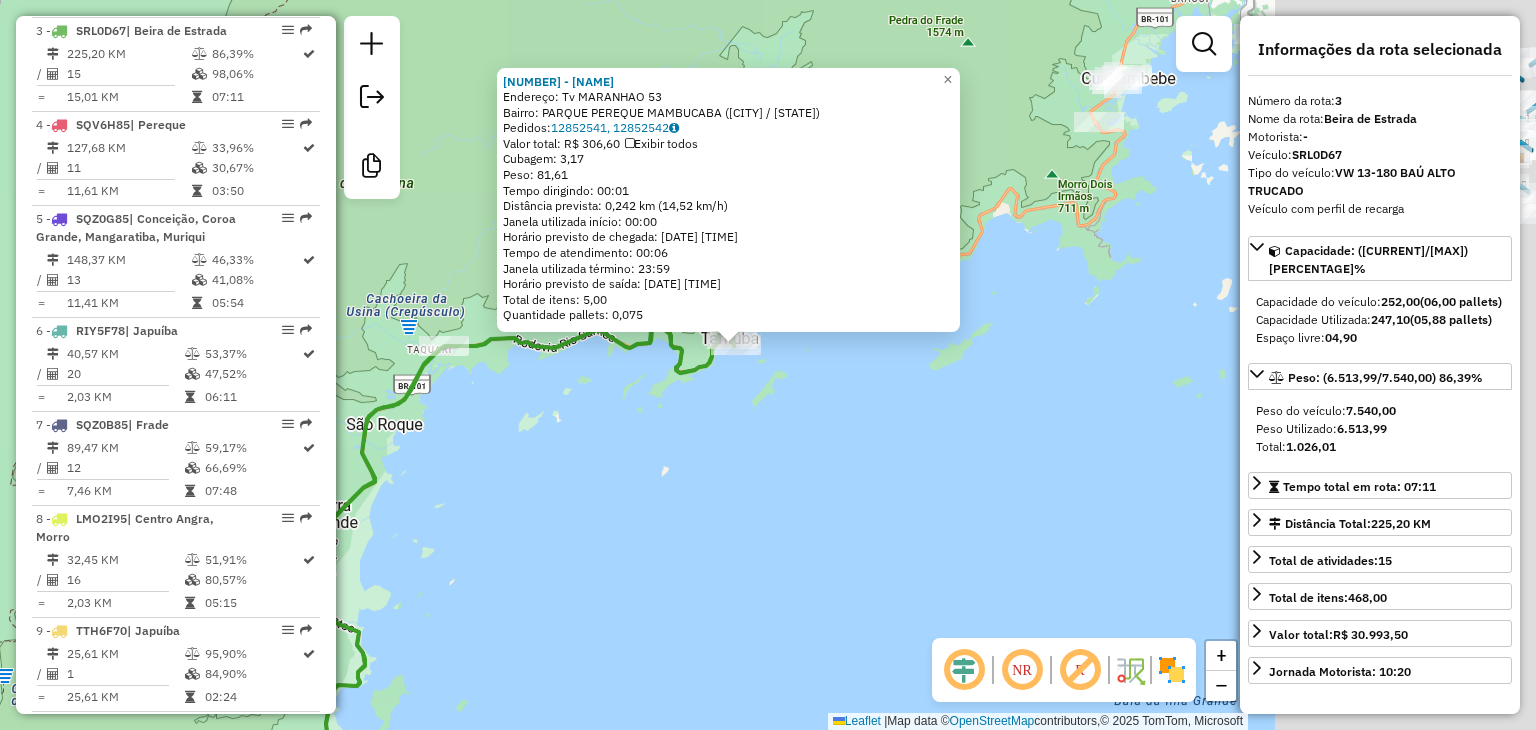 click on "5607 - QUIOSQUE POR DO SOL Endereço: Tv MARANHAO 53 Bairro: PARQUE PEREQUE MAMBUCABA ([CITY] / [STATE]) Pedidos: 12852541, 12852542 Valor total: R$ 306,60 Exibir todos Cubagem: 3,17 Peso: 81,61 Tempo dirigindo: 00:01 Distância prevista: 0,242 km (14,52 km/h) Janela utilizada início: 00:00 Horário previsto de chegada: [DATE] [TIME] Tempo de atendimento: 00:06 Janela utilizada término: 23:59 Horário previsto de saída: [DATE] [TIME] Total de itens: 5,00 Quantidade pallets: 0,075 × Janela de atendimento Grade de atendimento Capacidade Transportadoras Veículos Cliente Pedidos Rotas Selecione os dias de semana para filtrar as janelas de atendimento Seg Ter Qua Qui Sex Sáb Dom Informe o período da janela de atendimento: De: Até: Filtrar exatamente a janela do cliente Considerar janela de atendimento padrão Selecione os dias de semana para filtrar as grades de atendimento Seg Ter Qua Qui Sex Sáb Dom De: De:" 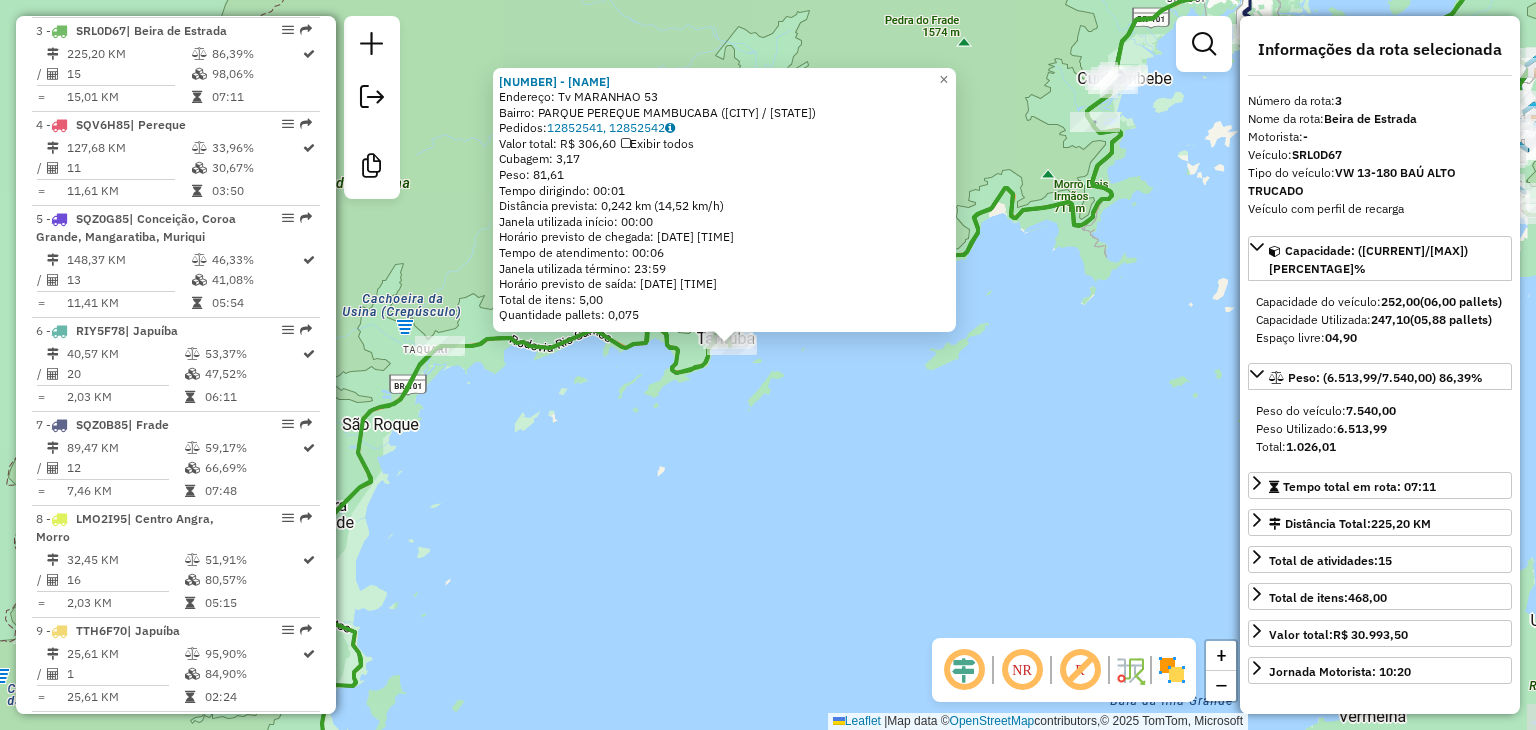 click on "5607 - QUIOSQUE POR DO SOL Endereço: Tv MARANHAO 53 Bairro: PARQUE PEREQUE MAMBUCABA ([CITY] / [STATE]) Pedidos: 12852541, 12852542 Valor total: R$ 306,60 Exibir todos Cubagem: 3,17 Peso: 81,61 Tempo dirigindo: 00:01 Distância prevista: 0,242 km (14,52 km/h) Janela utilizada início: 00:00 Horário previsto de chegada: [DATE] [TIME] Tempo de atendimento: 00:06 Janela utilizada término: 23:59 Horário previsto de saída: [DATE] [TIME] Total de itens: 5,00 Quantidade pallets: 0,075 × Janela de atendimento Grade de atendimento Capacidade Transportadoras Veículos Cliente Pedidos Rotas Selecione os dias de semana para filtrar as janelas de atendimento Seg Ter Qua Qui Sex Sáb Dom Informe o período da janela de atendimento: De: Até: Filtrar exatamente a janela do cliente Considerar janela de atendimento padrão Selecione os dias de semana para filtrar as grades de atendimento Seg Ter Qua Qui Sex Sáb Dom De: De:" 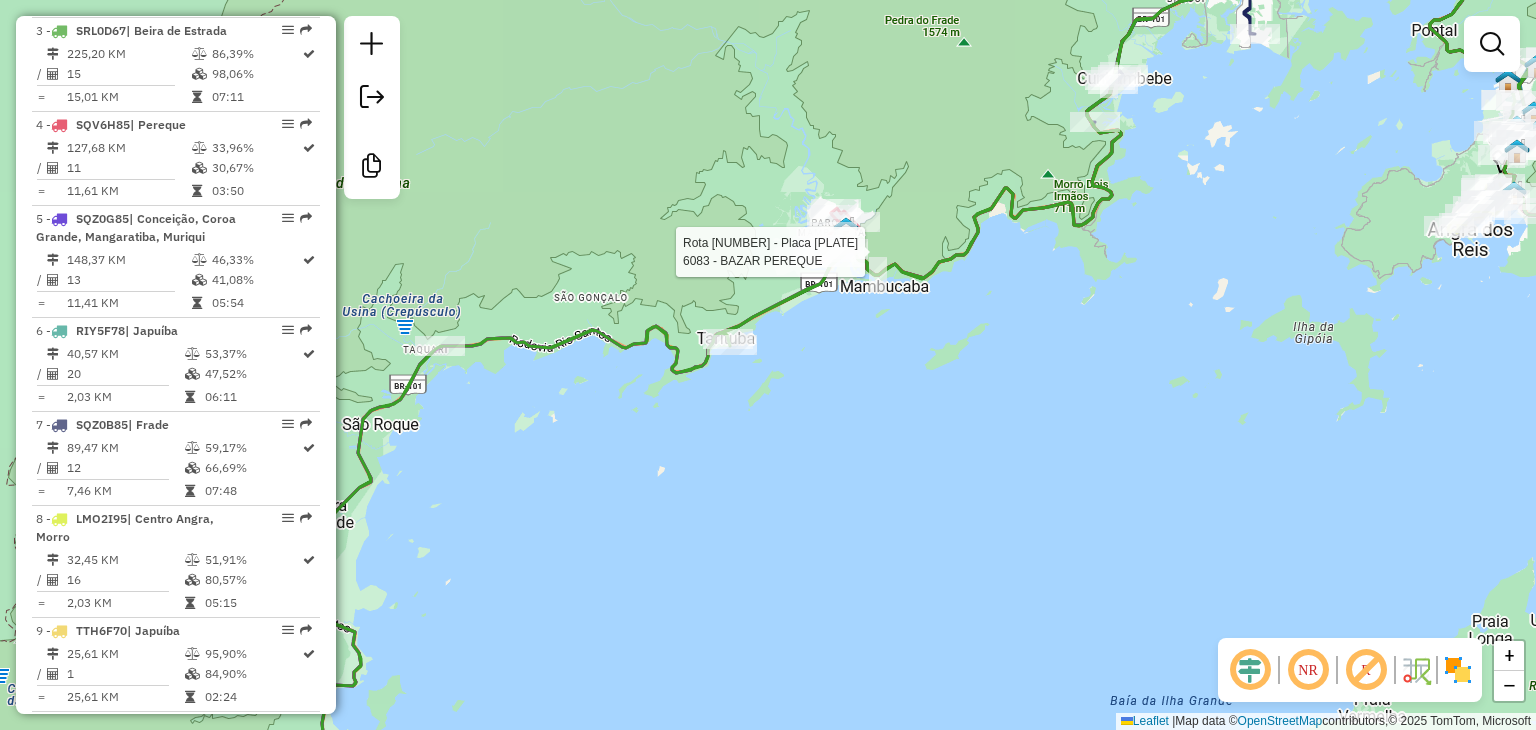 select on "**********" 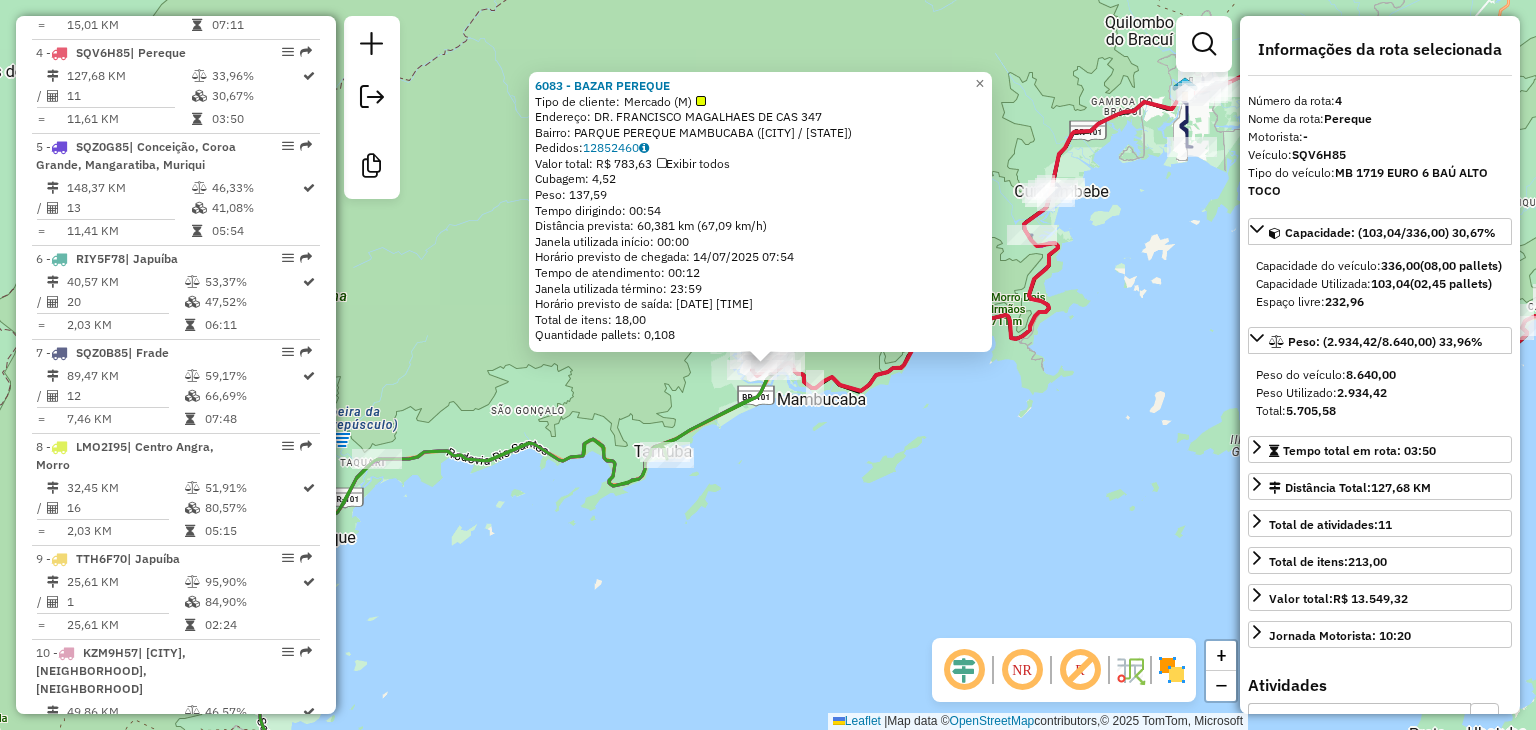 scroll, scrollTop: 1087, scrollLeft: 0, axis: vertical 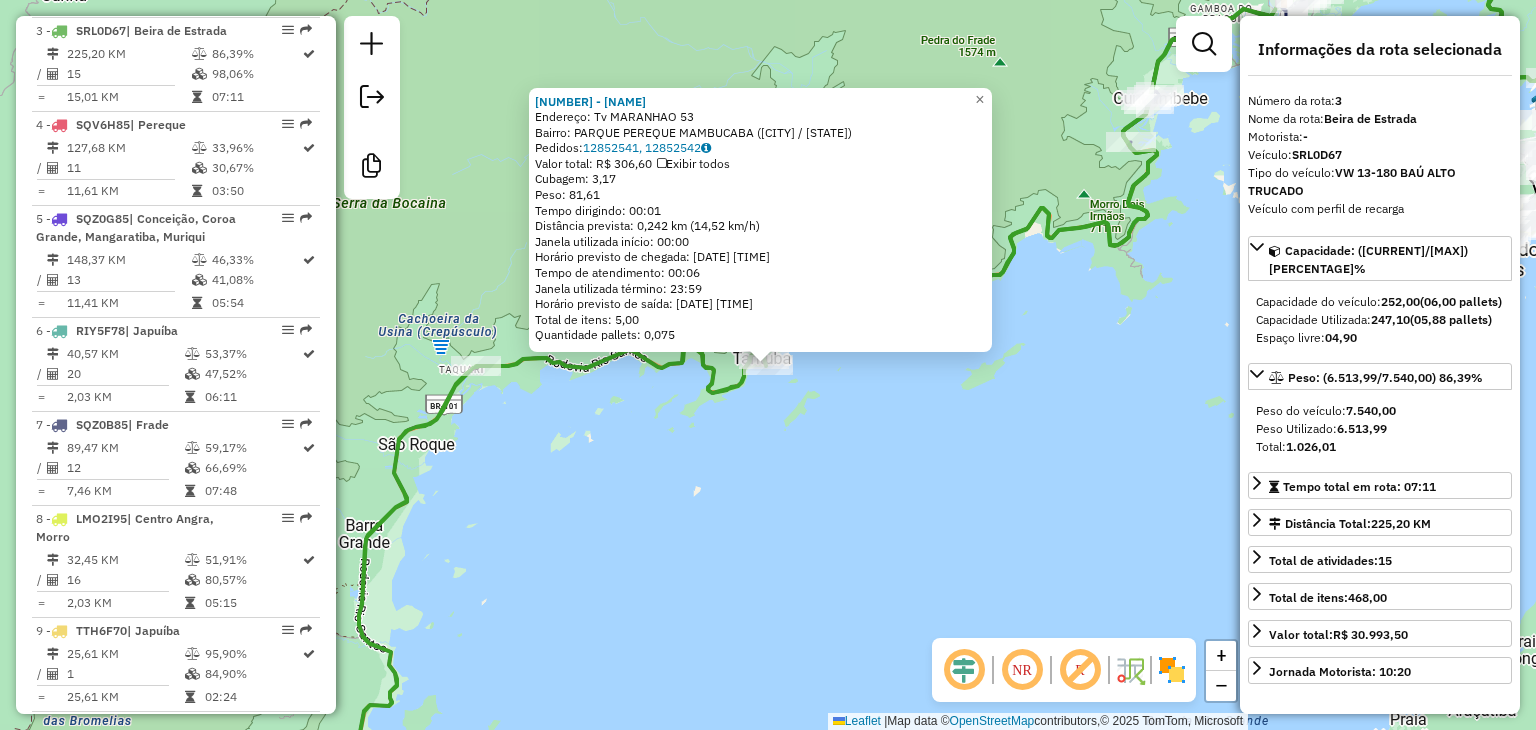 click on "5607 - QUIOSQUE POR DO SOL Endereço: Tv MARANHAO 53 Bairro: PARQUE PEREQUE MAMBUCABA ([CITY] / [STATE]) Pedidos: 12852541, 12852542 Valor total: R$ 306,60 Exibir todos Cubagem: 3,17 Peso: 81,61 Tempo dirigindo: 00:01 Distância prevista: 0,242 km (14,52 km/h) Janela utilizada início: 00:00 Horário previsto de chegada: [DATE] [TIME] Tempo de atendimento: 00:06 Janela utilizada término: 23:59 Horário previsto de saída: [DATE] [TIME] Total de itens: 5,00 Quantidade pallets: 0,075 × Janela de atendimento Grade de atendimento Capacidade Transportadoras Veículos Cliente Pedidos Rotas Selecione os dias de semana para filtrar as janelas de atendimento Seg Ter Qua Qui Sex Sáb Dom Informe o período da janela de atendimento: De: Até: Filtrar exatamente a janela do cliente Considerar janela de atendimento padrão Selecione os dias de semana para filtrar as grades de atendimento Seg Ter Qua Qui Sex Sáb Dom De: De:" 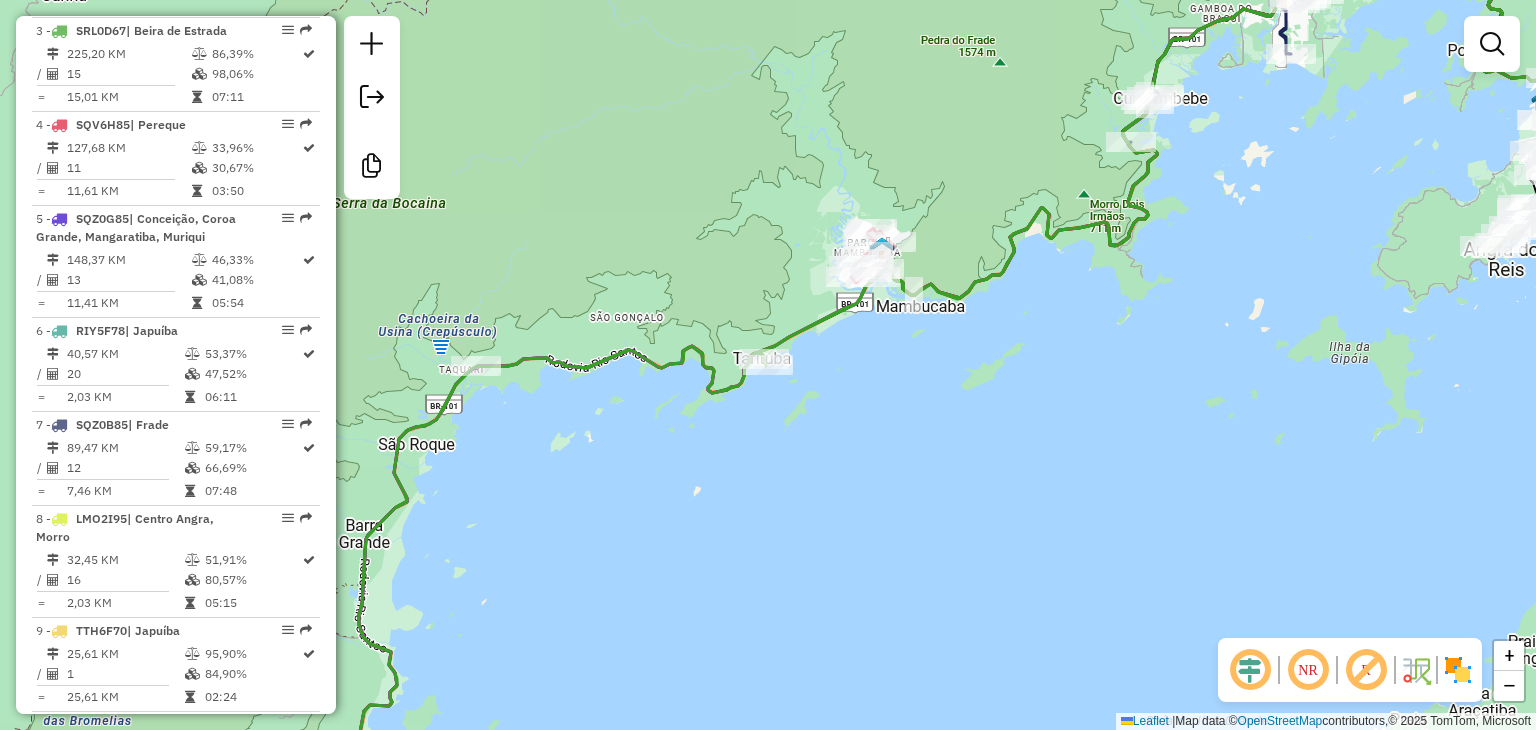 drag, startPoint x: 900, startPoint y: 418, endPoint x: 824, endPoint y: 503, distance: 114.02193 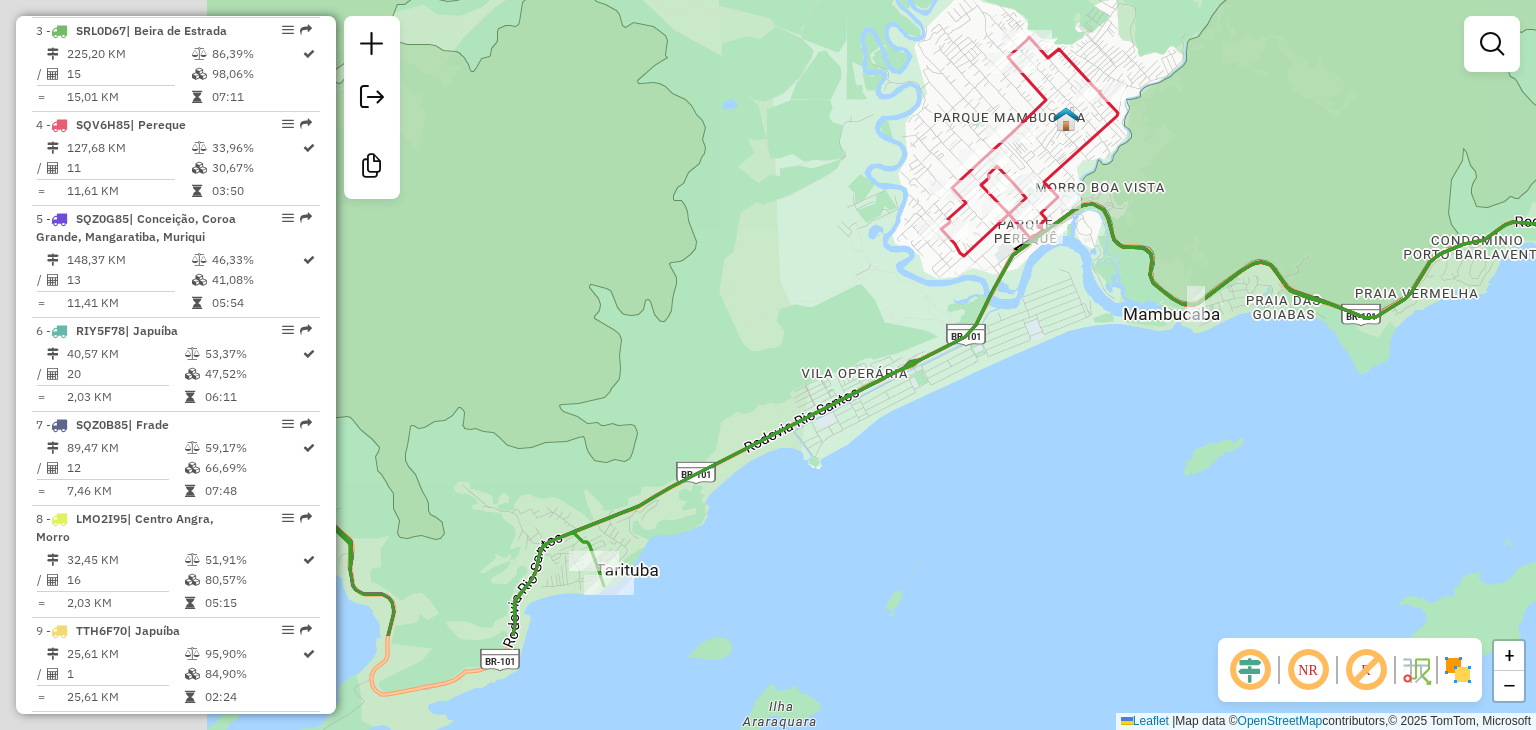drag, startPoint x: 776, startPoint y: 365, endPoint x: 790, endPoint y: 342, distance: 26.925823 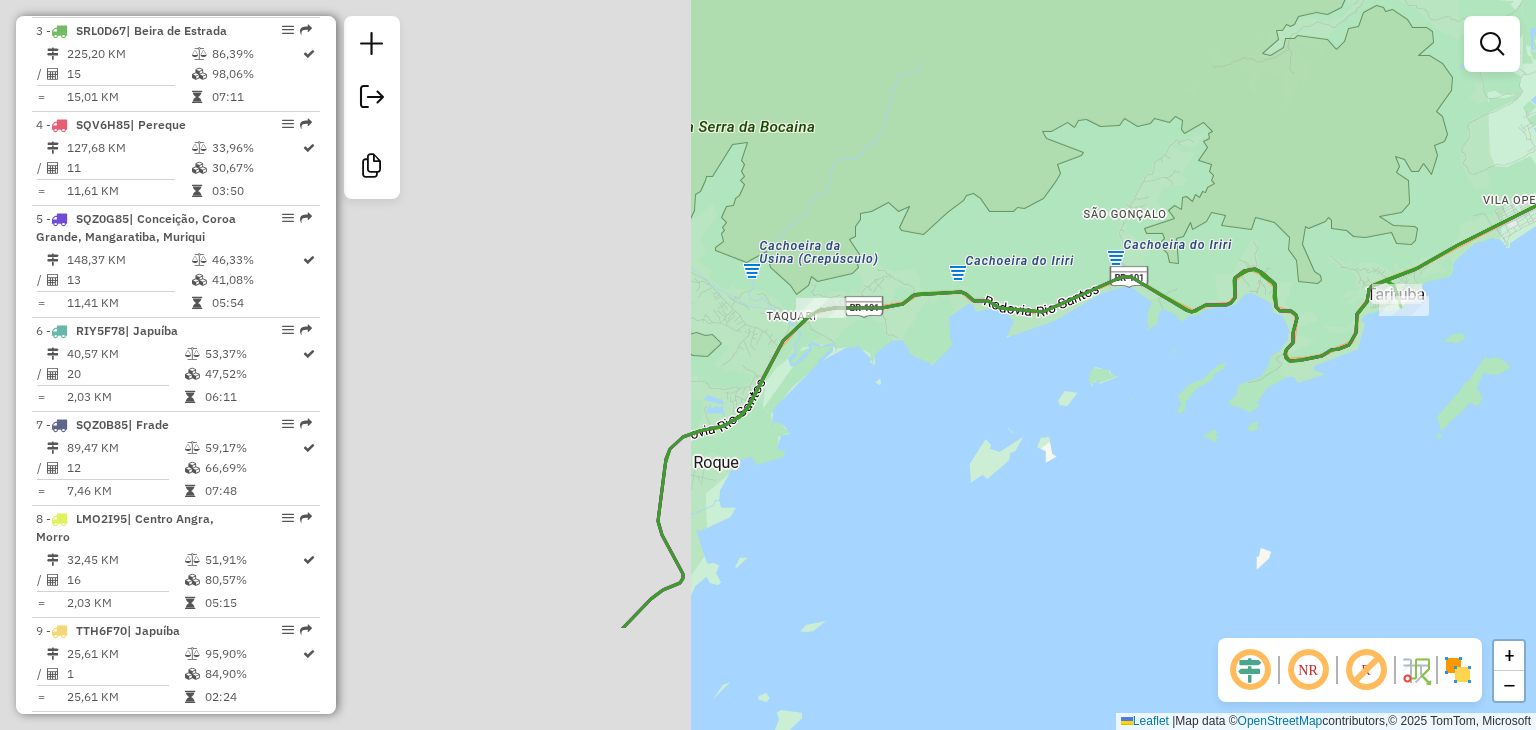 drag, startPoint x: 492, startPoint y: 431, endPoint x: 1200, endPoint y: 256, distance: 729.3072 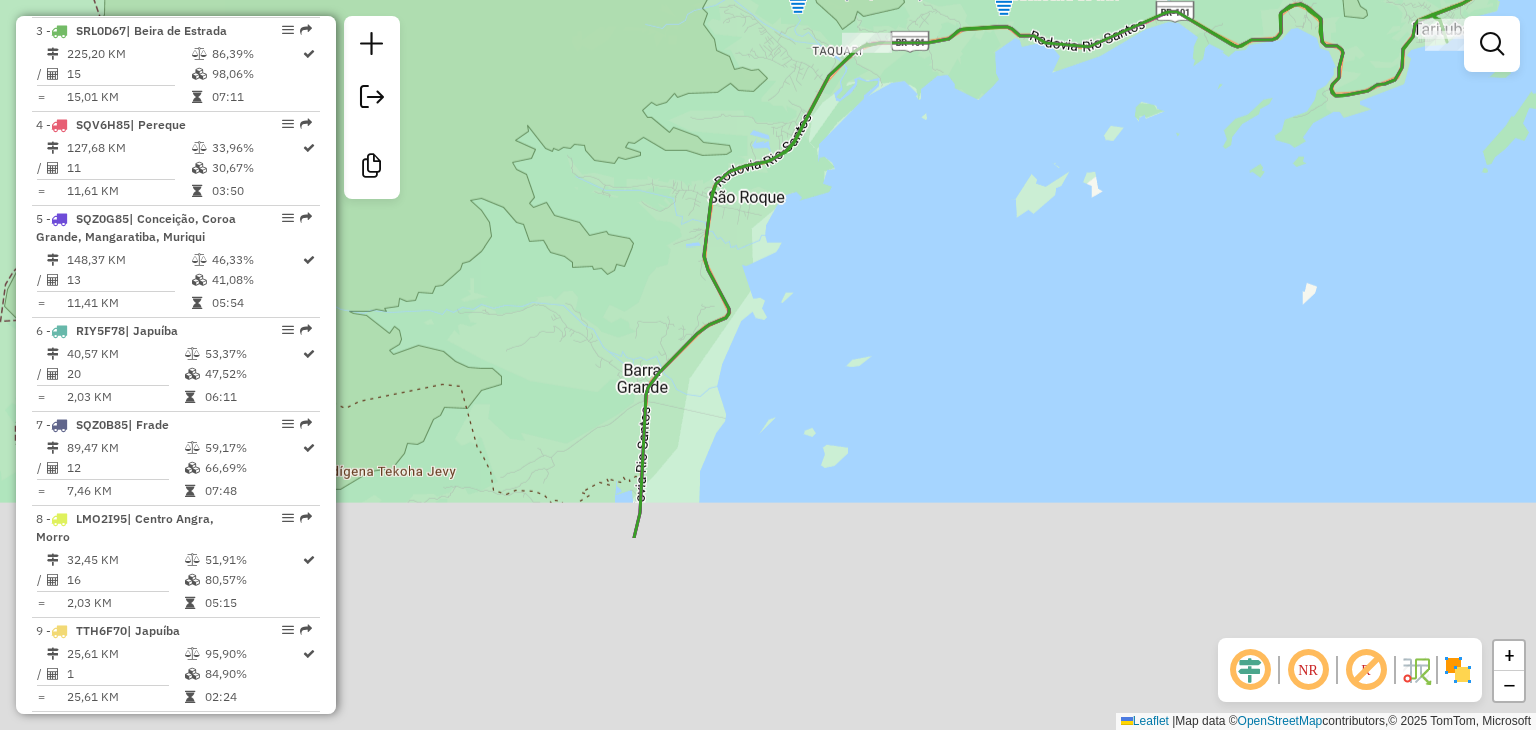 drag, startPoint x: 1050, startPoint y: 312, endPoint x: 1064, endPoint y: 214, distance: 98.99495 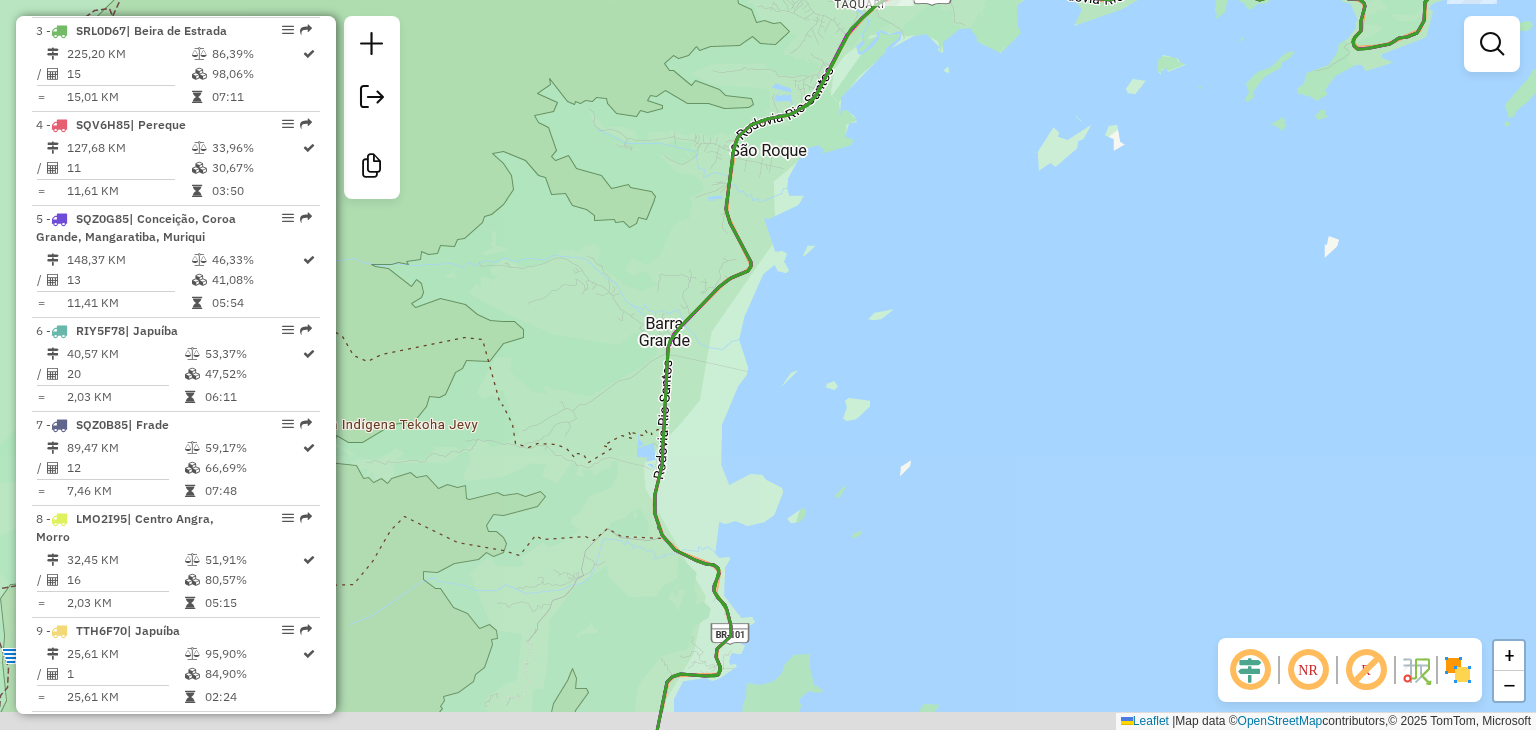 drag, startPoint x: 870, startPoint y: 402, endPoint x: 1074, endPoint y: -10, distance: 459.73904 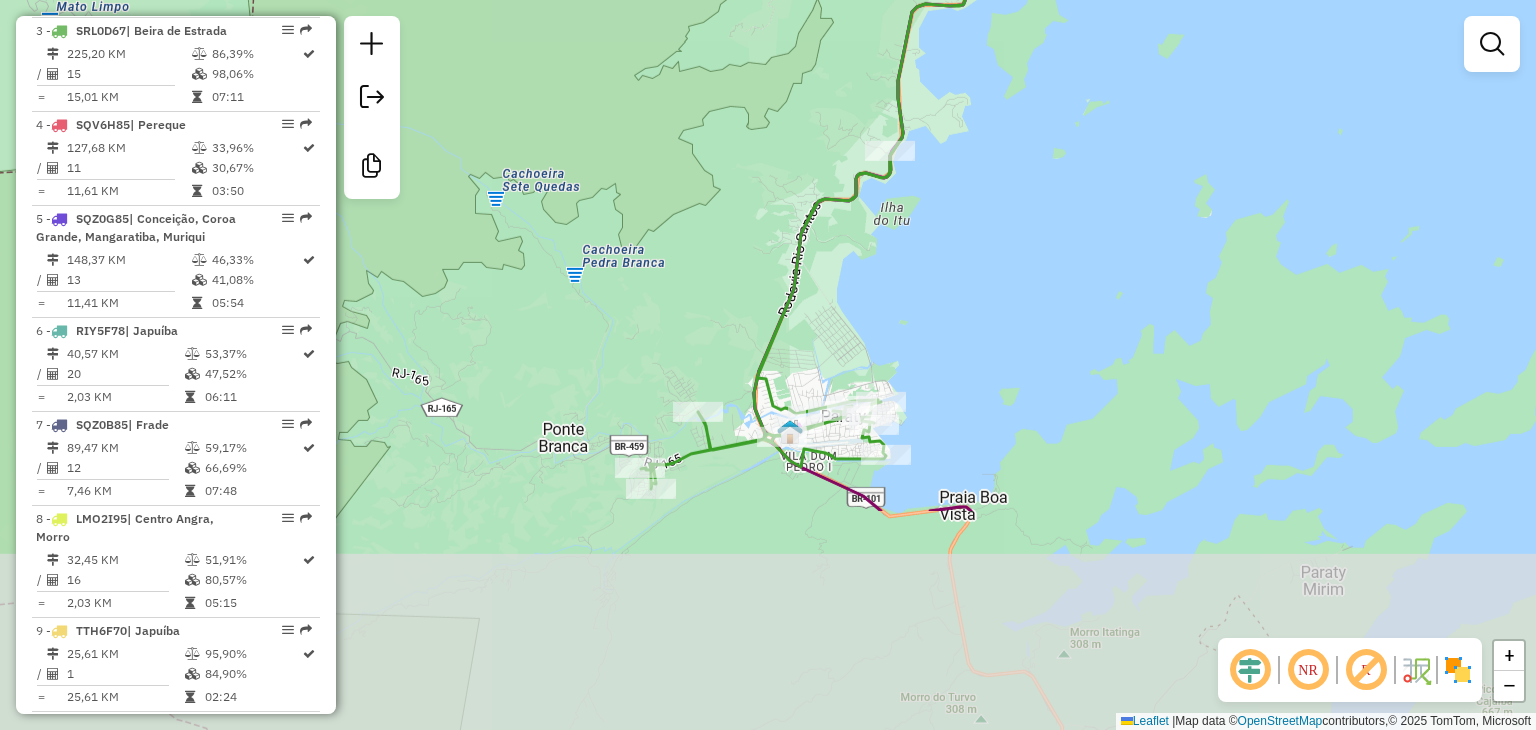 drag, startPoint x: 1052, startPoint y: -18, endPoint x: 1056, endPoint y: -37, distance: 19.416489 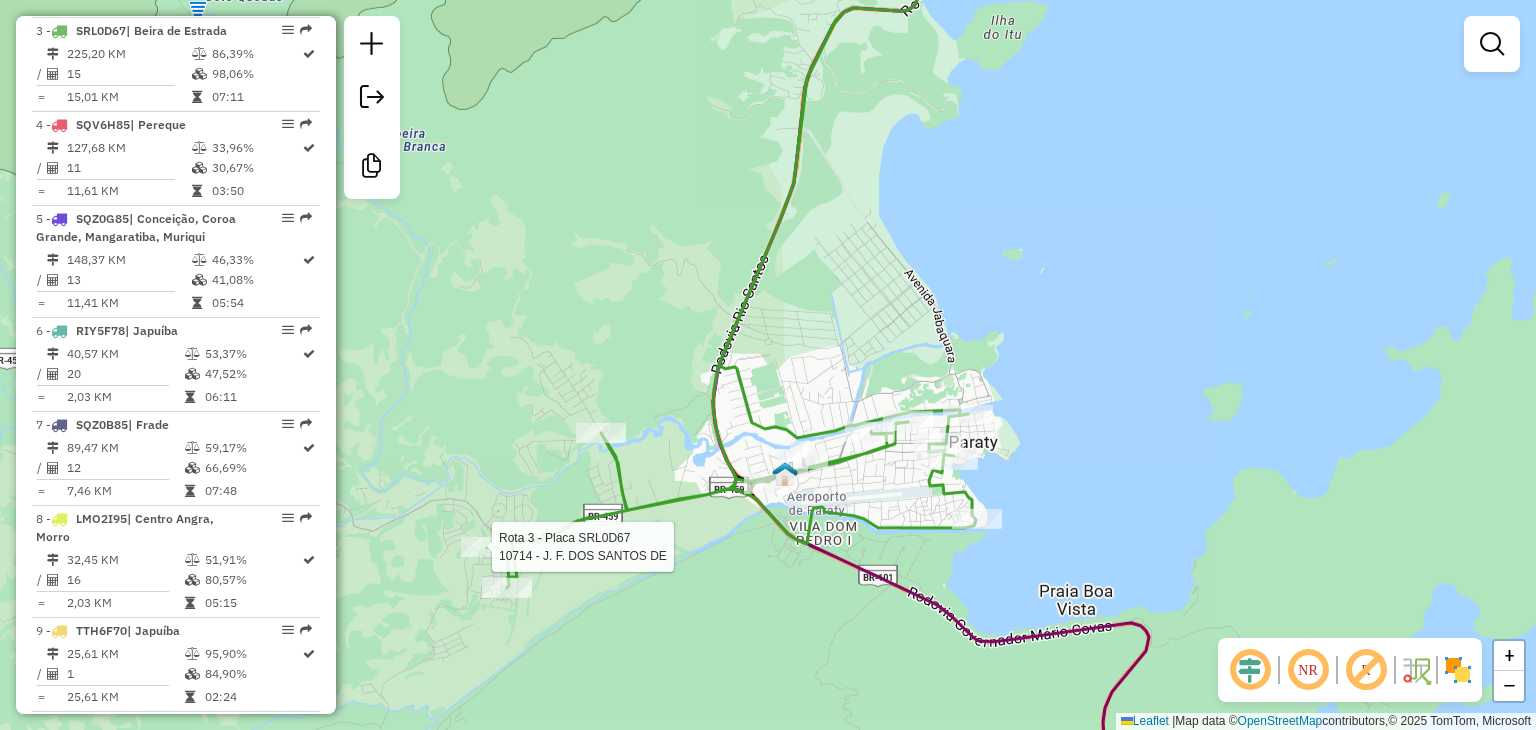 select on "**********" 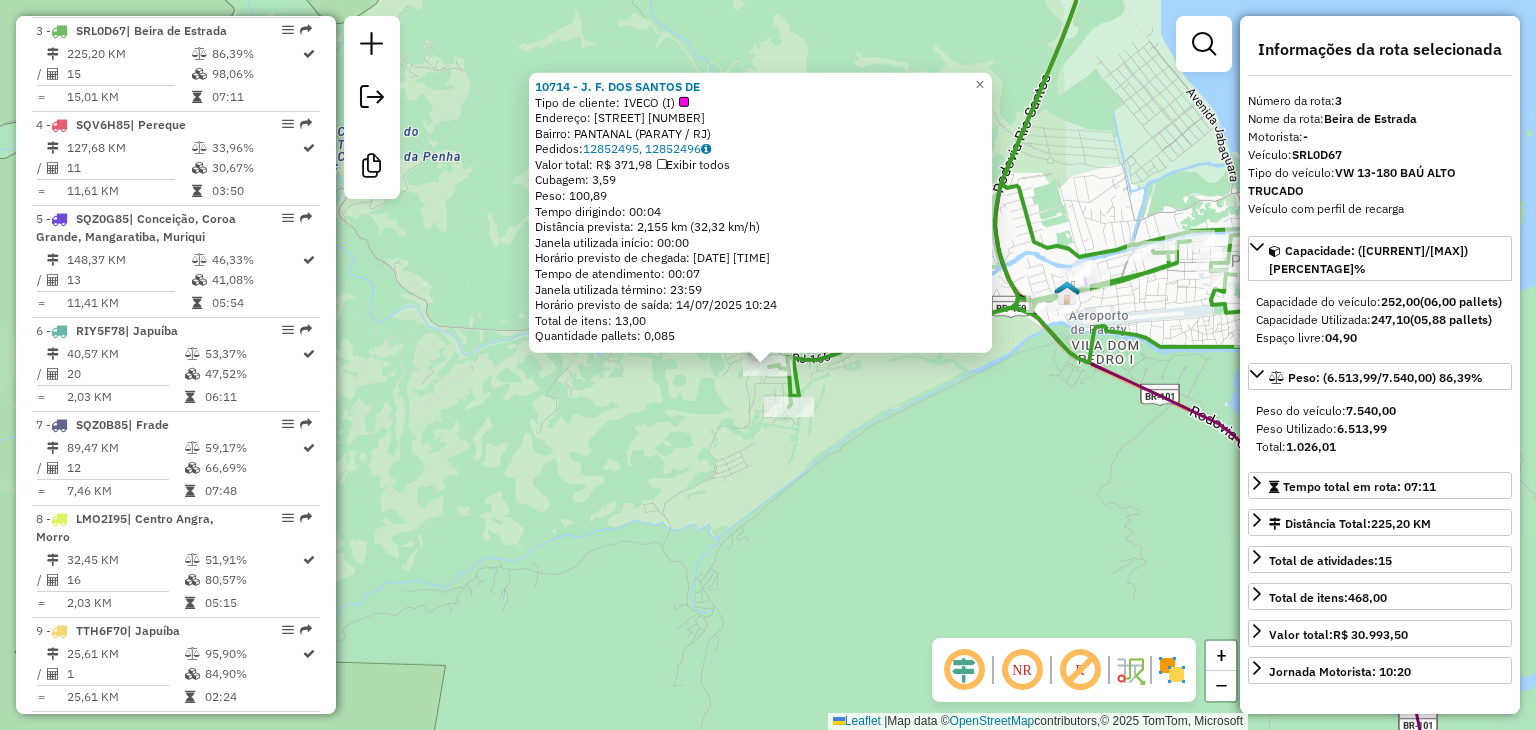 click on "10714 - J. F. DOS SANTOS DE Tipo de cliente: IVECO (I) Endereço: ALPINEA 100 Bairro: PANTANAL ([CITY] / [STATE]) Pedidos: 12852495, 12852496 Valor total: R$ 371,98 Exibir todos Cubagem: 3,59 Peso: 100,89 Tempo dirigindo: 00:04 Distância prevista: 2,155 km (32,32 km/h) Janela utilizada início: 00:00 Horário previsto de chegada: [DATE] [TIME] Tempo de atendimento: 00:07 Janela utilizada término: 23:59 Horário previsto de saída: [DATE] [TIME] Total de itens: 13,00 Quantidade pallets: 0,085 × Janela de atendimento Grade de atendimento Capacidade Transportadoras Veículos Cliente Pedidos Rotas Selecione os dias de semana para filtrar as janelas de atendimento Seg Ter Qua Qui Sex Sáb Dom Informe o período da janela de atendimento: De: Até: Filtrar exatamente a janela do cliente Considerar janela de atendimento padrão Selecione os dias de semana para filtrar as grades de atendimento Seg Ter Qua Qui Sex Sáb Dom Peso mínimo: De: De:" 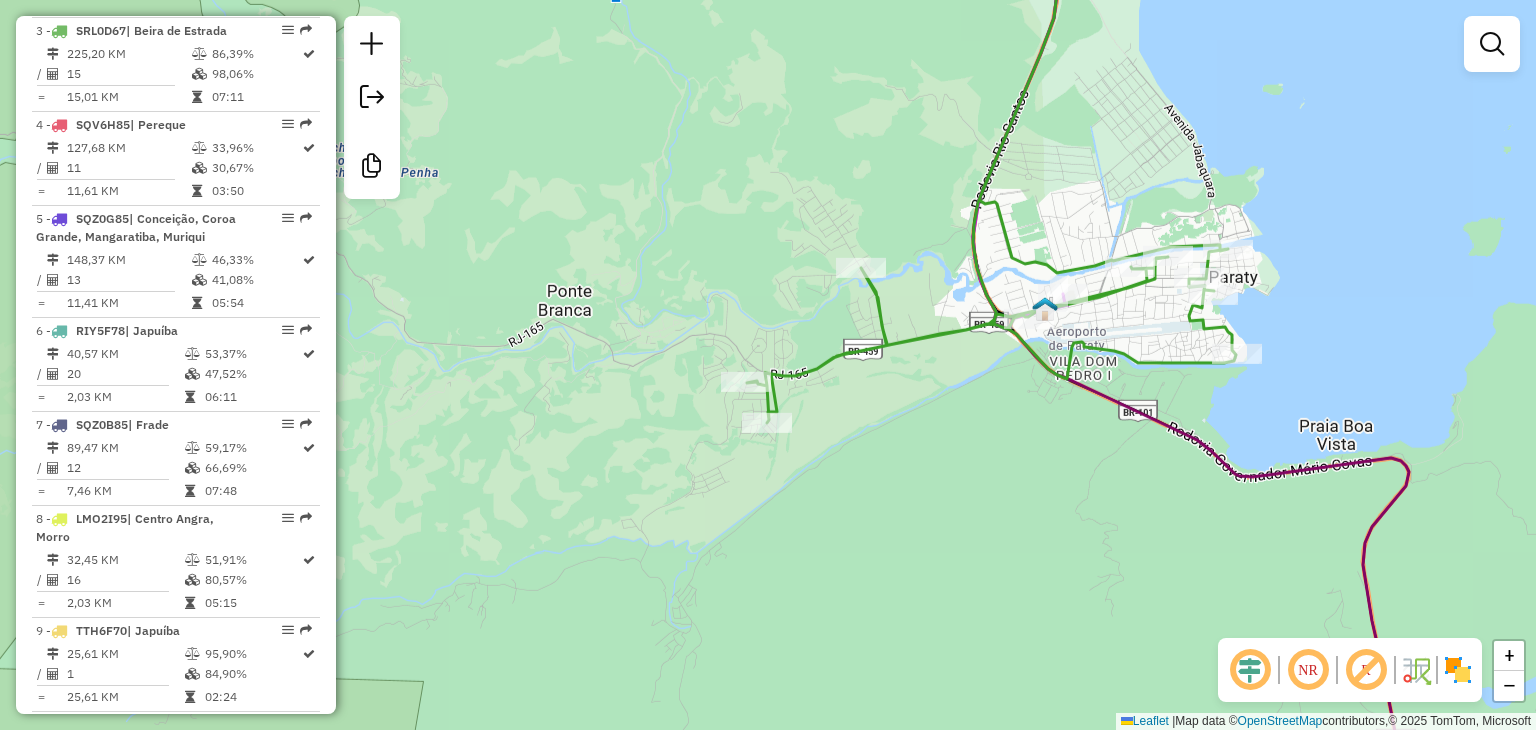 drag, startPoint x: 919, startPoint y: 509, endPoint x: 621, endPoint y: 513, distance: 298.02686 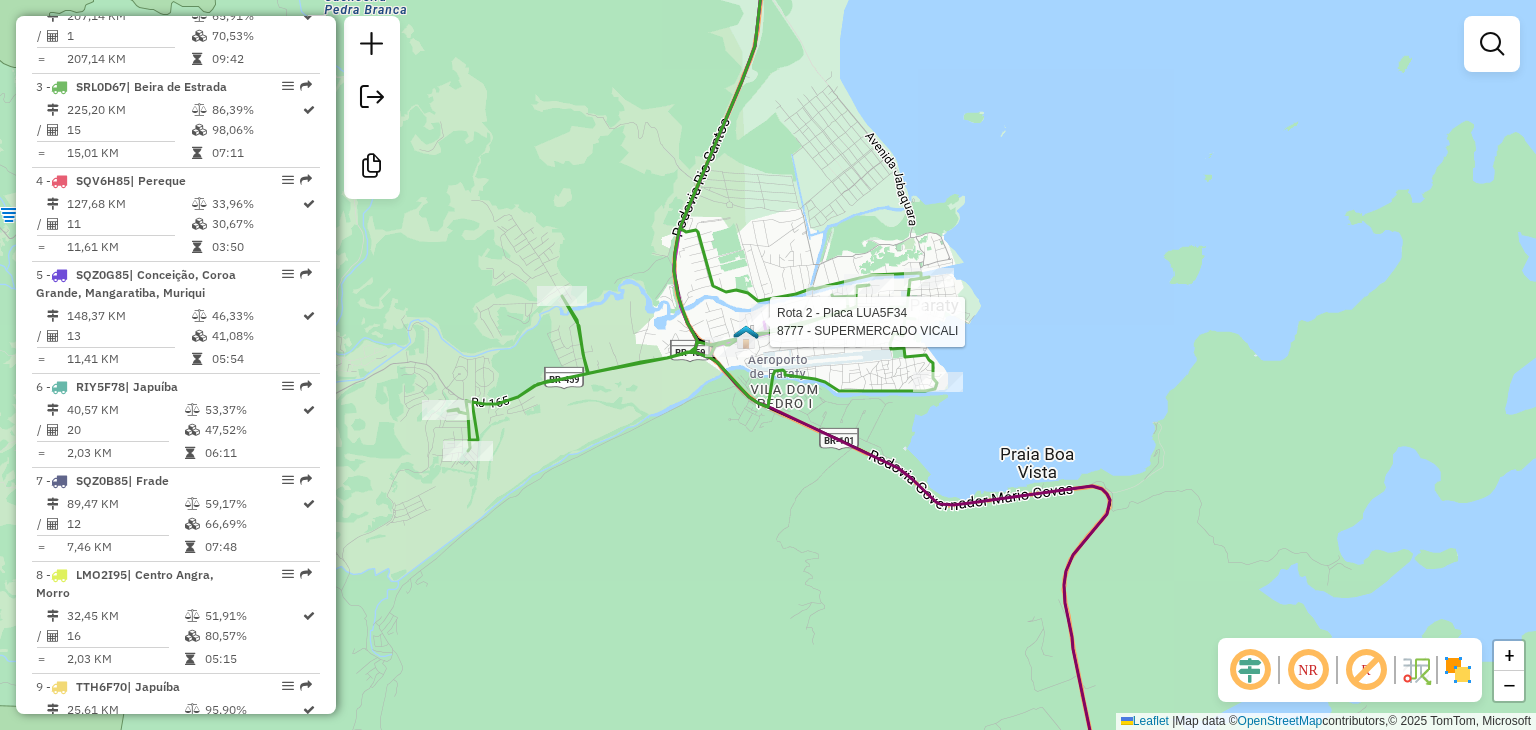 select on "**********" 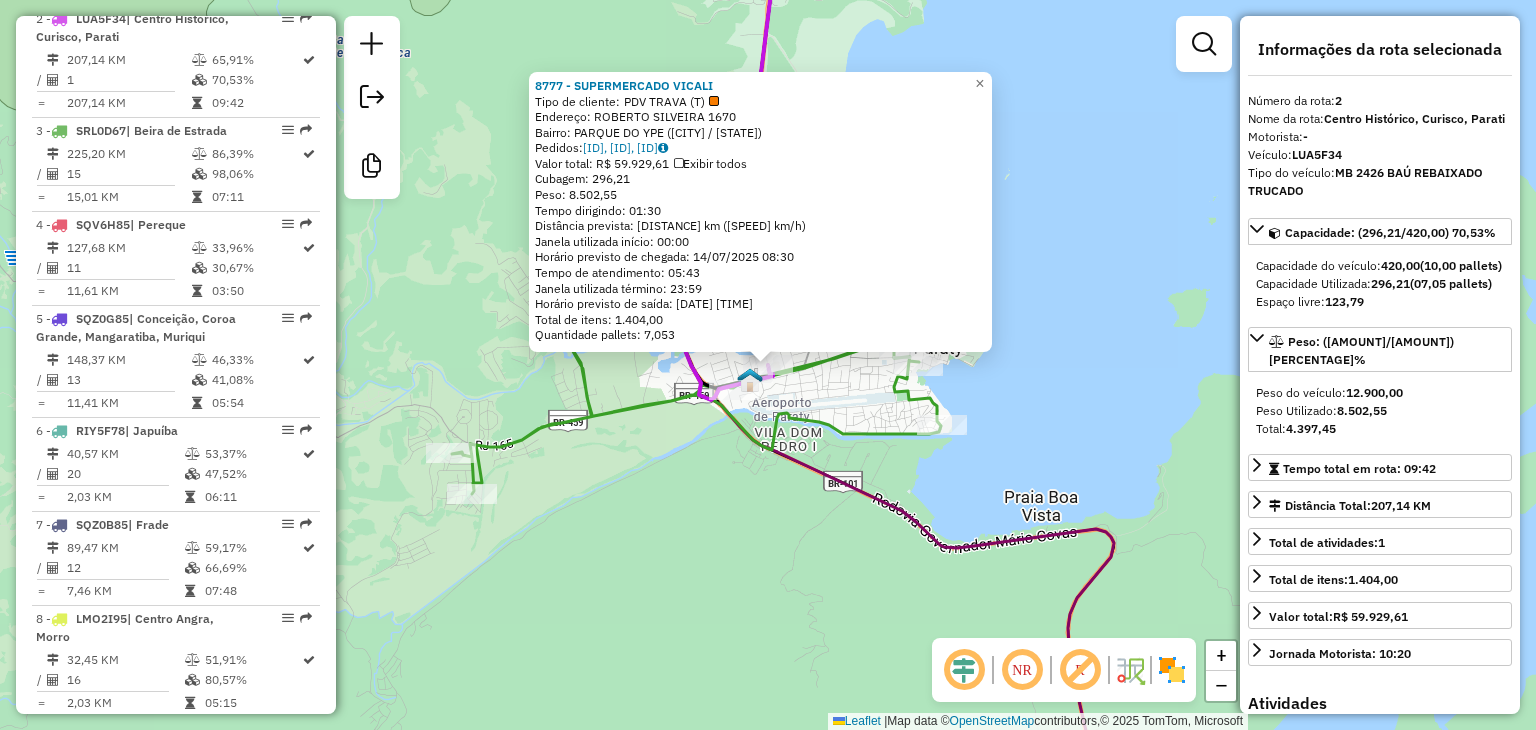 scroll, scrollTop: 880, scrollLeft: 0, axis: vertical 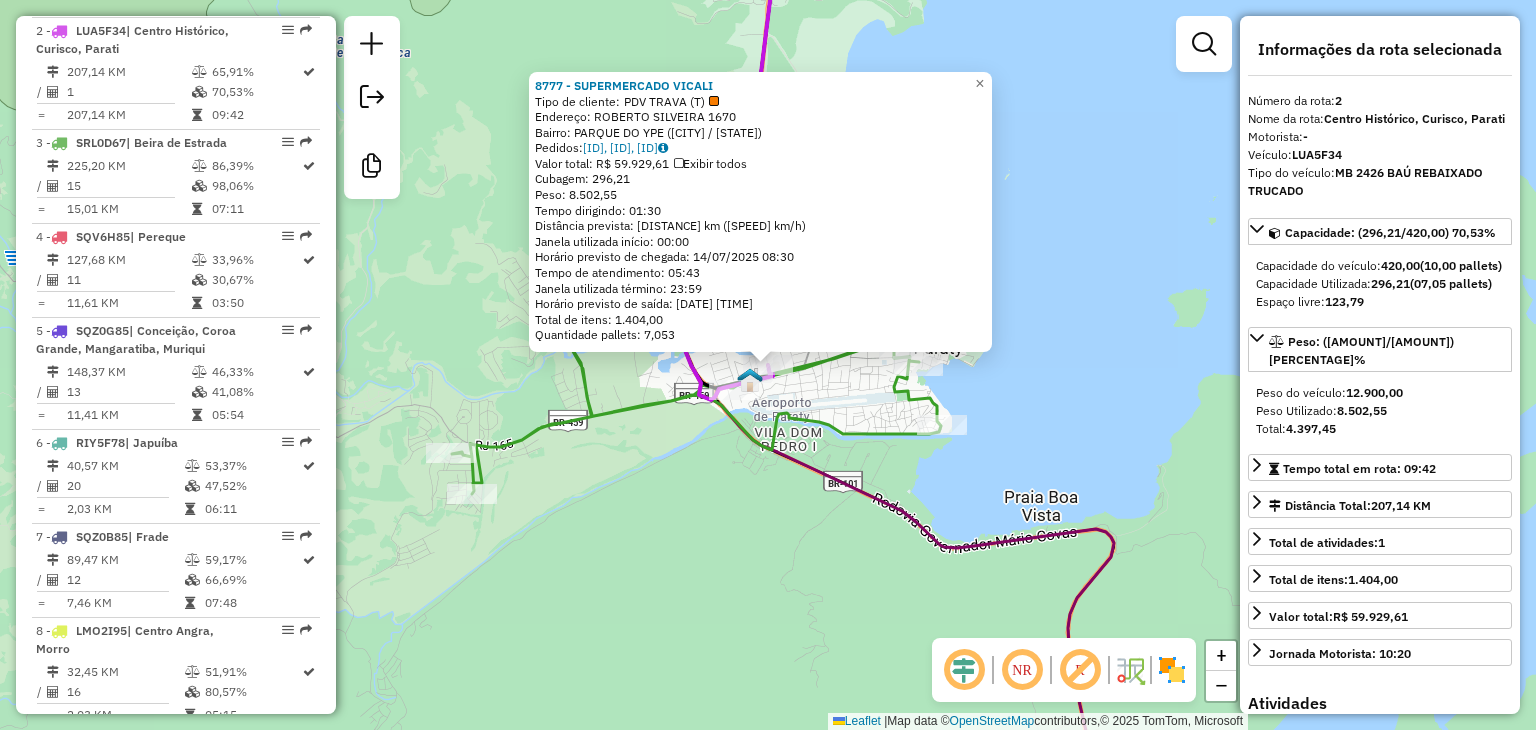 drag, startPoint x: 640, startPoint y: 509, endPoint x: 628, endPoint y: 495, distance: 18.439089 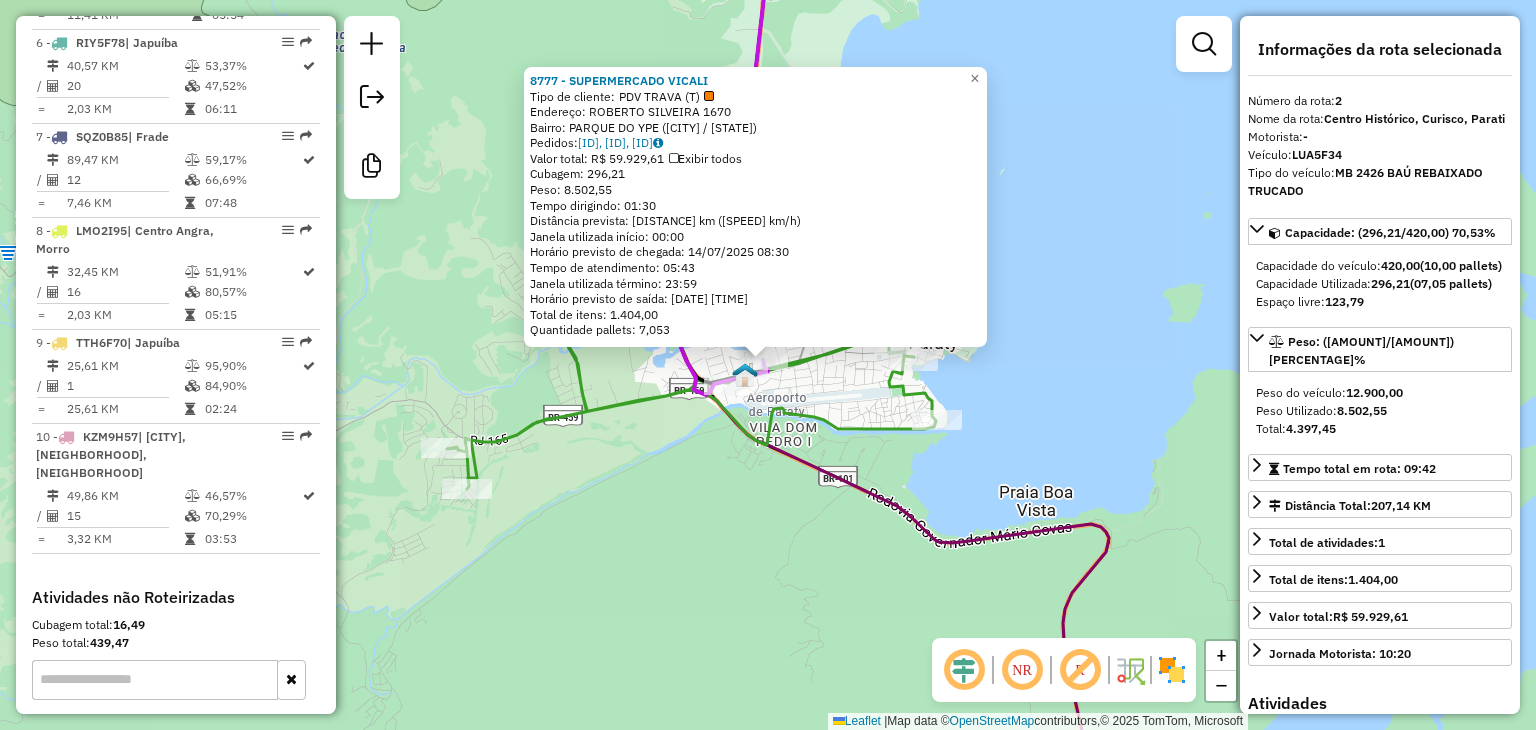 scroll, scrollTop: 1448, scrollLeft: 0, axis: vertical 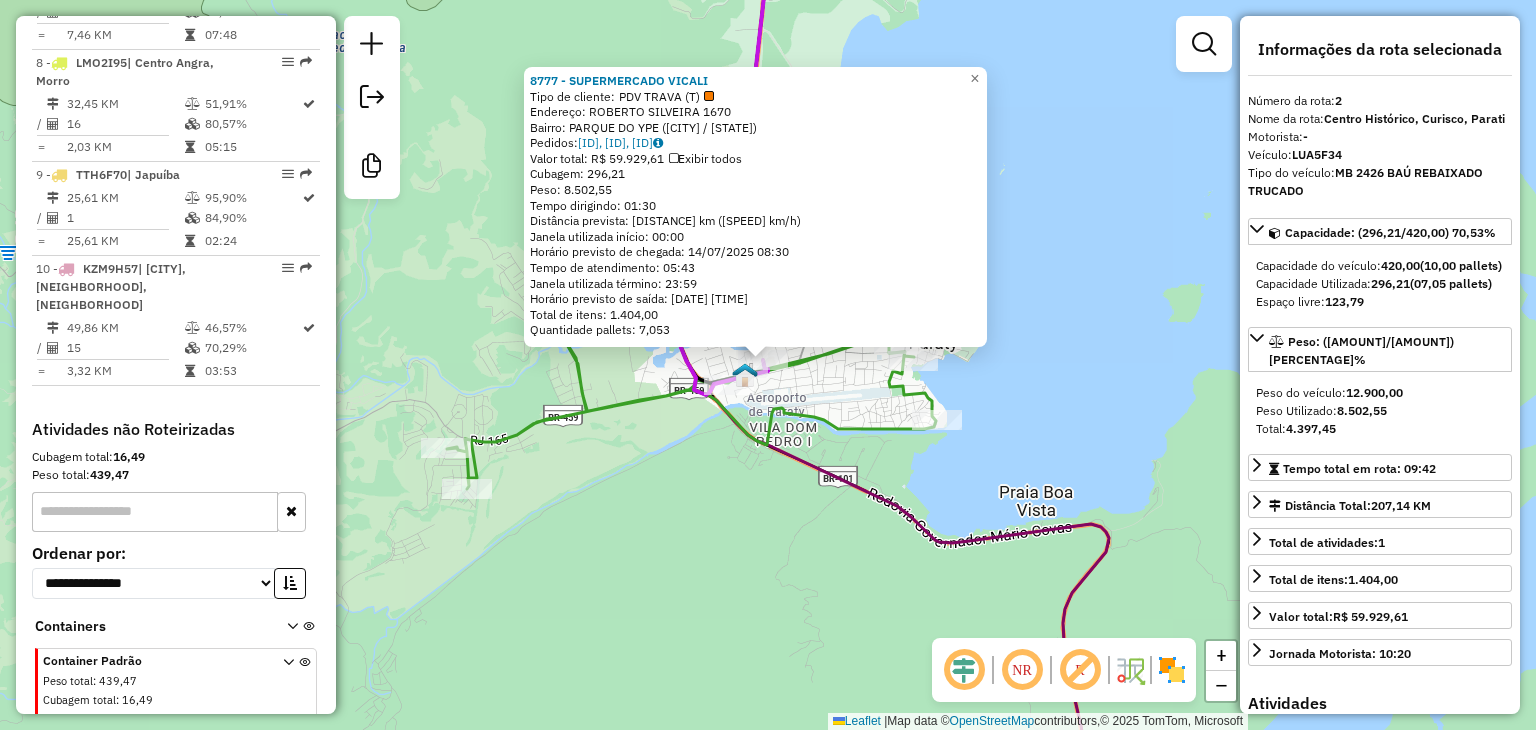 click on "8777 - SUPERMERCADO VICALI Tipo de cliente: PDV TRAVA (T) Endereço: ROBERTO SILVEIRA 1670 Bairro: PARQUE DO YPE ([CITY] / [STATE]) Pedidos: 12852484, 12852600, 12852602 Valor total: R$ 59.929,61 Exibir todos Cubagem: 296,21 Peso: 8.502,55 Tempo dirigindo: 01:30 Distância prevista: 103,87 km (69,25 km/h) Janela utilizada início: 00:00 Horário previsto de chegada: [DATE] [TIME] Tempo de atendimento: 05:43 Janela utilizada término: 23:59 Horário previsto de saída: [DATE] [TIME] Total de itens: 1.404,00 Quantidade pallets: 7,053 × Janela de atendimento Grade de atendimento Capacidade Transportadoras Veículos Cliente Pedidos Rotas Selecione os dias de semana para filtrar as janelas de atendimento Seg Ter Qua Qui Sex Sáb Dom Informe o período da janela de atendimento: De: Até: Filtrar exatamente a janela do cliente Considerar janela de atendimento padrão Selecione os dias de semana para filtrar as grades de atendimento Seg Ter Qua Qui Sex" 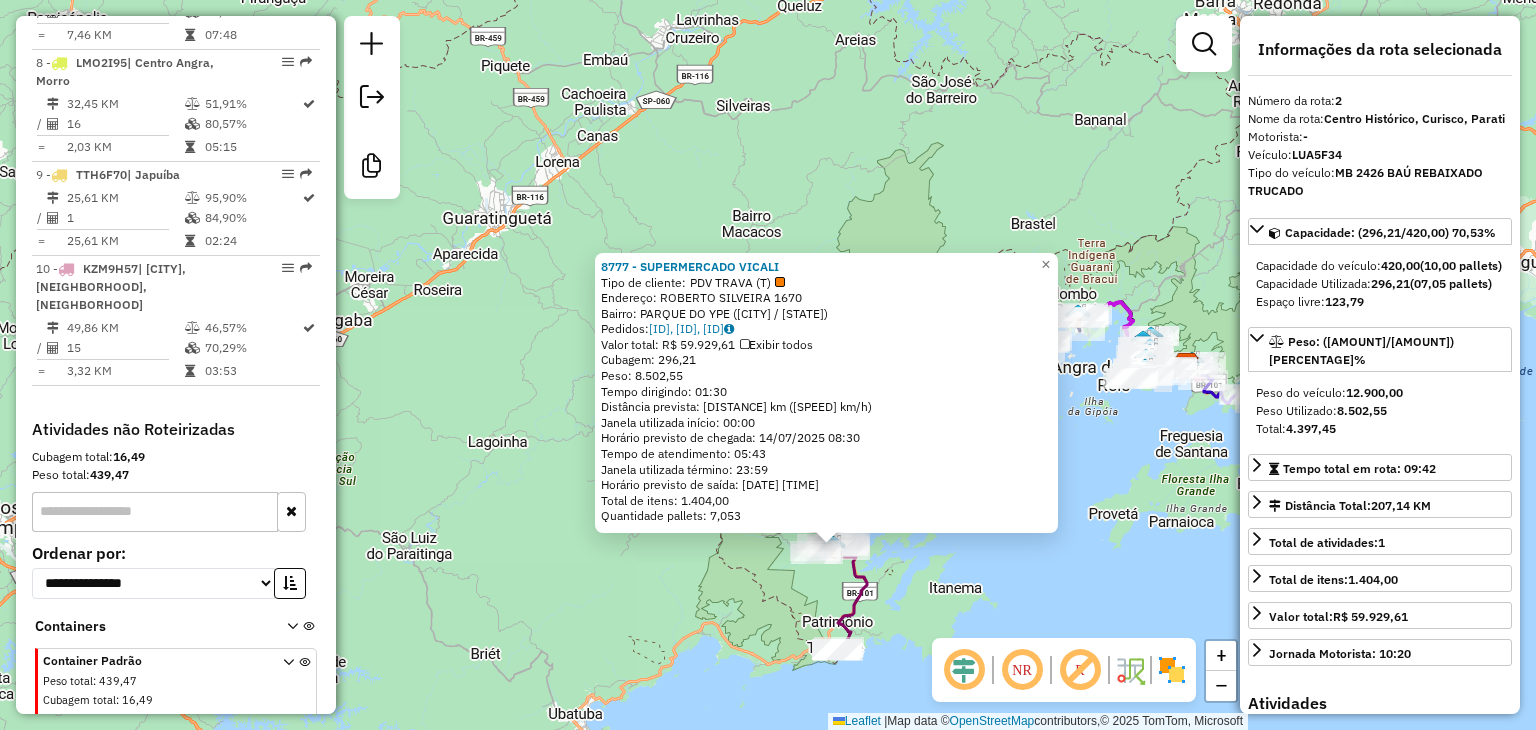 click on "8777 - SUPERMERCADO VICALI Tipo de cliente: PDV TRAVA (T) Endereço: ROBERTO SILVEIRA 1670 Bairro: PARQUE DO YPE ([CITY] / [STATE]) Pedidos: 12852484, 12852600, 12852602 Valor total: R$ 59.929,61 Exibir todos Cubagem: 296,21 Peso: 8.502,55 Tempo dirigindo: 01:30 Distância prevista: 103,87 km (69,25 km/h) Janela utilizada início: 00:00 Horário previsto de chegada: [DATE] [TIME] Tempo de atendimento: 05:43 Janela utilizada término: 23:59 Horário previsto de saída: [DATE] [TIME] Total de itens: 1.404,00 Quantidade pallets: 7,053 × Janela de atendimento Grade de atendimento Capacidade Transportadoras Veículos Cliente Pedidos Rotas Selecione os dias de semana para filtrar as janelas de atendimento Seg Ter Qua Qui Sex Sáb Dom Informe o período da janela de atendimento: De: Até: Filtrar exatamente a janela do cliente Considerar janela de atendimento padrão Selecione os dias de semana para filtrar as grades de atendimento Seg Ter Qua Qui Sex" 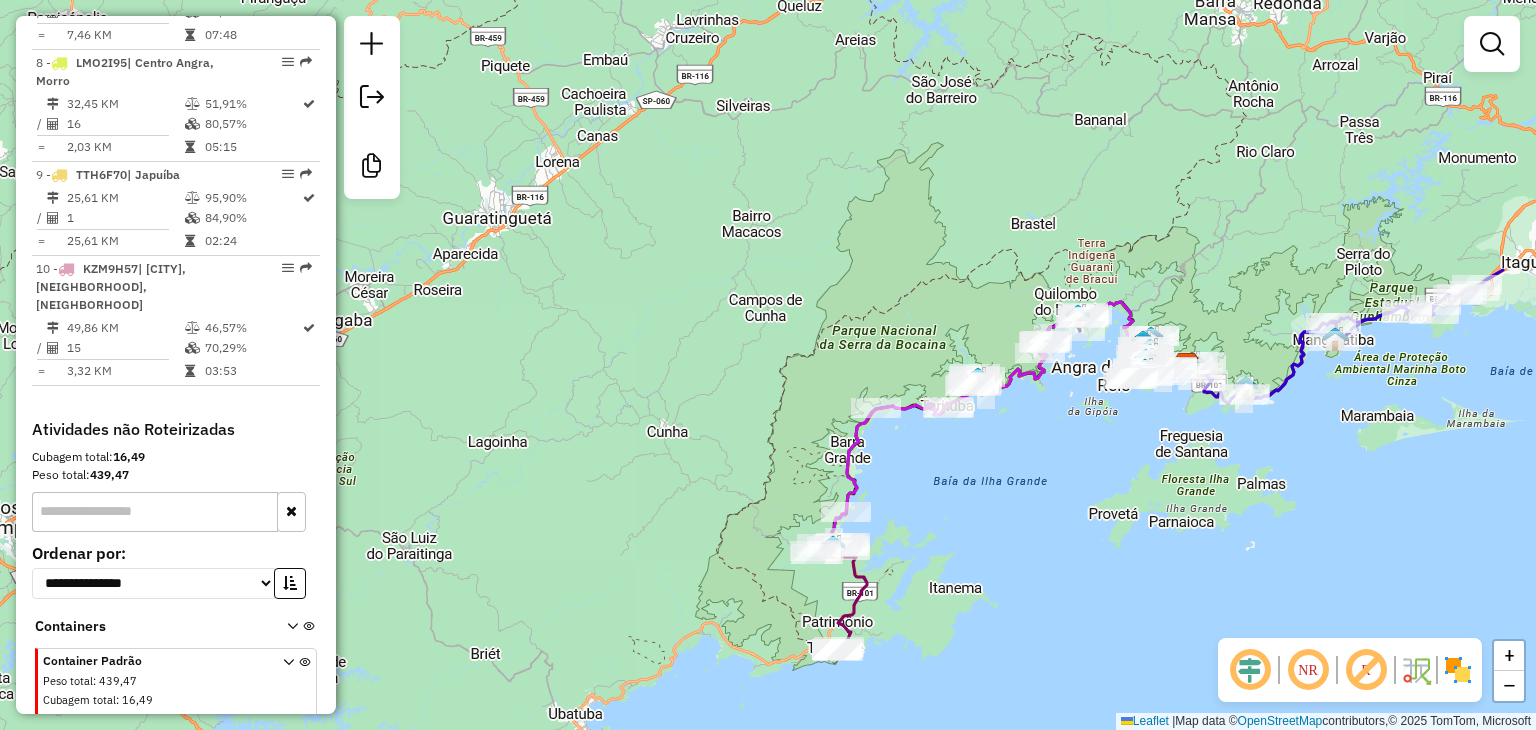 drag, startPoint x: 1143, startPoint y: 614, endPoint x: 893, endPoint y: 585, distance: 251.67638 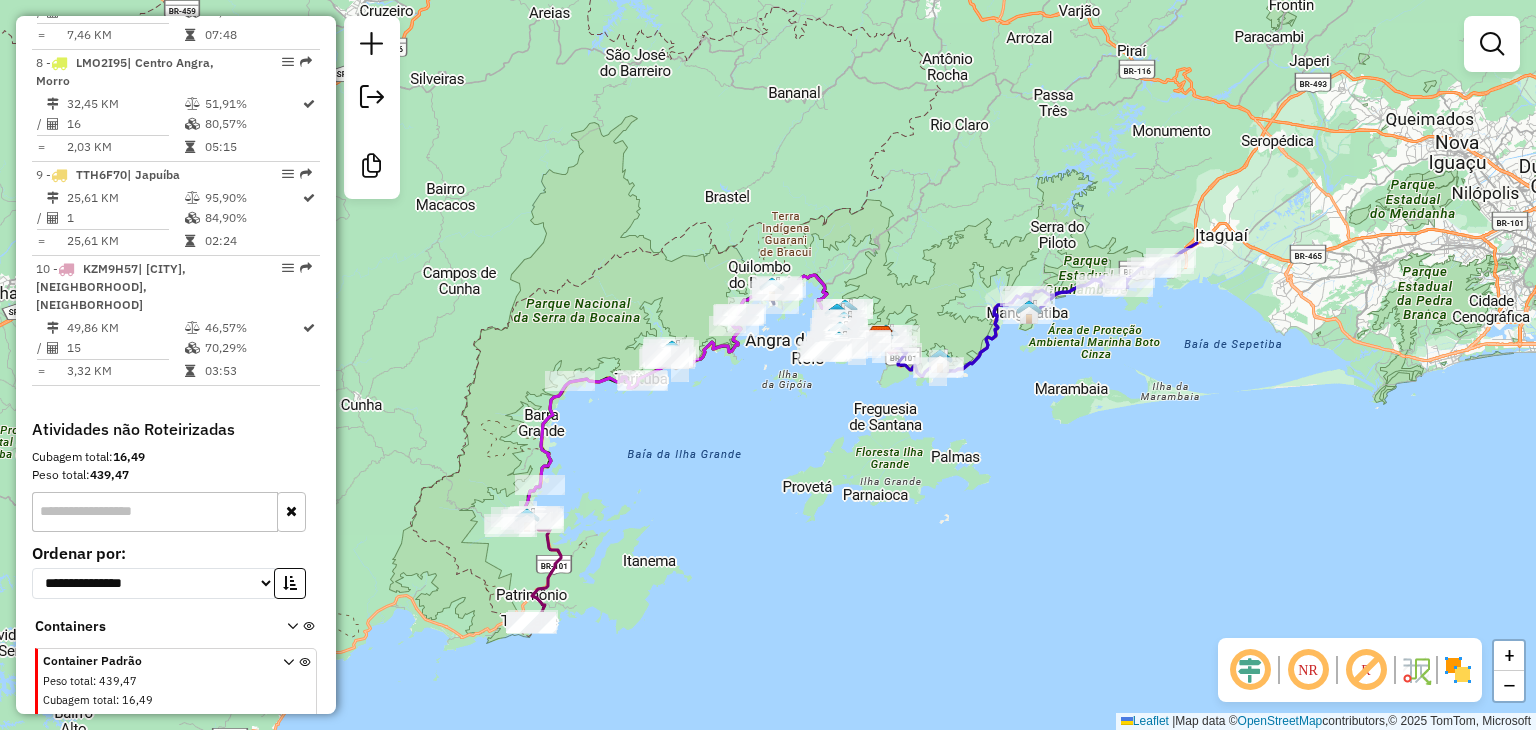 drag, startPoint x: 1160, startPoint y: 566, endPoint x: 1248, endPoint y: 514, distance: 102.21546 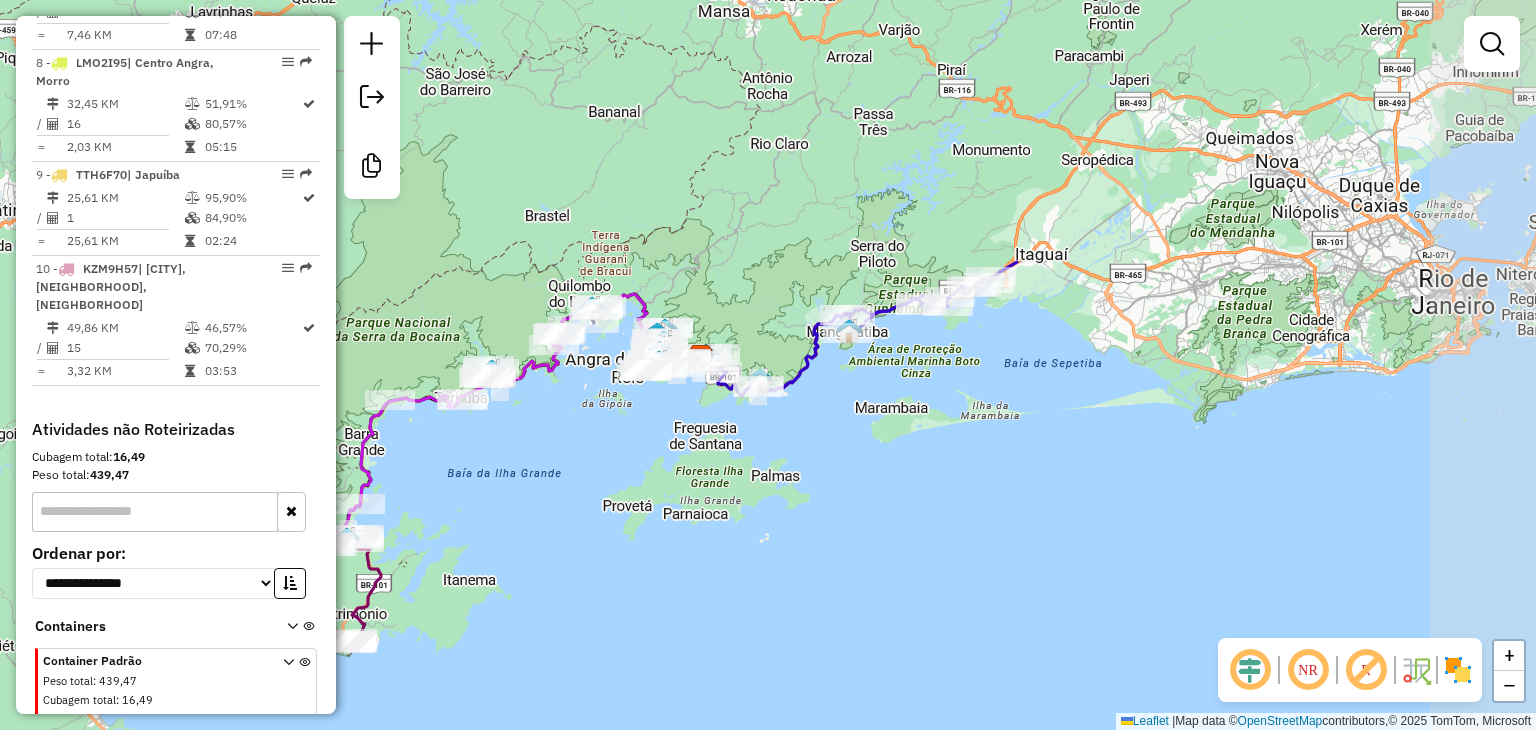 drag, startPoint x: 1202, startPoint y: 525, endPoint x: 1145, endPoint y: 530, distance: 57.21888 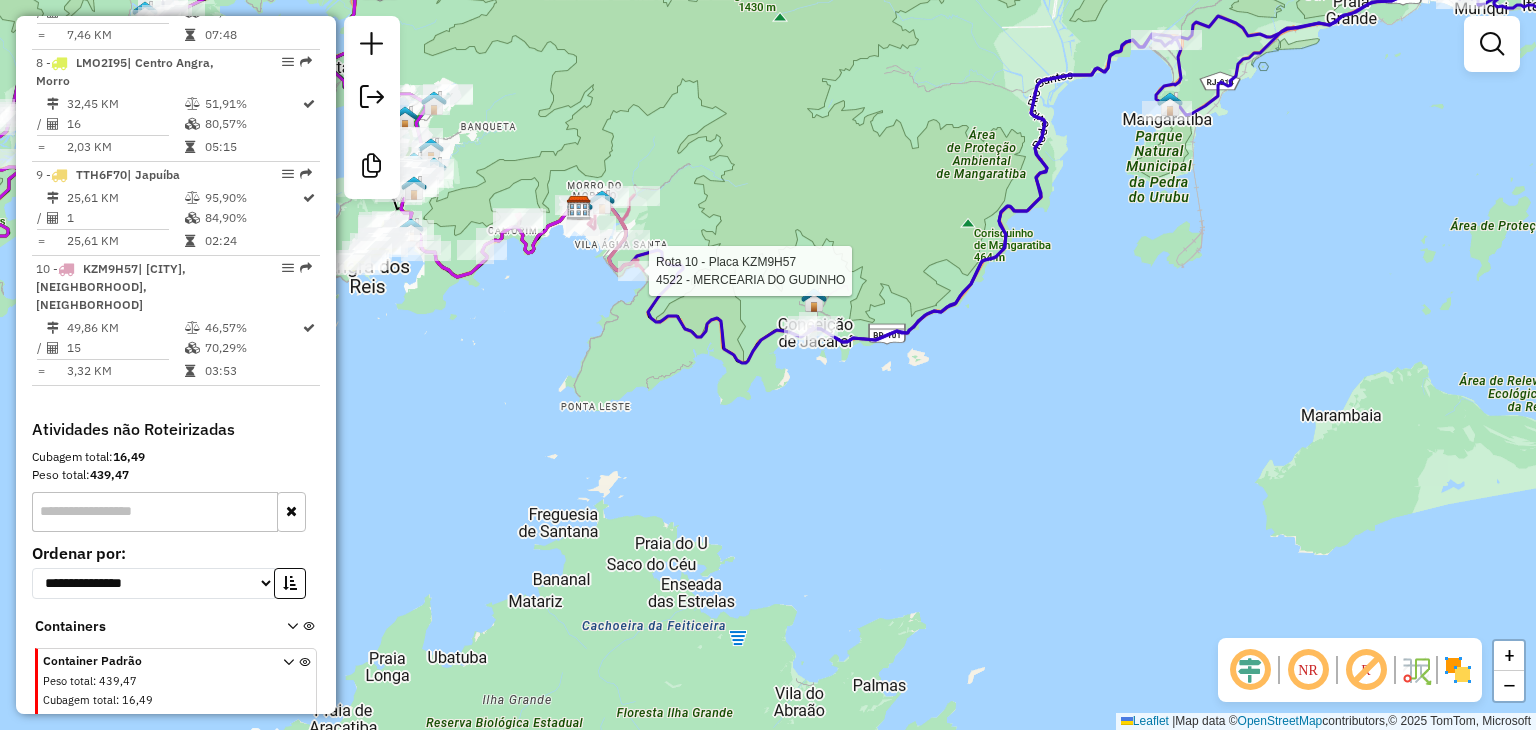 select on "**********" 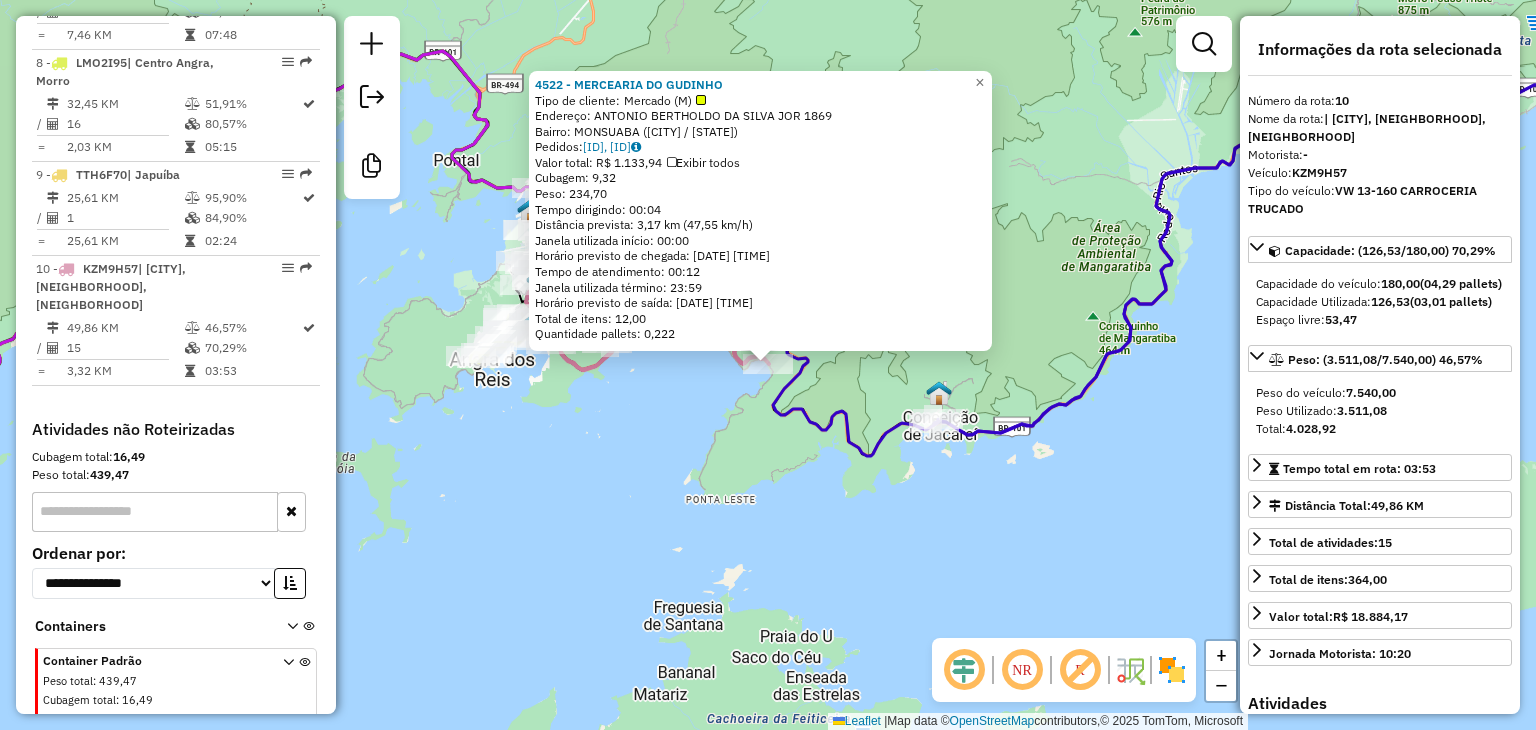 click on "[NUMBER] - [NAME]  Tipo de cliente:   [TYPE]   Endereço:  [STREET] [NUMBER]   Bairro: [NEIGHBORHOOD] ([CITY] / [STATE])   Pedidos:  [ORDER_IDS]   Valor total: [CURRENCY] [AMOUNT]   Exibir todos   Cubagem: [CUBAGE]  Peso: [WEIGHT]  Tempo dirigindo: [TIME]   Distância prevista: [DISTANCE] km ([SPEED] km/h)   Janela utilizada início: [TIME]   Horário previsto de chegada: [DATE] [TIME]   Tempo de atendimento: [TIME]   Janela utilizada término: [TIME]   Horário previsto de saída: [DATE] [TIME]   Total de itens: [ITEMS]   Quantidade pallets: [PALLETS]  × Janela de atendimento Grade de atendimento Capacidade Transportadoras Veículos Cliente Pedidos  Rotas Selecione os dias de semana para filtrar as janelas de atendimento  Seg   Ter   Qua   Qui   Sex   Sáb   Dom  Informe o período da janela de atendimento: De: [TIME] Até: [TIME]  Filtrar exatamente a janela do cliente  Considerar janela de atendimento padrão  Selecione os dias de semana para filtrar as grades de atendimento  Seg   Ter   Qua   Qui   Sex   Sáb   Dom  Informe o período da janela de atendimento: De: [TIME] Até: [TIME]" 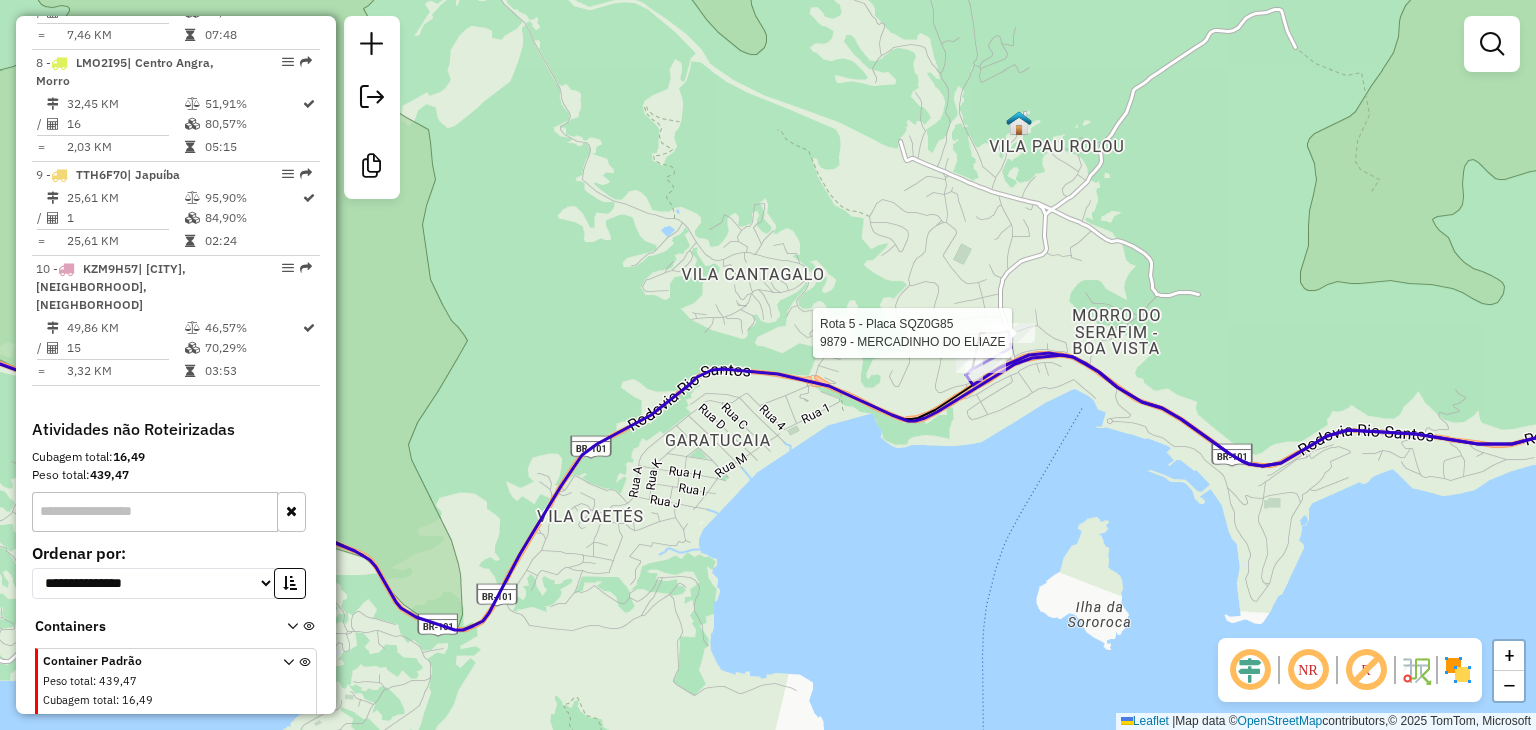 select on "**********" 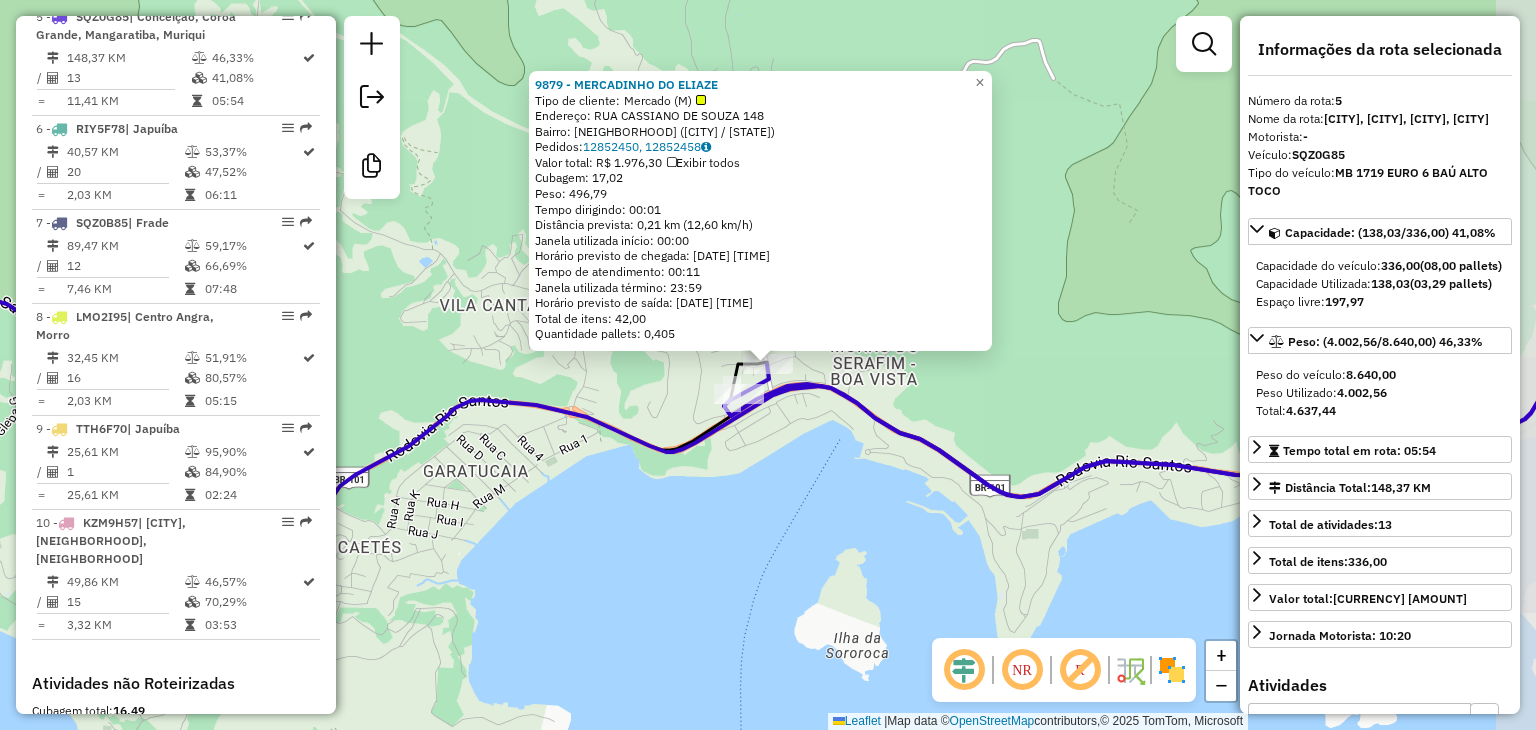 scroll, scrollTop: 1180, scrollLeft: 0, axis: vertical 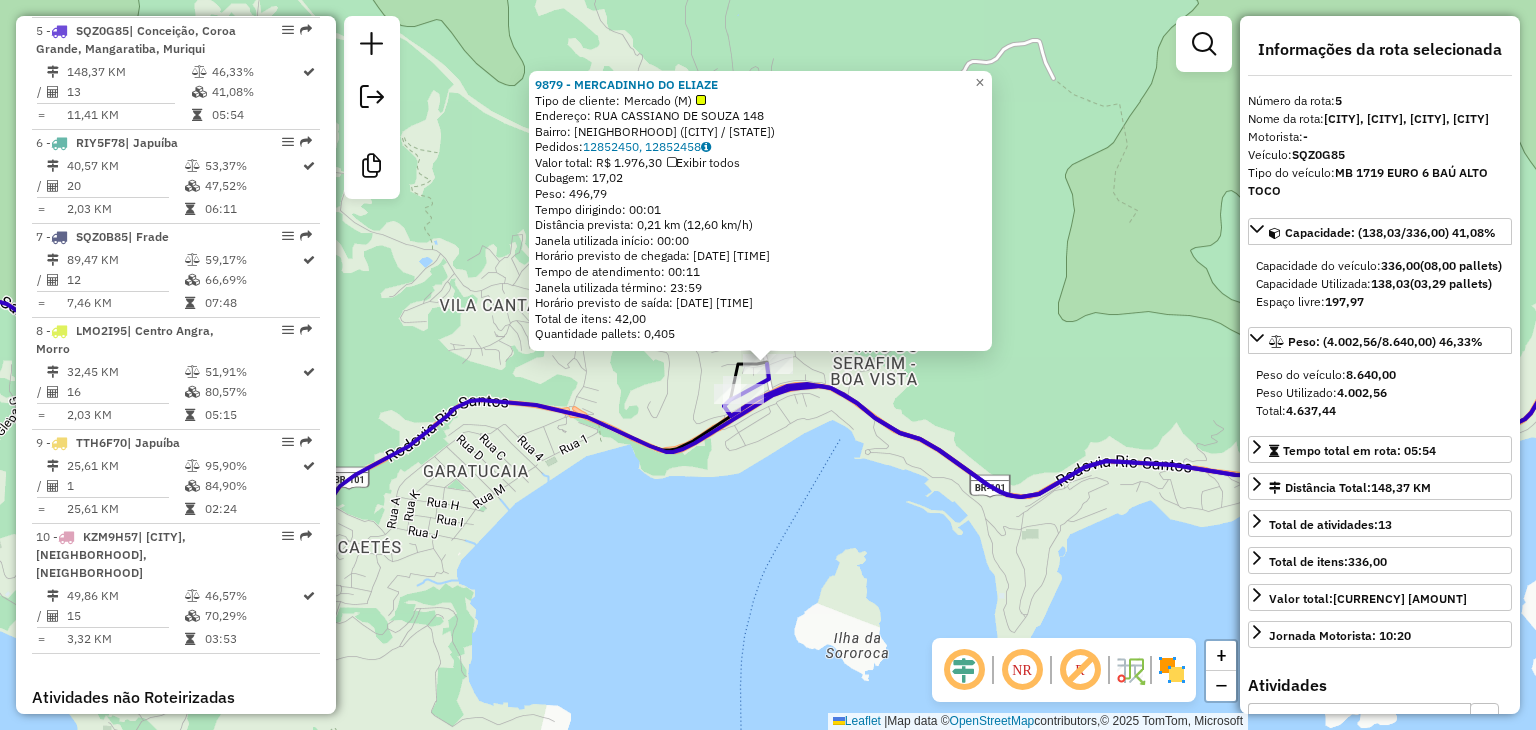 click on "9879 - MERCADINHO DO ELIAZE  Tipo de cliente:   Mercado (M)   Endereço:  RUA CASSIANO DE SOUZA 148   Bairro: CENTRO ([CITY] / [STATE])   Pedidos:  12852450, 12852458   Valor total: R$ 1.976,30   Exibir todos   Cubagem: 17,02  Peso: 496,79  Tempo dirigindo: 00:01   Distância prevista: 0,21 km (12,60 km/h)   Janela utilizada início: 00:00   Horário previsto de chegada: 14/07/2025 12:27   Tempo de atendimento: 00:11   Janela utilizada término: 23:59   Horário previsto de saída: 14/07/2025 12:38   Total de itens: 42,00   Quantidade pallets: 0,405  × Janela de atendimento Grade de atendimento Capacidade Transportadoras Veículos Cliente Pedidos  Rotas Selecione os dias de semana para filtrar as janelas de atendimento  Seg   Ter   Qua   Qui   Sex   Sáb   Dom  Informe o período da janela de atendimento: De: Até:  Filtrar exatamente a janela do cliente  Considerar janela de atendimento padrão  Selecione os dias de semana para filtrar as grades de atendimento  Seg   Ter   Qua   Qui   Sex   Sáb   Dom  De:" 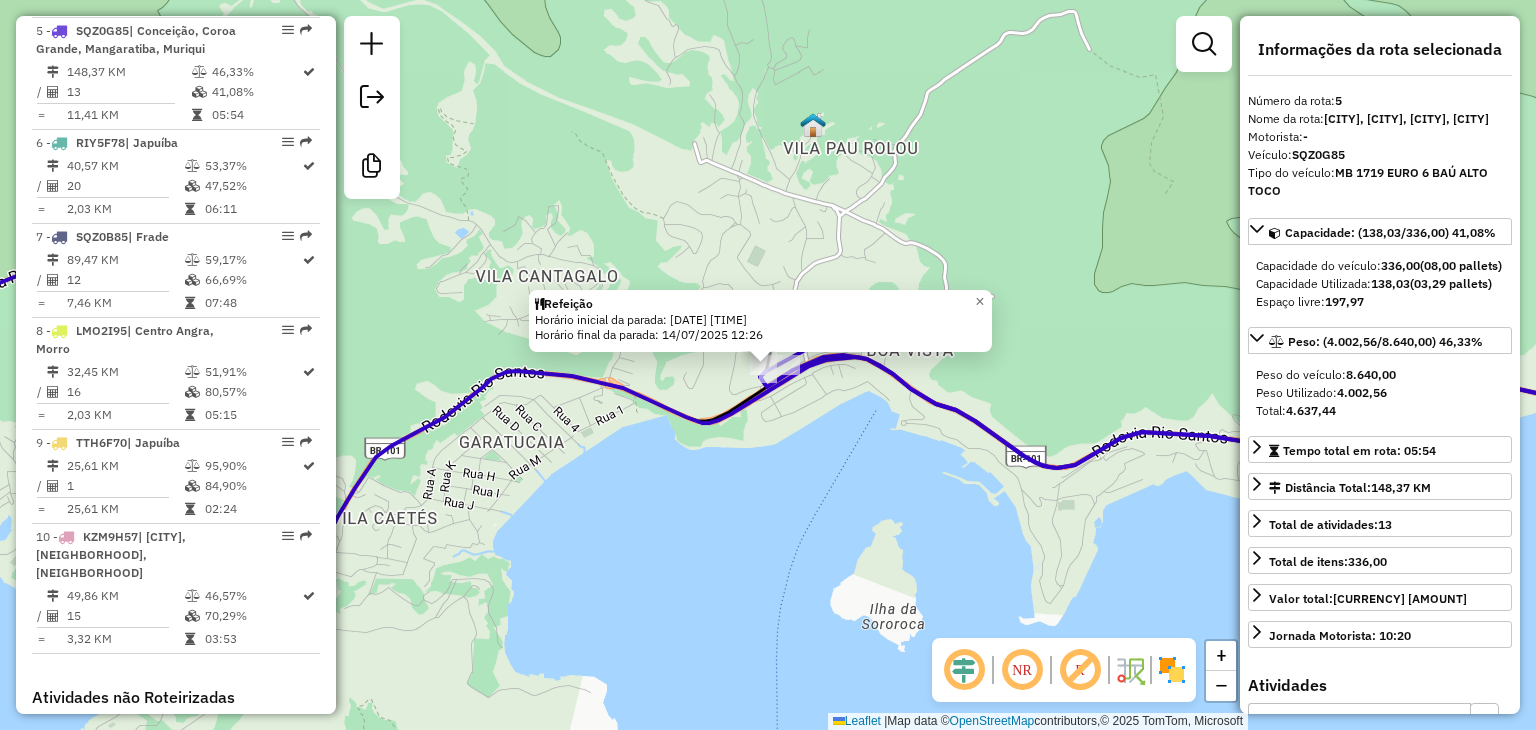 click on "Refeição  Horário inicial da parada: 14/07/2025 11:26   Horário final da parada: 14/07/2025 12:26  × Janela de atendimento Grade de atendimento Capacidade Transportadoras Veículos Cliente Pedidos  Rotas Selecione os dias de semana para filtrar as janelas de atendimento  Seg   Ter   Qua   Qui   Sex   Sáb   Dom  Informe o período da janela de atendimento: De: Até:  Filtrar exatamente a janela do cliente  Considerar janela de atendimento padrão  Selecione os dias de semana para filtrar as grades de atendimento  Seg   Ter   Qua   Qui   Sex   Sáb   Dom   Considerar clientes sem dia de atendimento cadastrado  Clientes fora do dia de atendimento selecionado Filtrar as atividades entre os valores definidos abaixo:  Peso mínimo:   Peso máximo:   Cubagem mínima:   Cubagem máxima:   De:   Até:  Filtrar as atividades entre o tempo de atendimento definido abaixo:  De:   Até:   Considerar capacidade total dos clientes não roteirizados Transportadora: Selecione um ou mais itens Tipo de veículo: Veículo:" 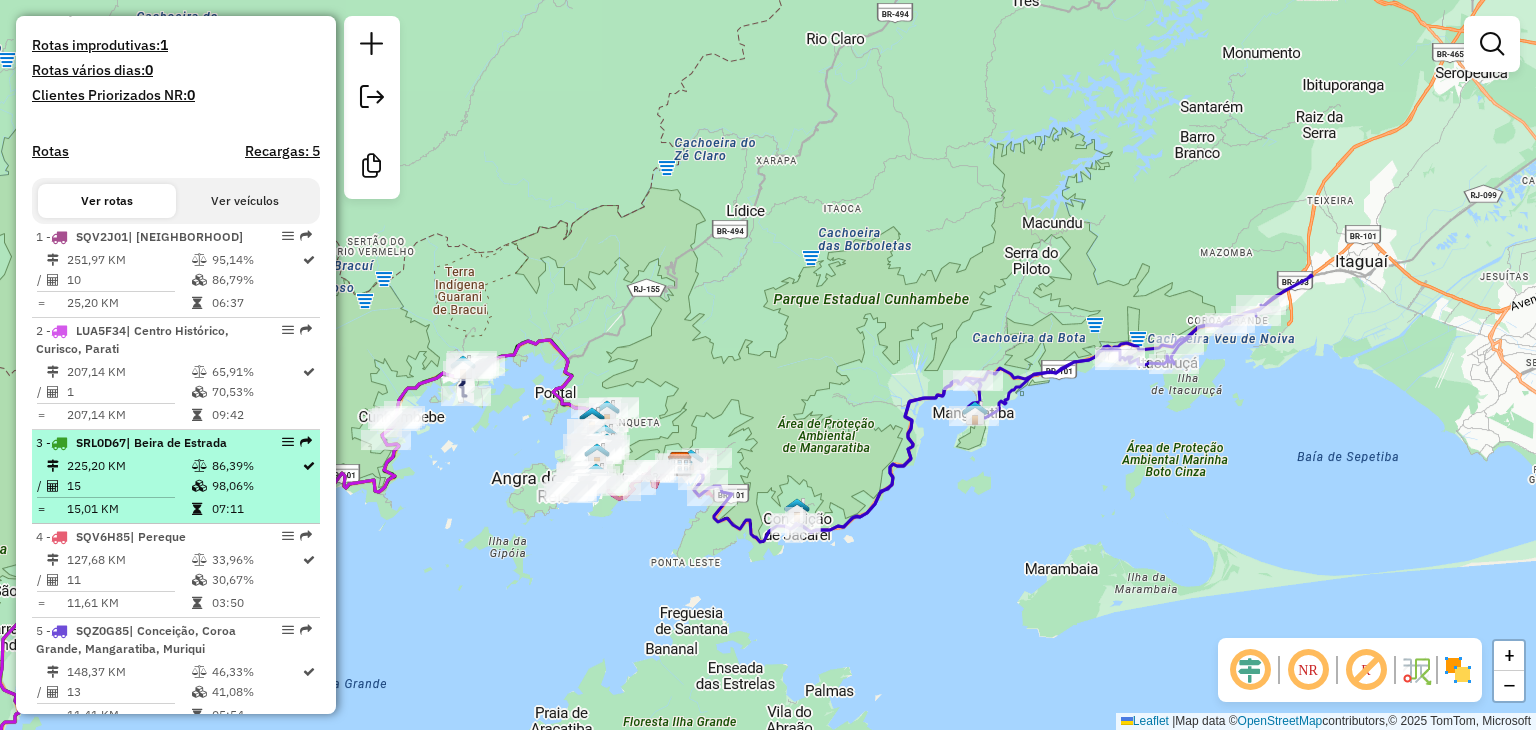 scroll, scrollTop: 880, scrollLeft: 0, axis: vertical 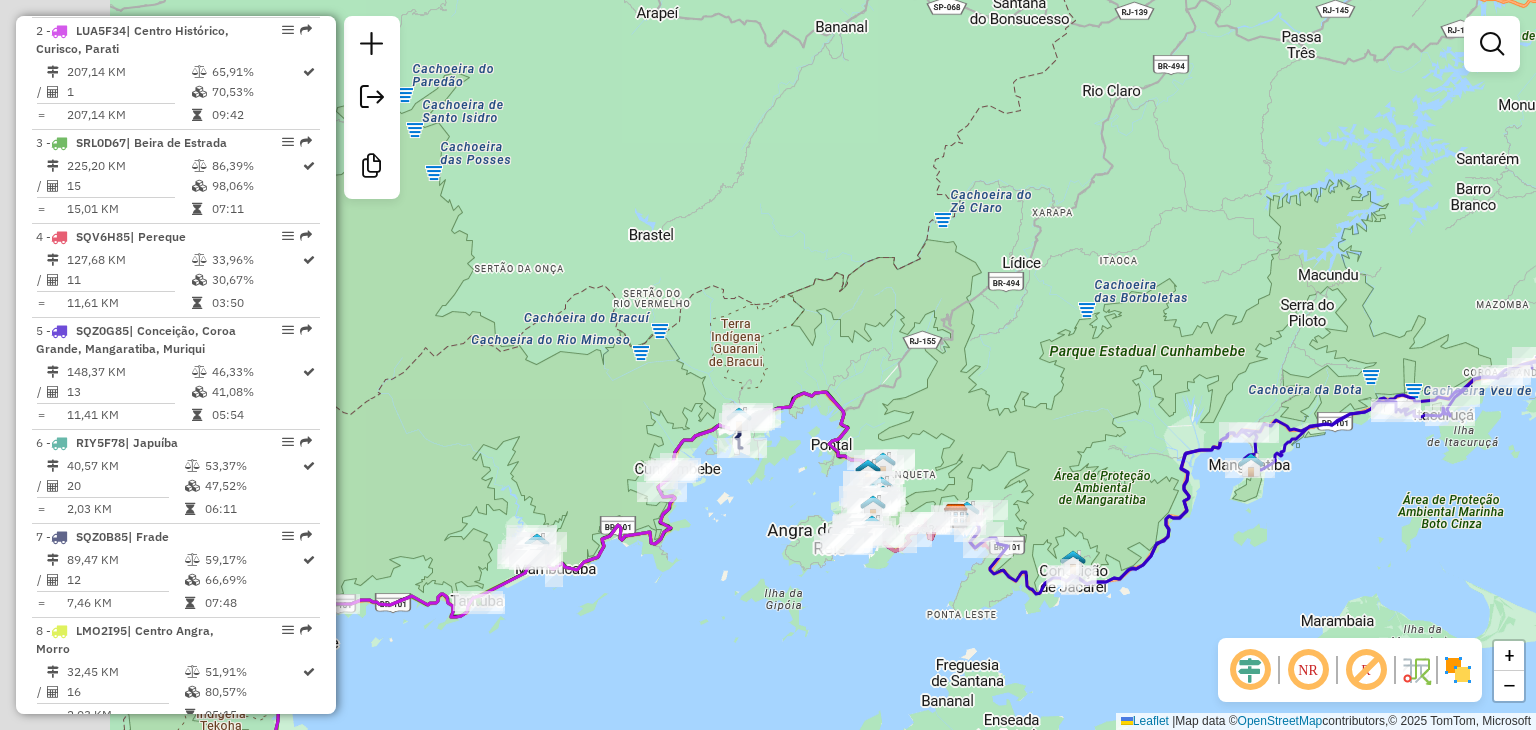 drag, startPoint x: 576, startPoint y: 309, endPoint x: 852, endPoint y: 361, distance: 280.85583 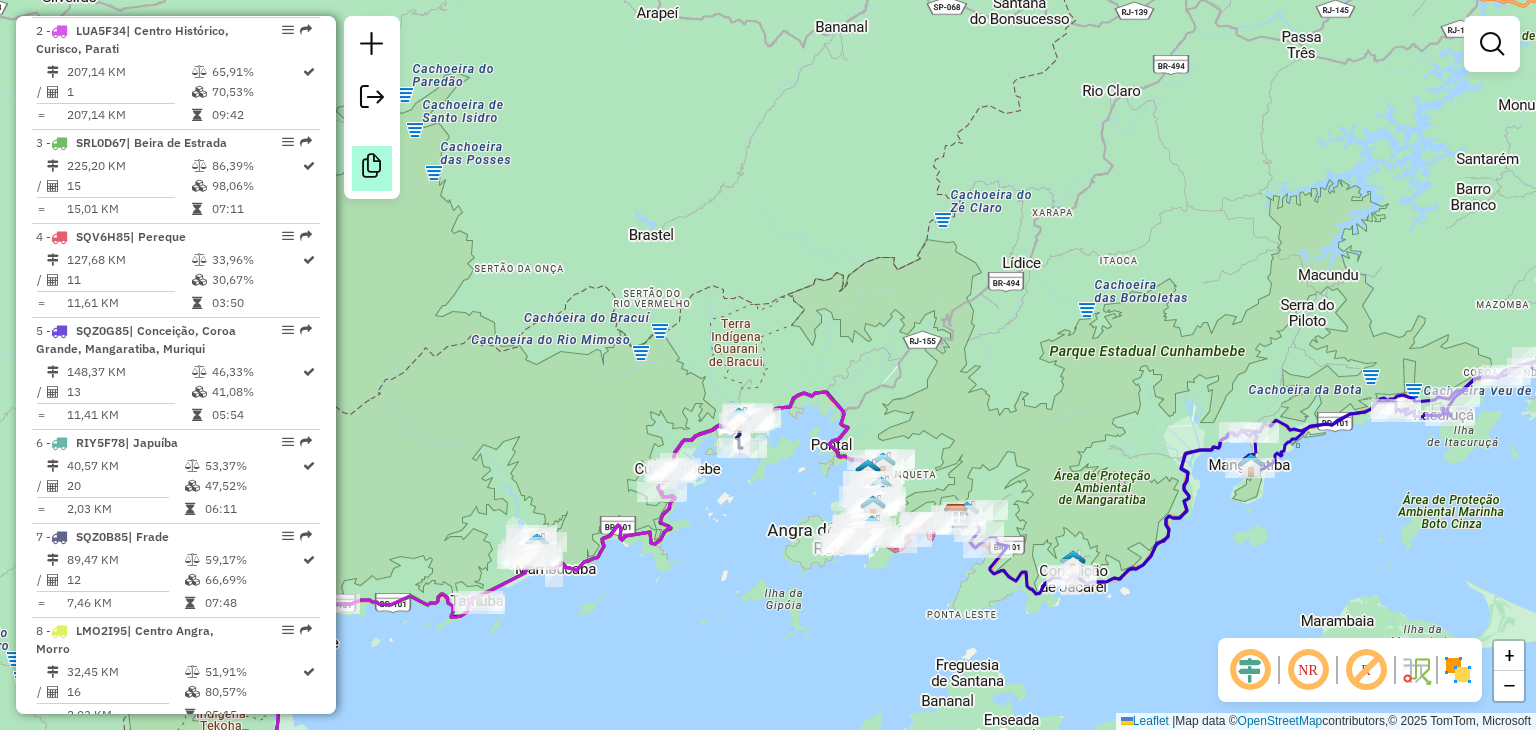 drag, startPoint x: 983, startPoint y: 343, endPoint x: 391, endPoint y: 164, distance: 618.4699 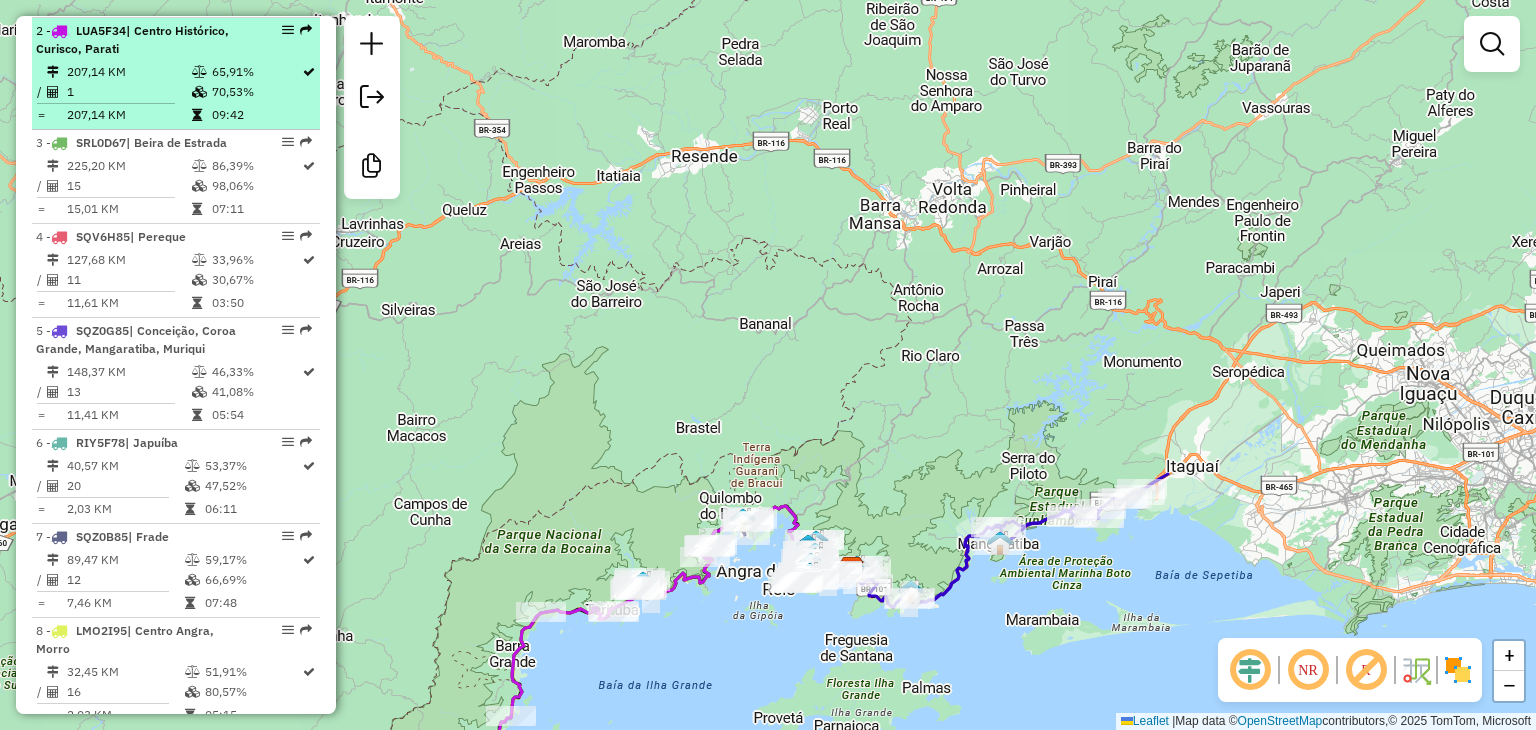 scroll, scrollTop: 780, scrollLeft: 0, axis: vertical 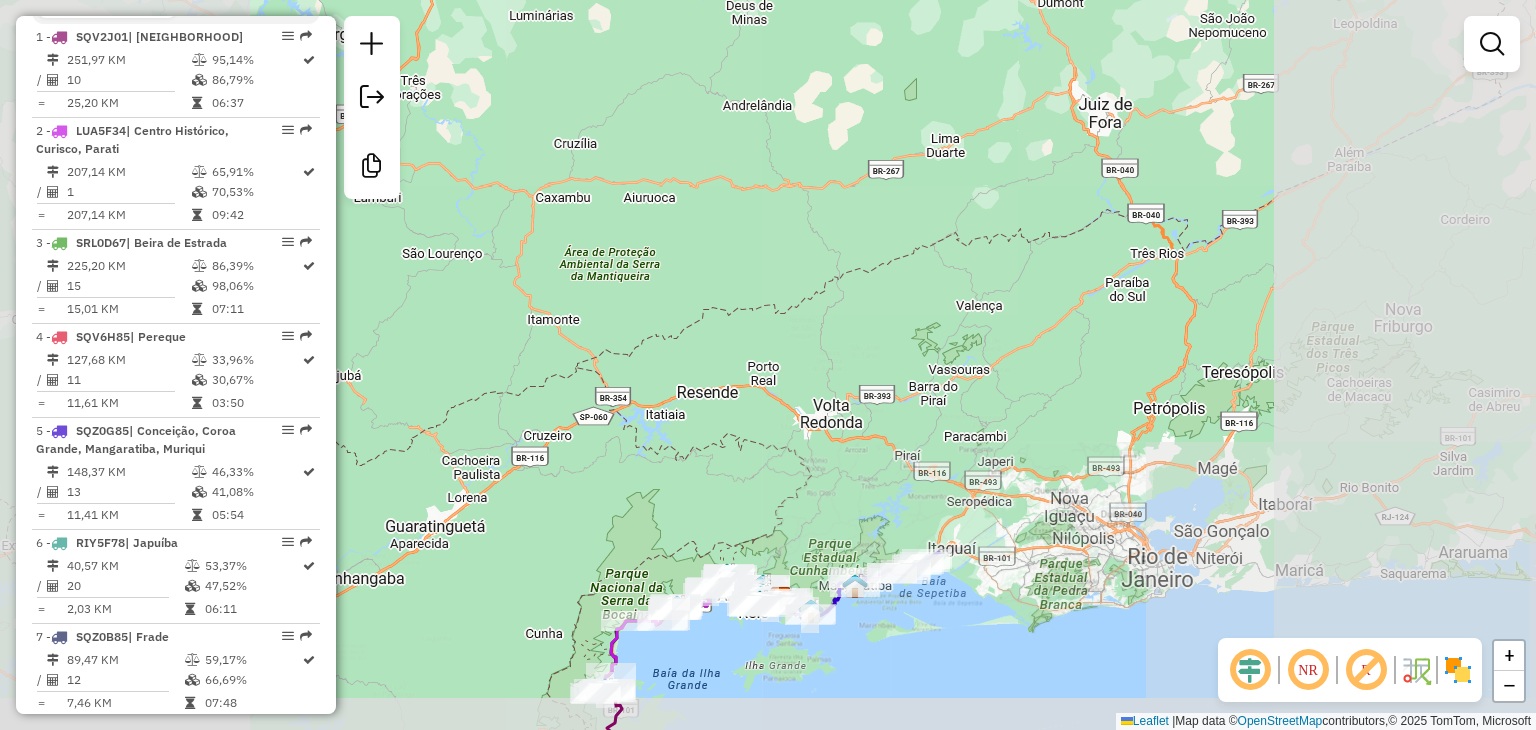 drag, startPoint x: 737, startPoint y: 693, endPoint x: 857, endPoint y: 467, distance: 255.88278 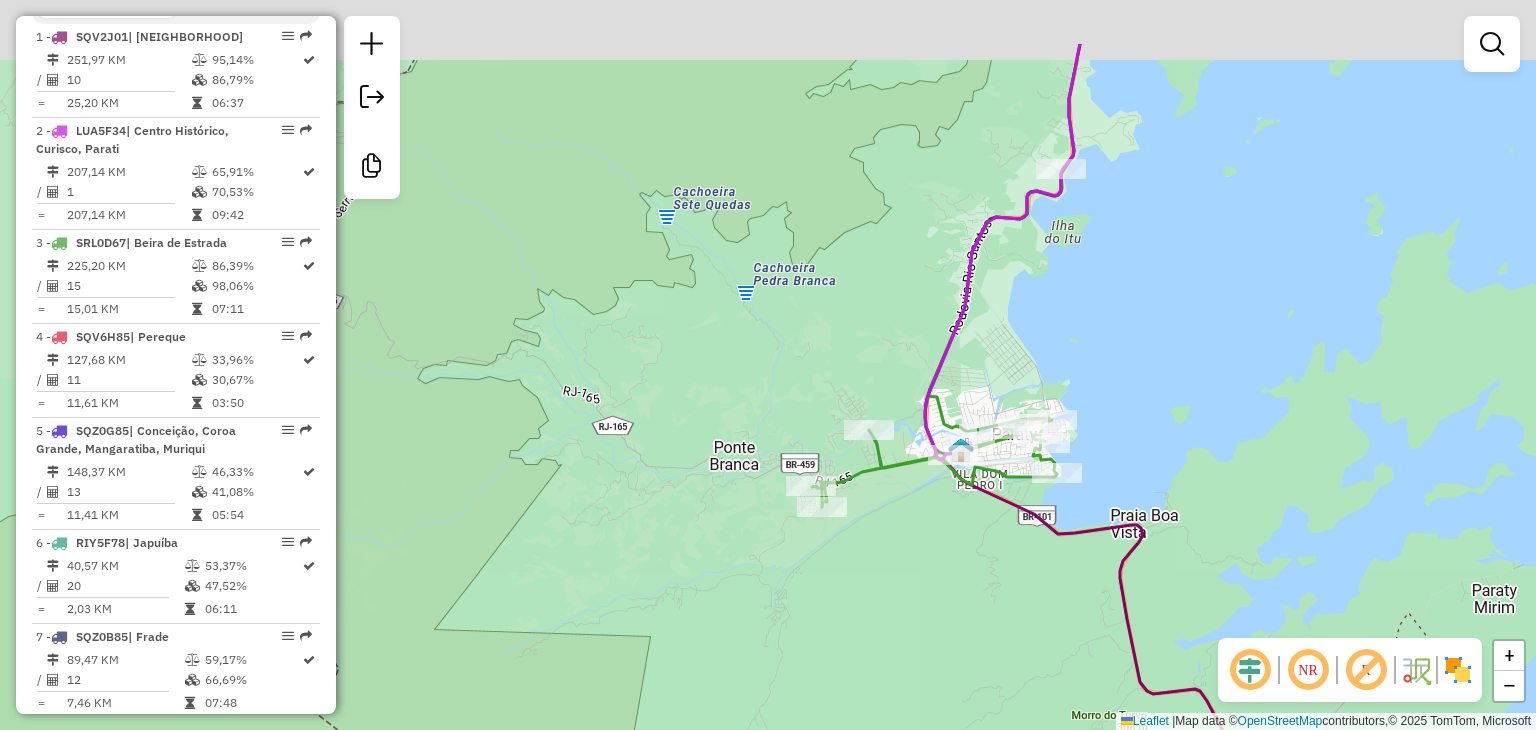 drag, startPoint x: 1188, startPoint y: 370, endPoint x: 1039, endPoint y: 411, distance: 154.53802 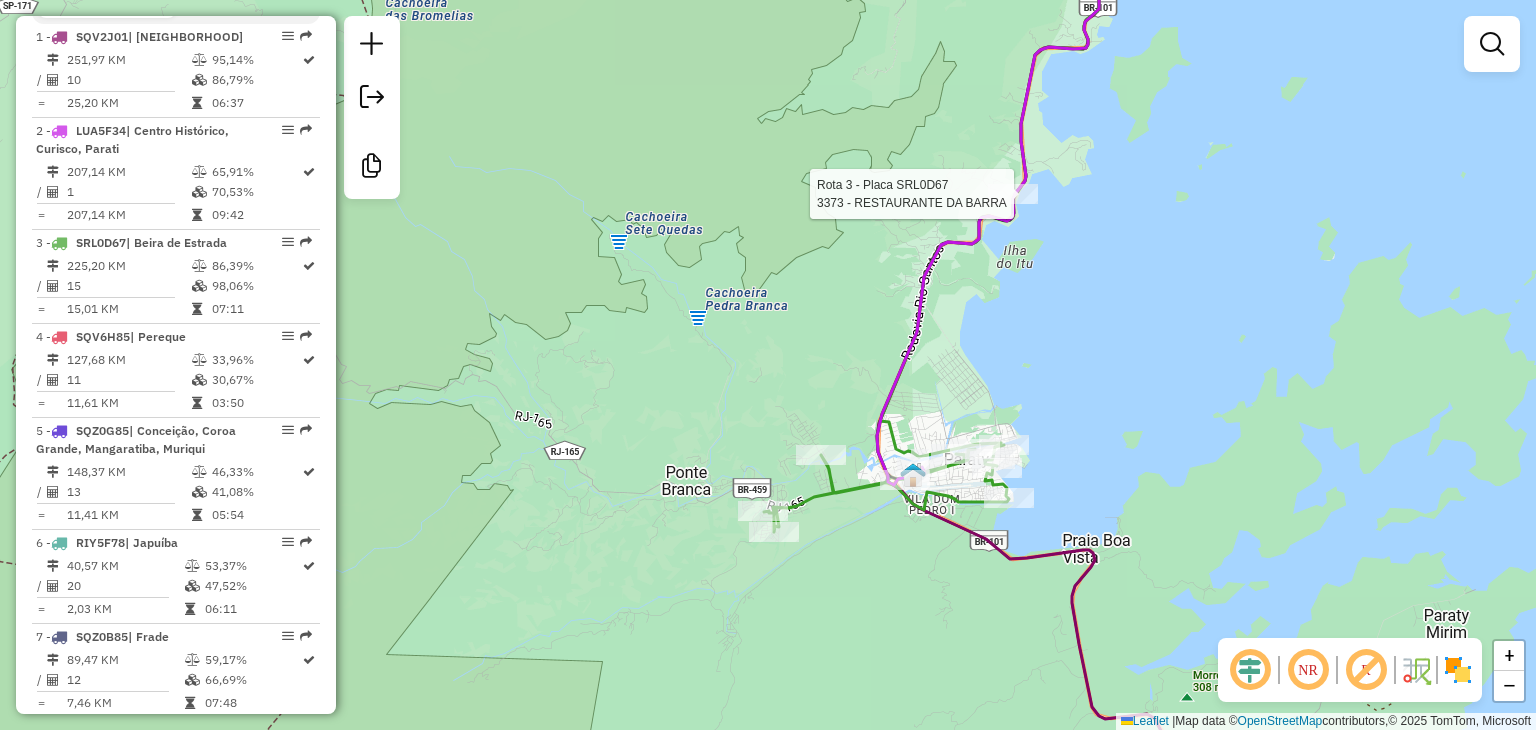 select on "**********" 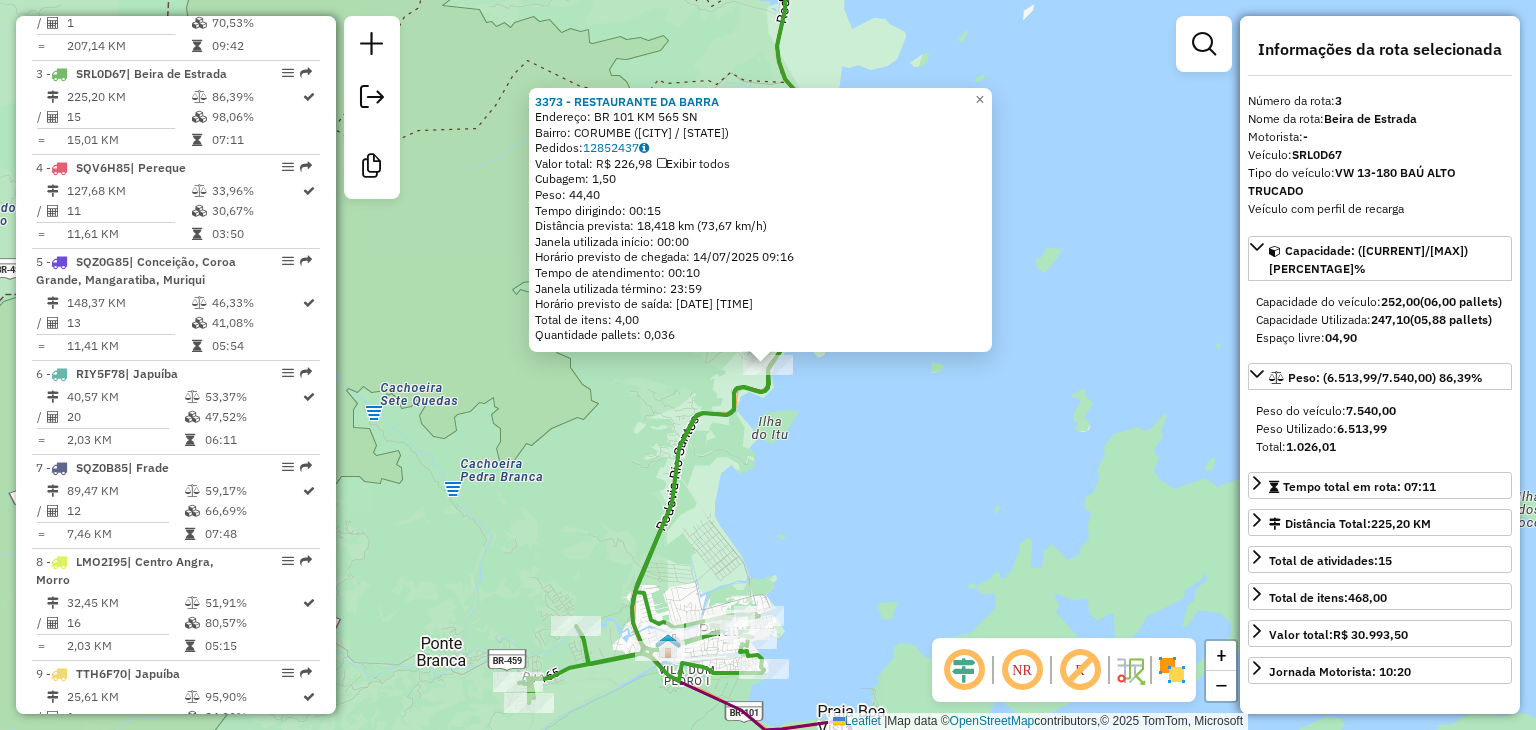 scroll, scrollTop: 992, scrollLeft: 0, axis: vertical 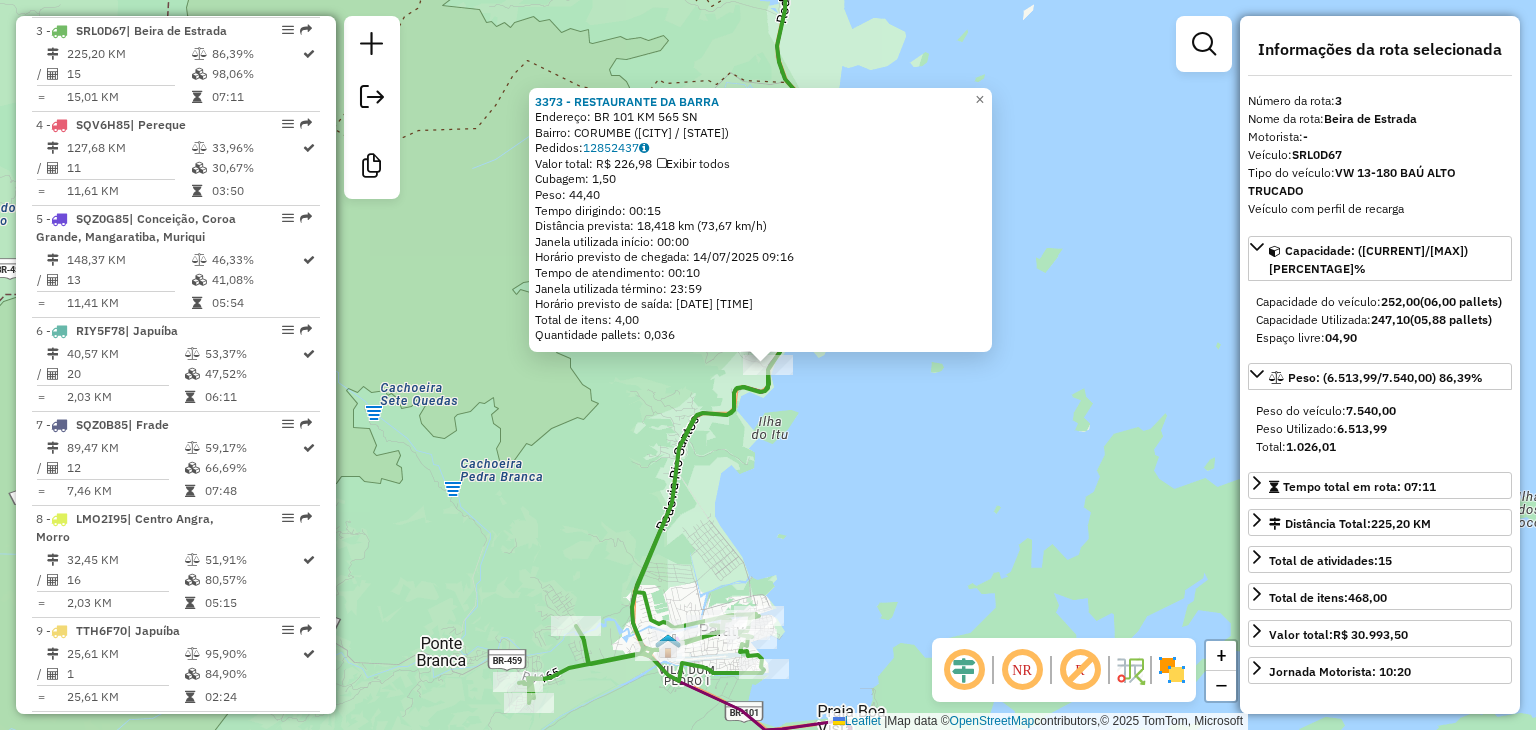 click on "3373 - RESTAURANTE DA BARRA  Endereço:  BR 101 KM 565 SN   Bairro: CORUMBE ([CITY] / [STATE])   Pedidos:  12852437   Valor total: R$ 226,98   Exibir todos   Cubagem: 1,50  Peso: 44,40  Tempo dirigindo: 00:15   Distância prevista: 18,418 km (73,67 km/h)   Janela utilizada início: 00:00   Horário previsto de chegada: 14/07/2025 09:16   Tempo de atendimento: 00:10   Janela utilizada término: 23:59   Horário previsto de saída: 14/07/2025 09:26   Total de itens: 4,00   Quantidade pallets: 0,036  × Janela de atendimento Grade de atendimento Capacidade Transportadoras Veículos Cliente Pedidos  Rotas Selecione os dias de semana para filtrar as janelas de atendimento  Seg   Ter   Qua   Qui   Sex   Sáb   Dom  Informe o período da janela de atendimento: De: Até:  Filtrar exatamente a janela do cliente  Considerar janela de atendimento padrão  Selecione os dias de semana para filtrar as grades de atendimento  Seg   Ter   Qua   Qui   Sex   Sáb   Dom   Considerar clientes sem dia de atendimento cadastrado  De:  +" 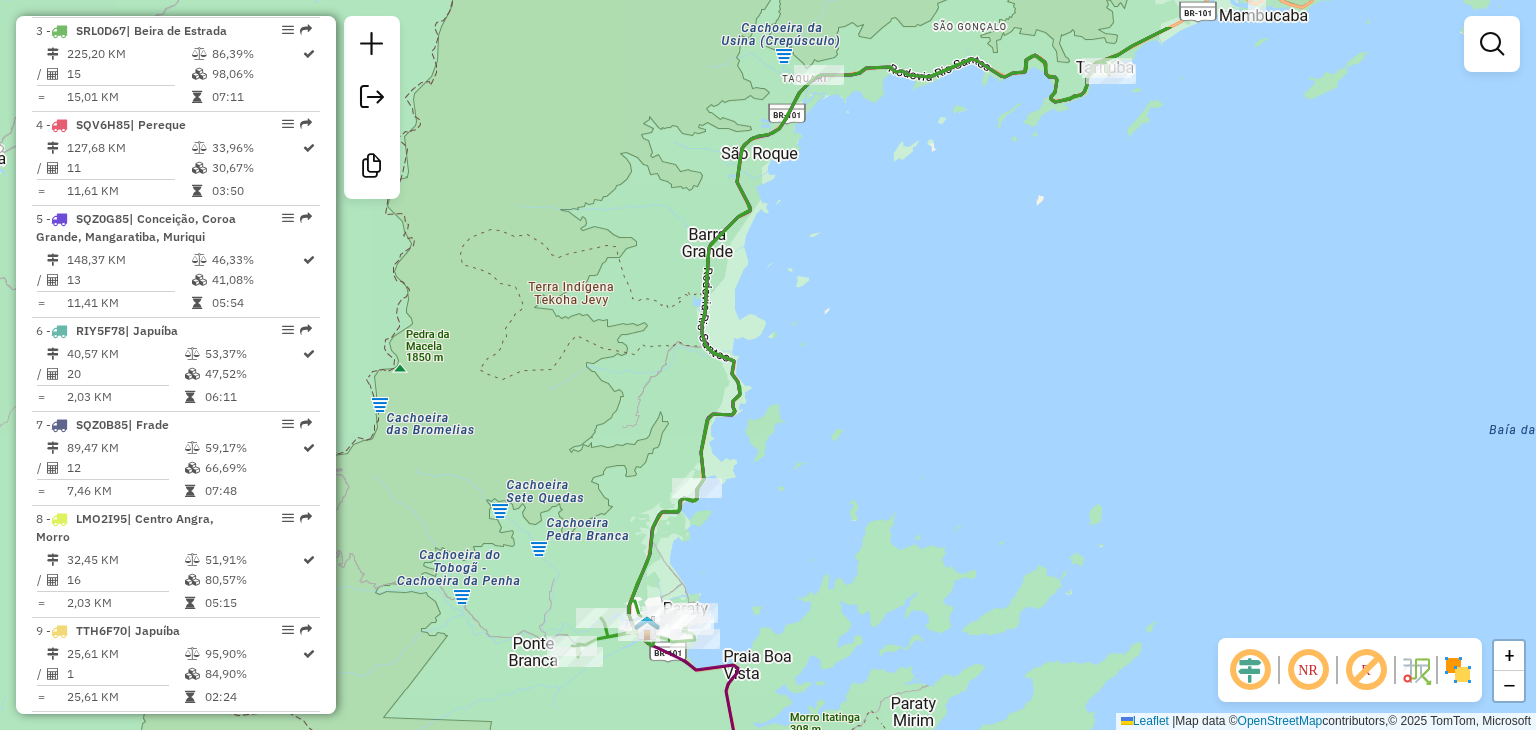drag, startPoint x: 990, startPoint y: 383, endPoint x: 1006, endPoint y: 324, distance: 61.13101 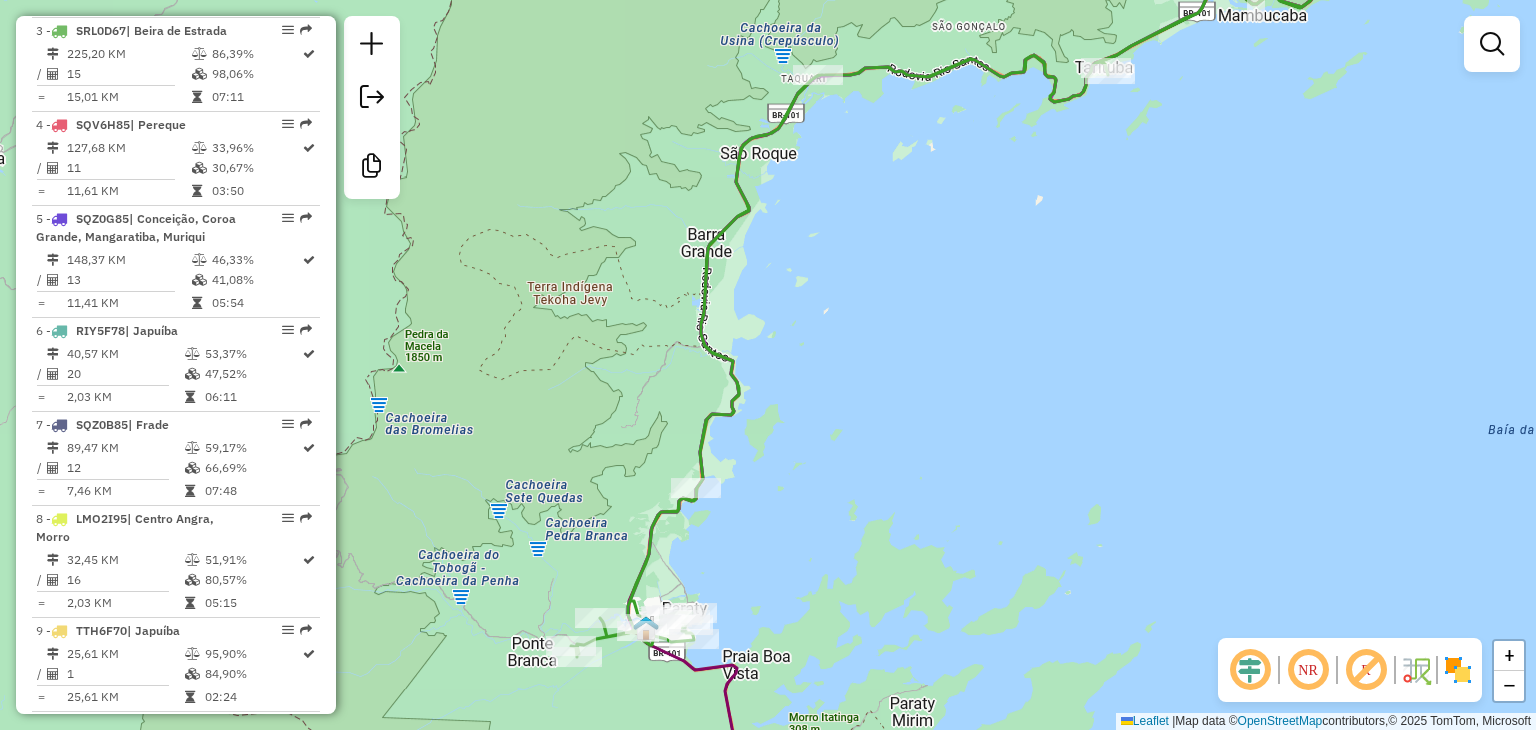 drag, startPoint x: 1006, startPoint y: 324, endPoint x: 885, endPoint y: 413, distance: 150.20653 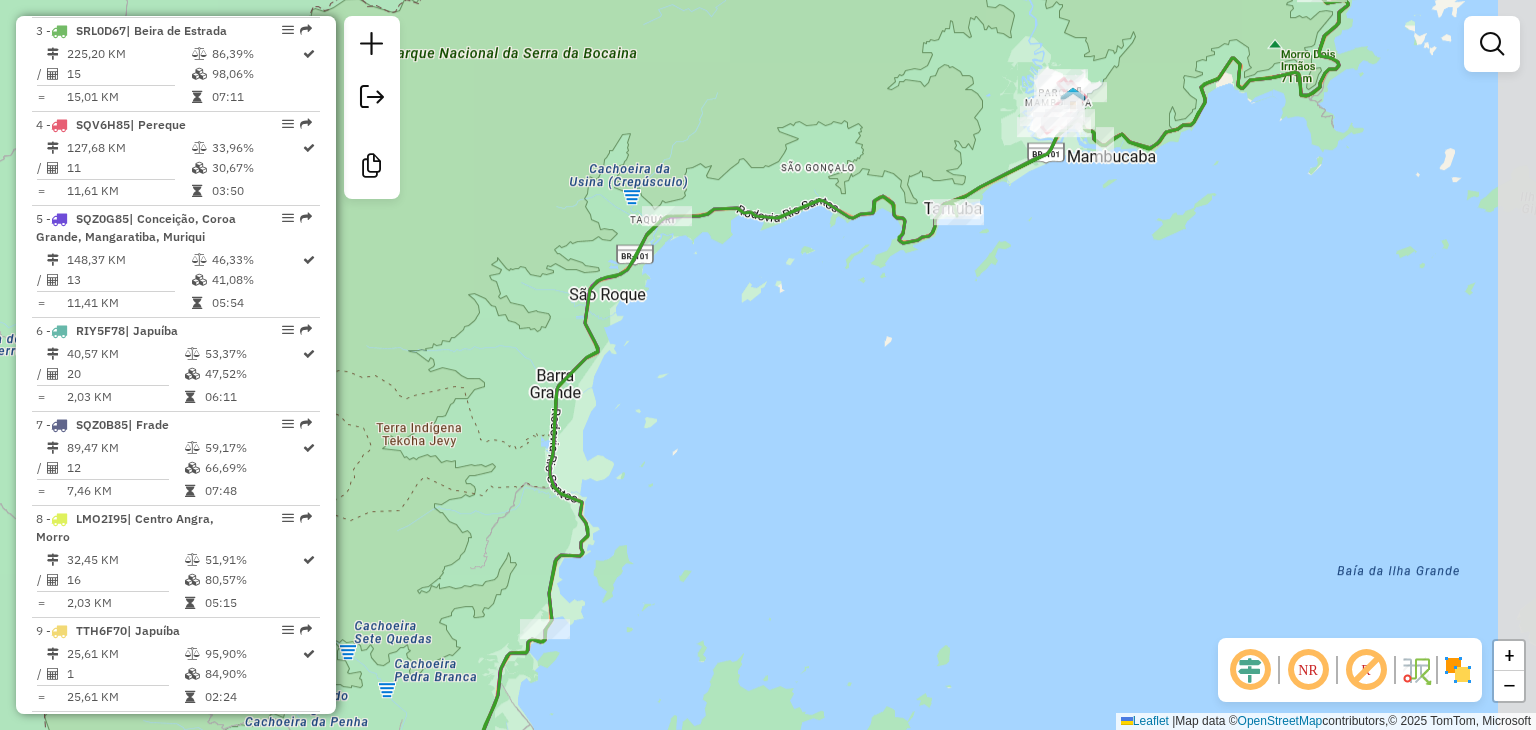 drag, startPoint x: 1028, startPoint y: 299, endPoint x: 757, endPoint y: 413, distance: 294.0017 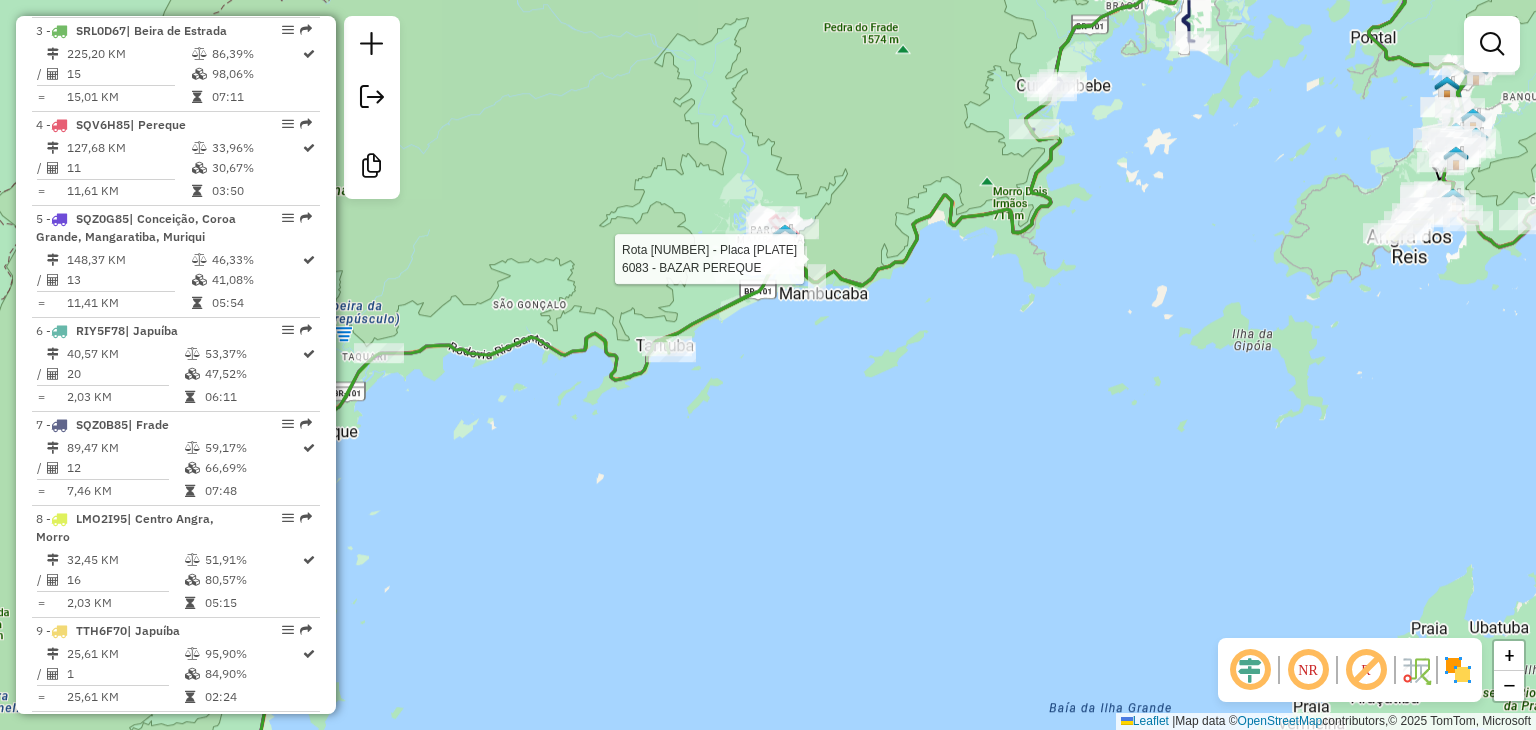 select on "**********" 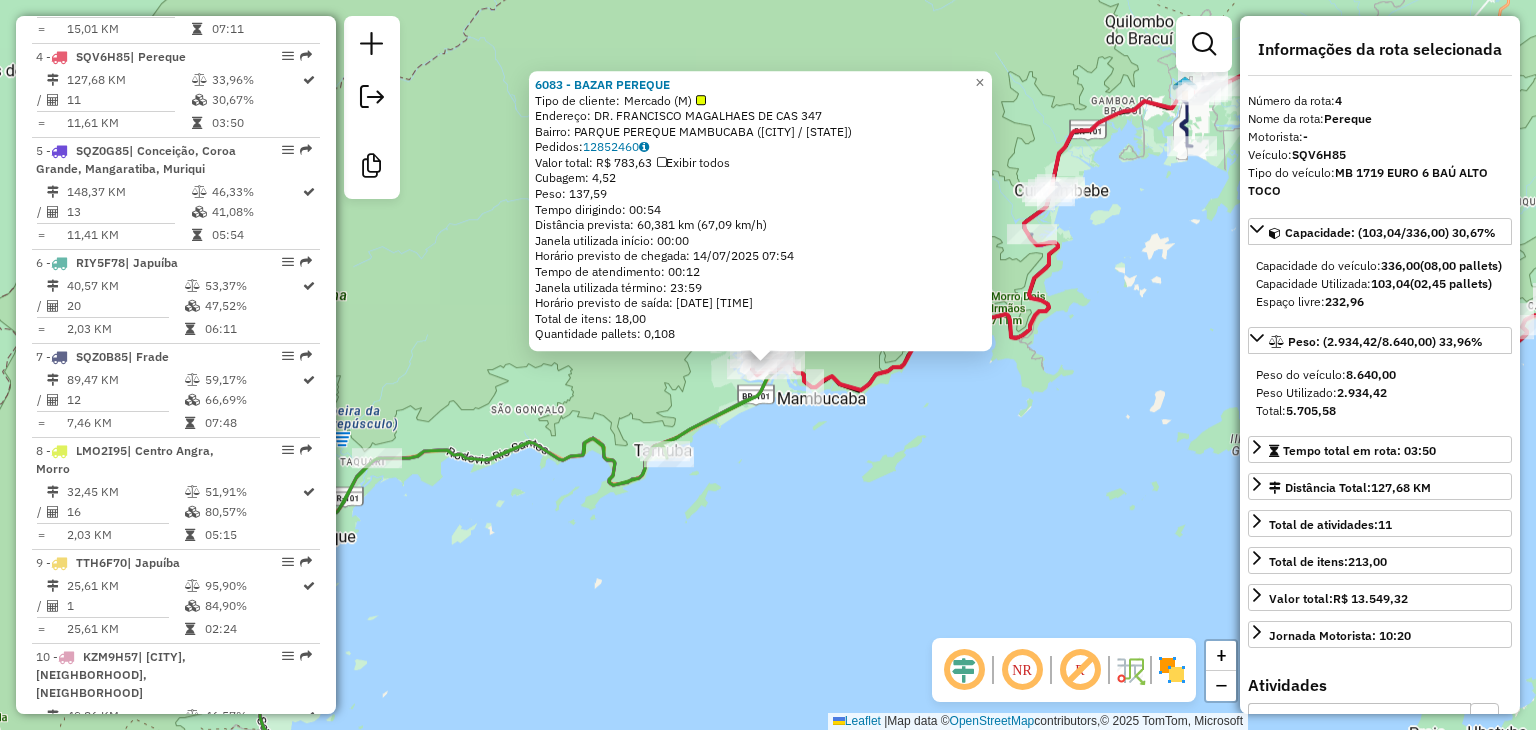 scroll, scrollTop: 1087, scrollLeft: 0, axis: vertical 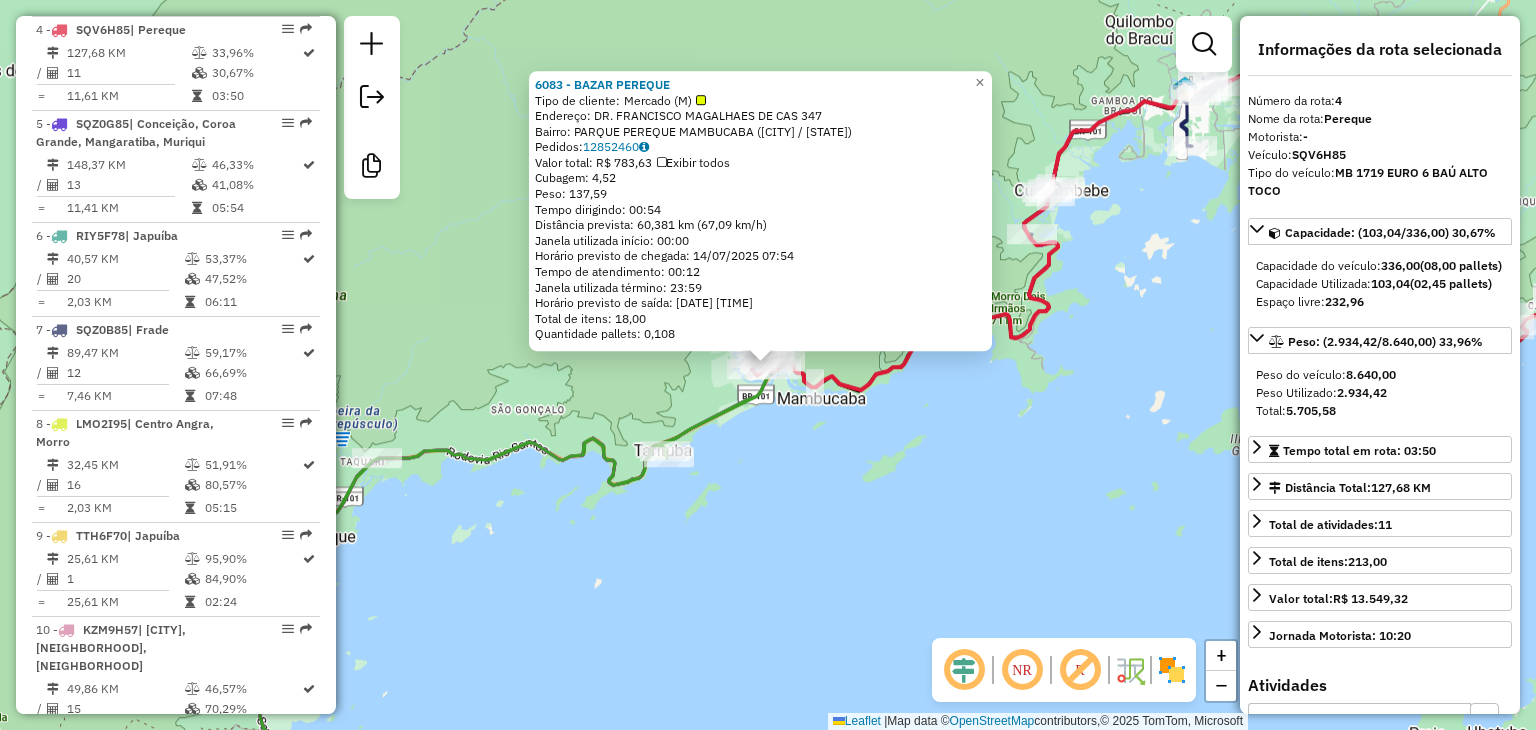 click on "6083 - BAZAR PEREQUE  Tipo de cliente:   Mercado (M)   Endereço:  DR. FRANCISCO MAGALHAES DE CAS 347   Bairro: PARQUE PEREQUE  MAMBUCABA ([CITY] / [STATE])   Pedidos:  12852460   Valor total: R$ 783,63   Exibir todos   Cubagem: 4,52  Peso: 137,59  Tempo dirigindo: 00:54   Distância prevista: 60,381 km (67,09 km/h)   Janela utilizada início: 00:00   Horário previsto de chegada: 14/07/2025 07:54   Tempo de atendimento: 00:12   Janela utilizada término: 23:59   Horário previsto de saída: 14/07/2025 08:06   Total de itens: 18,00   Quantidade pallets: 0,108  × Janela de atendimento Grade de atendimento Capacidade Transportadoras Veículos Cliente Pedidos  Rotas Selecione os dias de semana para filtrar as janelas de atendimento  Seg   Ter   Qua   Qui   Sex   Sáb   Dom  Informe o período da janela de atendimento: De: Até:  Filtrar exatamente a janela do cliente  Considerar janela de atendimento padrão  Selecione os dias de semana para filtrar as grades de atendimento  Seg   Ter   Qua   Qui   Sex  De:" 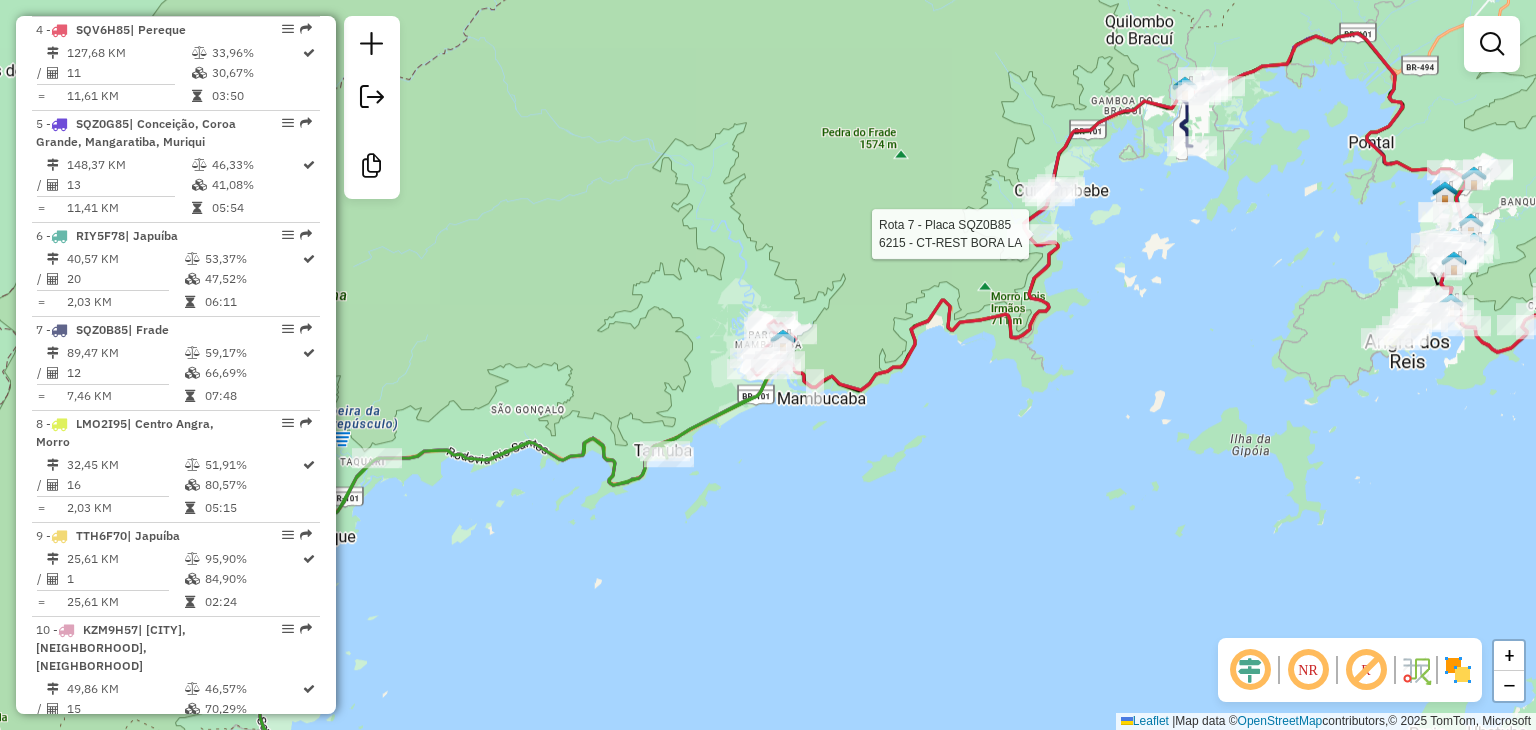 select on "**********" 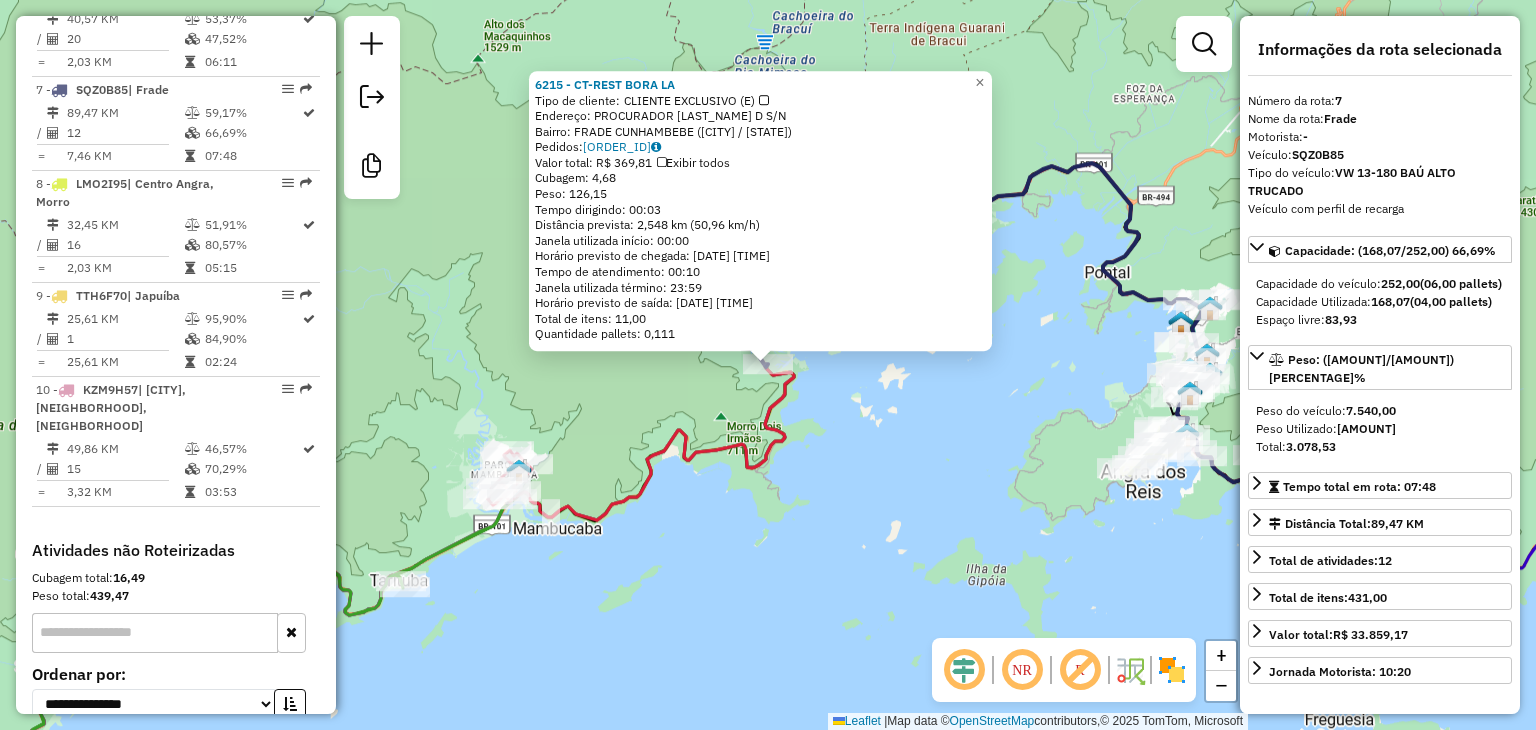 scroll, scrollTop: 1386, scrollLeft: 0, axis: vertical 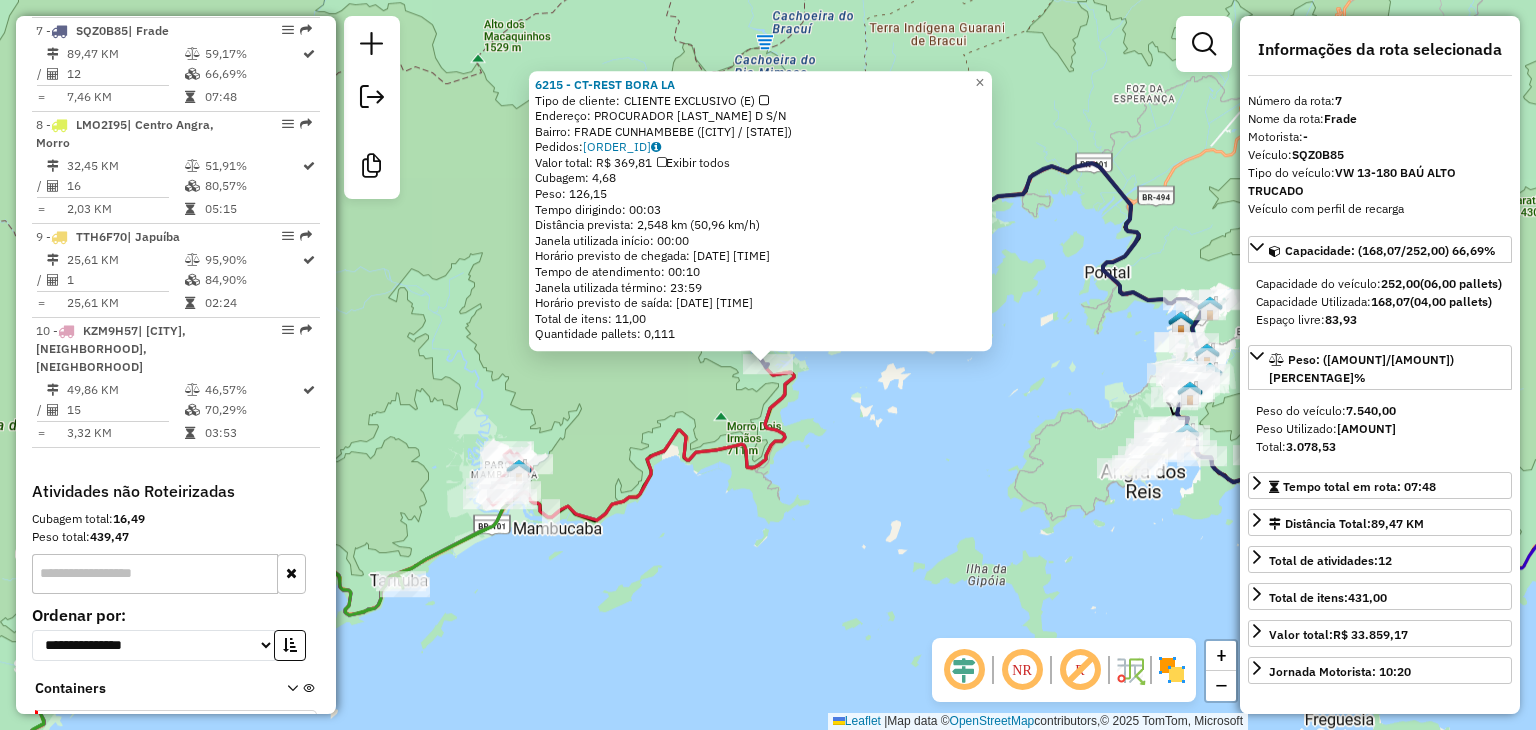 click on "6215 - CT-REST BORA LA Tipo de cliente: CLIENTE EXCLUSIVO (E) Endereço: PROCURADOR HAROLDO FERNANDES D S/N Bairro: FRADE CUNHAMBEBE ([CITY] / [STATE]) Pedidos: 12852438 Valor total: R$ 369,81 Exibir todos Cubagem: 4,68 Peso: 126,15 Tempo dirigindo: 00:03 Distância prevista: 2,548 km (50,96 km/h) Janela utilizada início: 00:00 Horário previsto de chegada: [DATE] [TIME] Tempo de atendimento: 00:10 Janela utilizada término: 23:59 Horário previsto de saída: [DATE] [TIME] Total de itens: 11,00 Quantidade pallets: 0,111 × Janela de atendimento Grade de atendimento Capacidade Transportadoras Veículos Cliente Pedidos Rotas Selecione os dias de semana para filtrar as janelas de atendimento Seg Ter Qua Qui Sex Sáb Dom Informe o período da janela de atendimento: De: Até: Filtrar exatamente a janela do cliente Considerar janela de atendimento padrão Selecione os dias de semana para filtrar as grades de atendimento Seg Ter Qua Qui Sex" 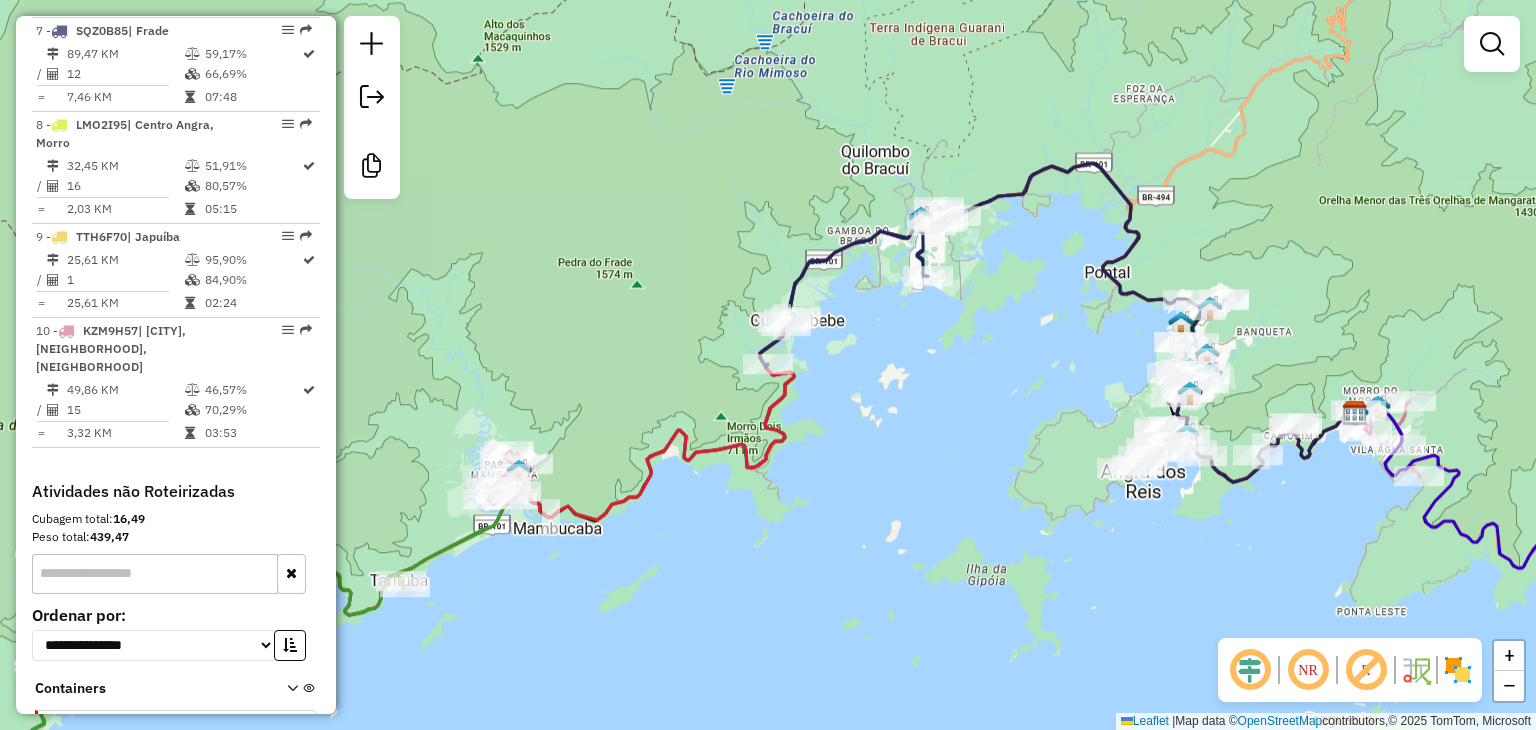 drag, startPoint x: 968, startPoint y: 484, endPoint x: 951, endPoint y: 483, distance: 17.029387 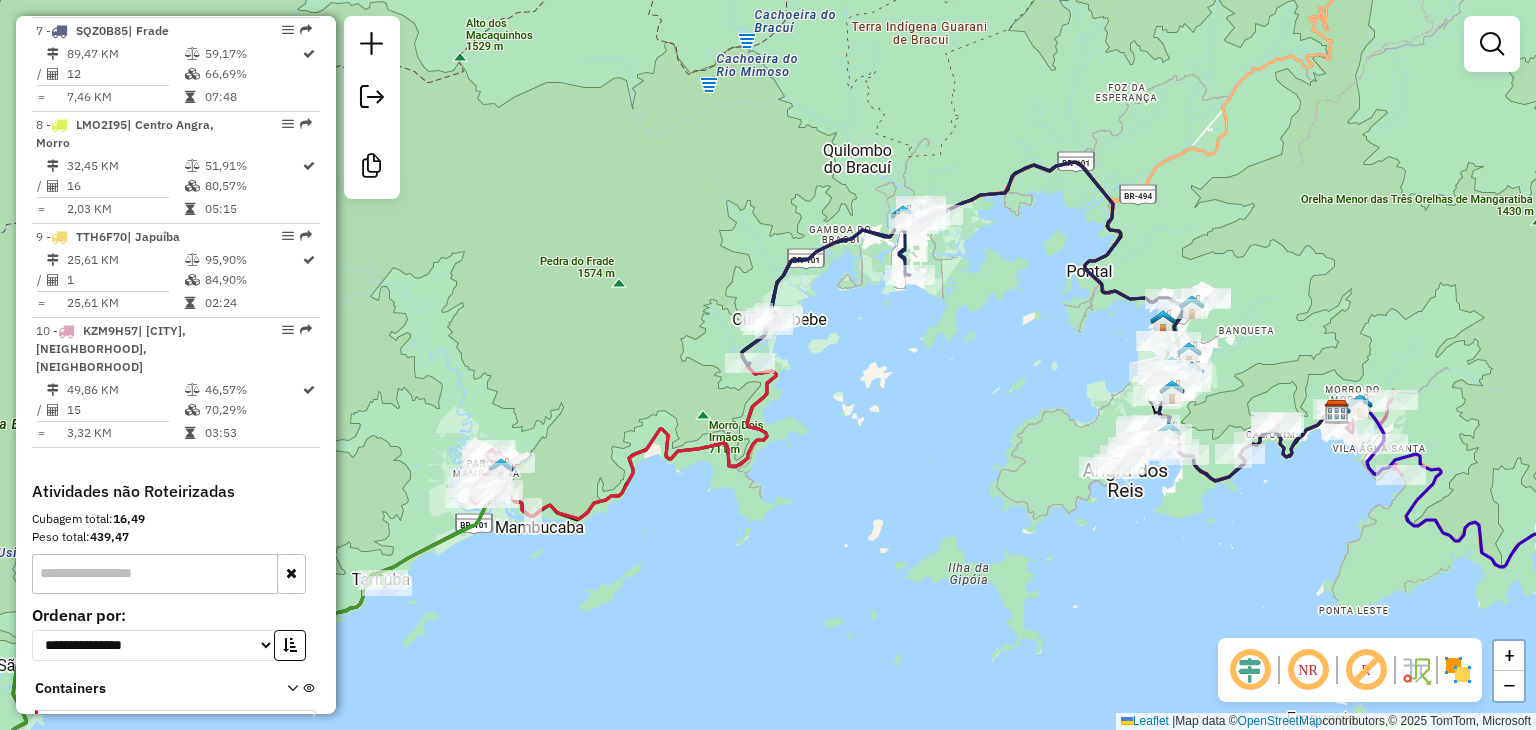 drag, startPoint x: 946, startPoint y: 502, endPoint x: 856, endPoint y: 398, distance: 137.53545 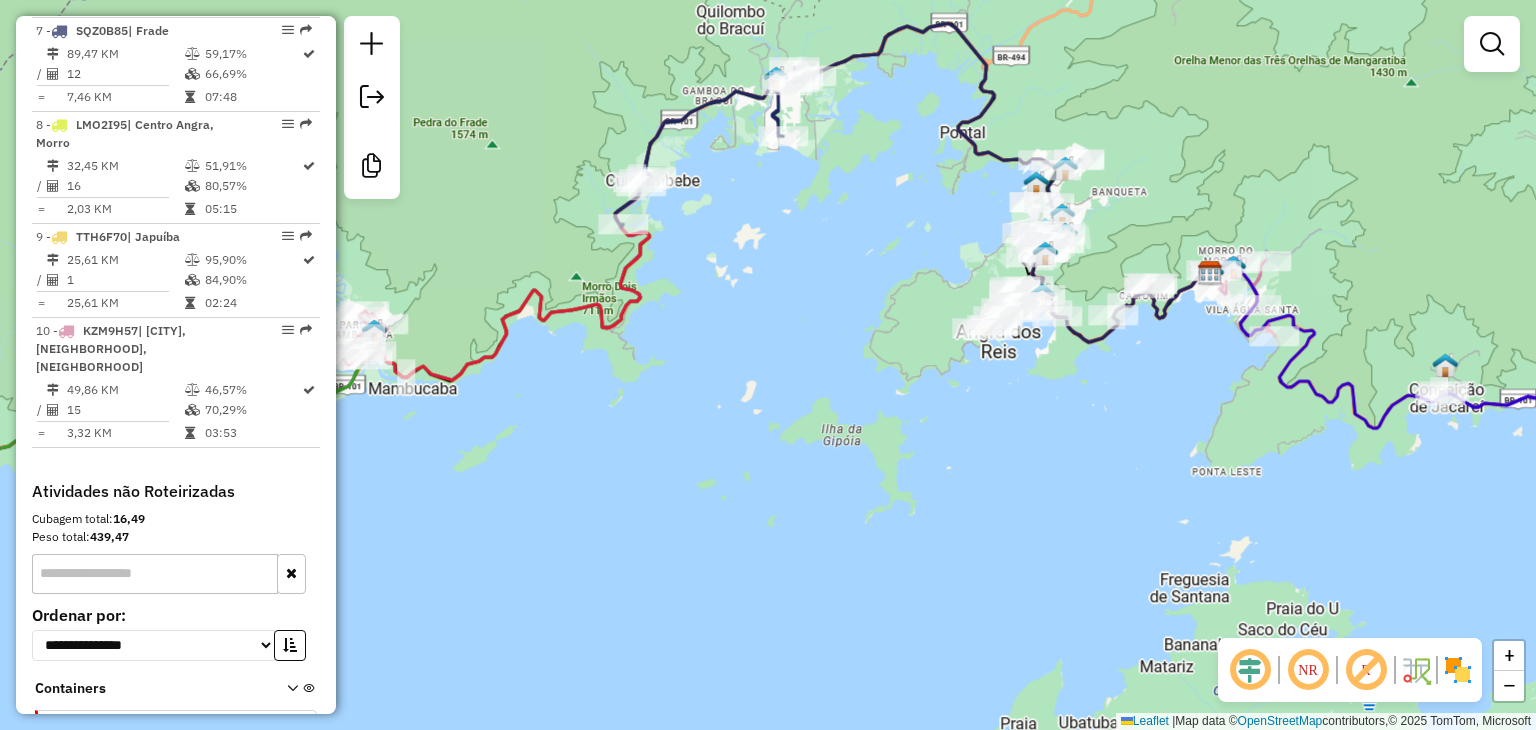 drag, startPoint x: 1300, startPoint y: 521, endPoint x: 1183, endPoint y: 544, distance: 119.23926 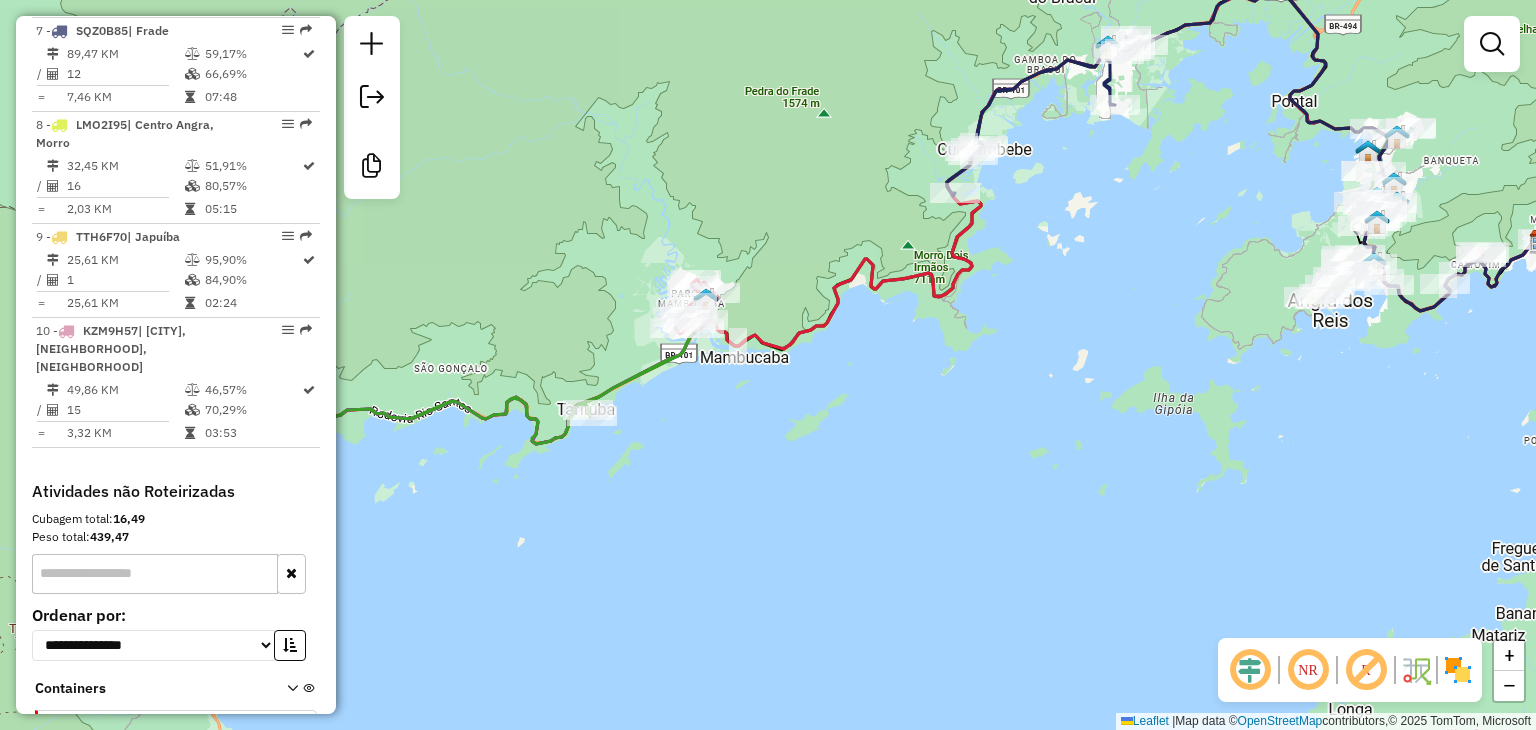 drag, startPoint x: 1296, startPoint y: 421, endPoint x: 1357, endPoint y: 381, distance: 72.94518 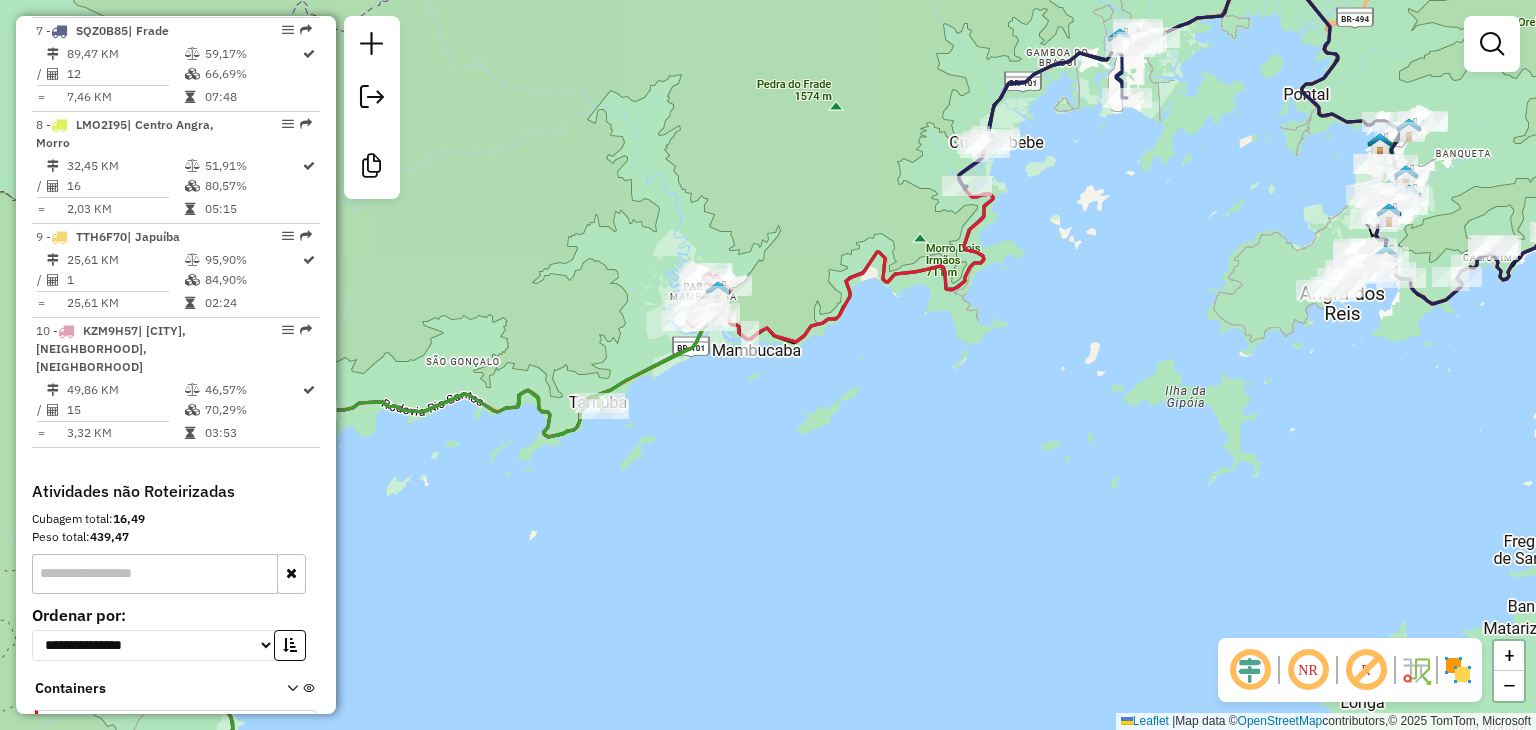 drag, startPoint x: 888, startPoint y: 510, endPoint x: 1447, endPoint y: 206, distance: 636.3152 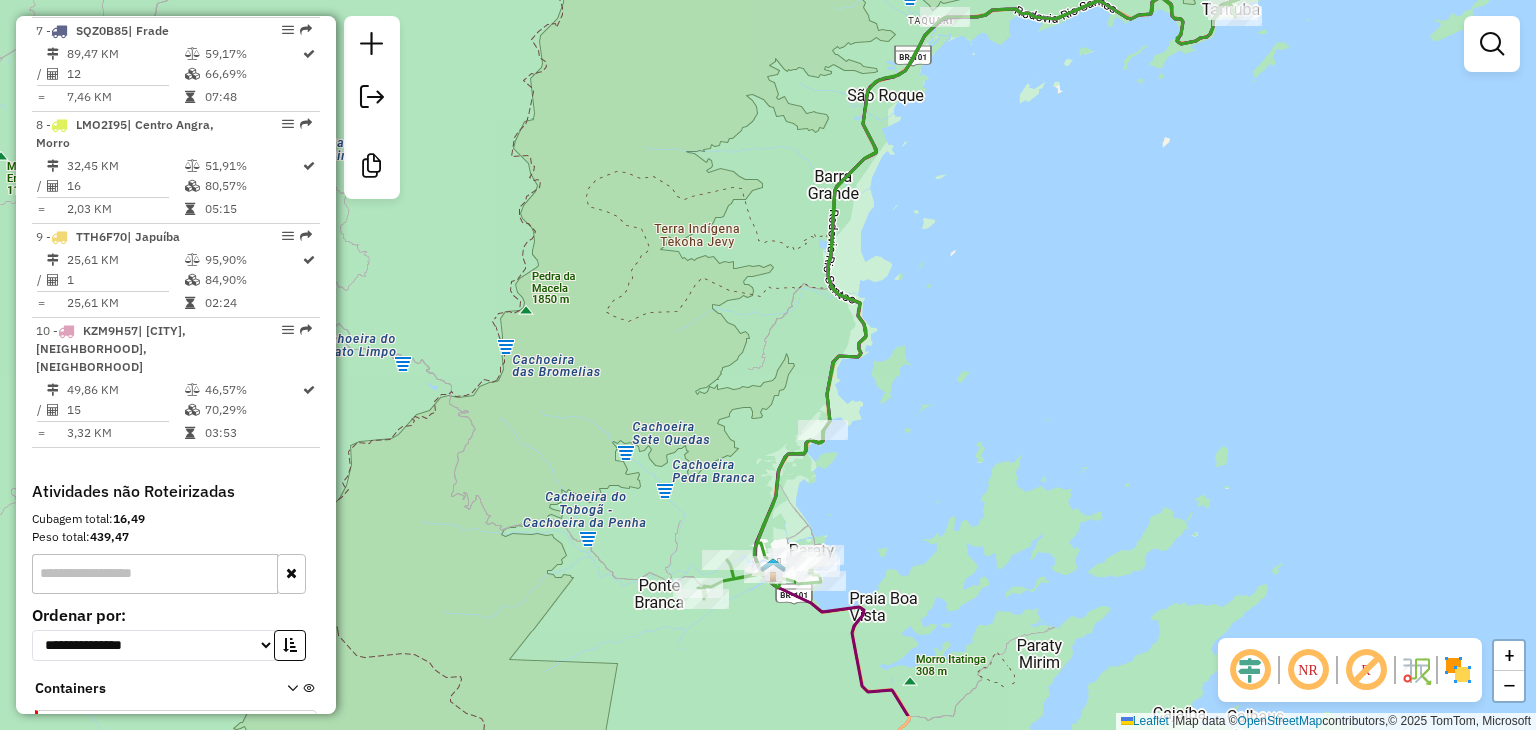 drag, startPoint x: 1060, startPoint y: 314, endPoint x: 1005, endPoint y: 209, distance: 118.5327 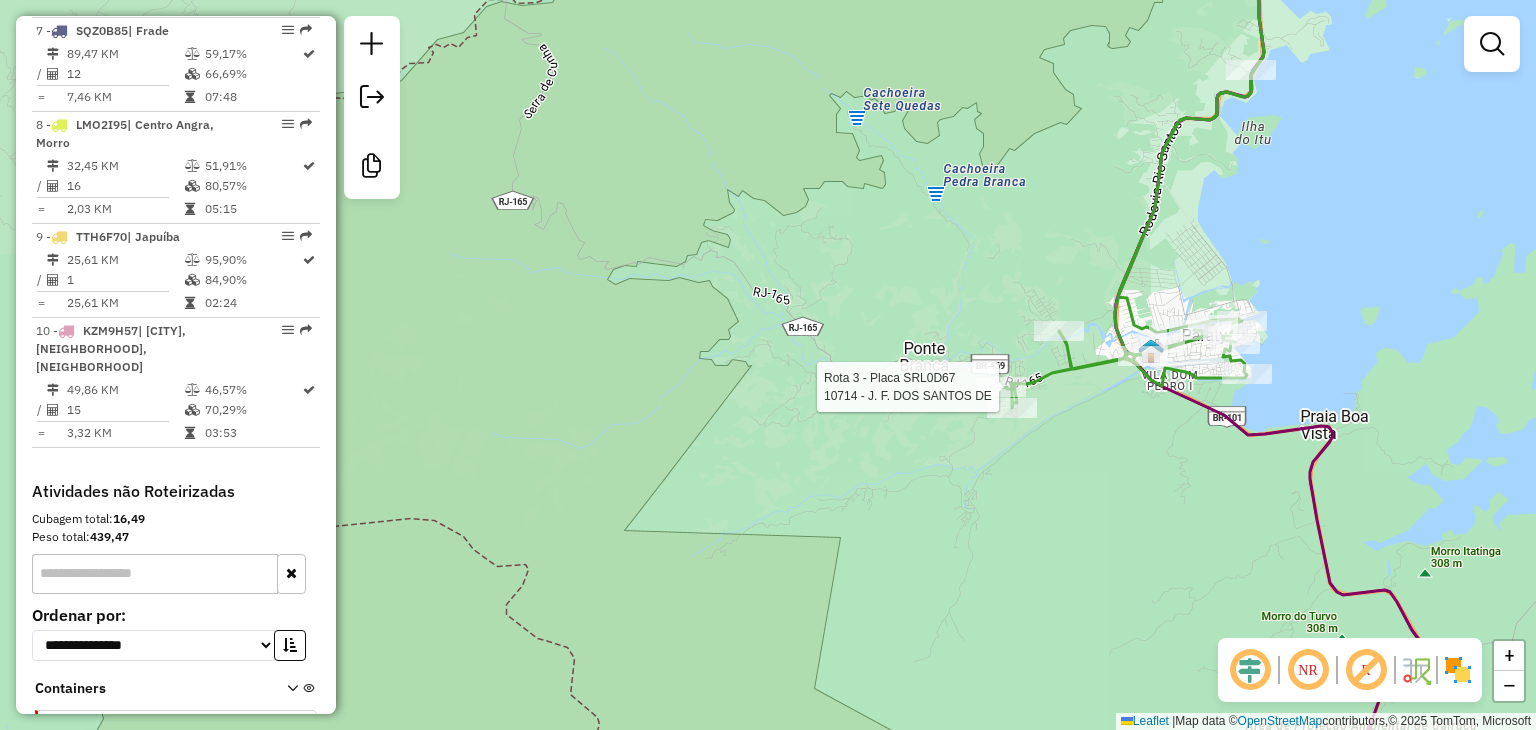 select on "**********" 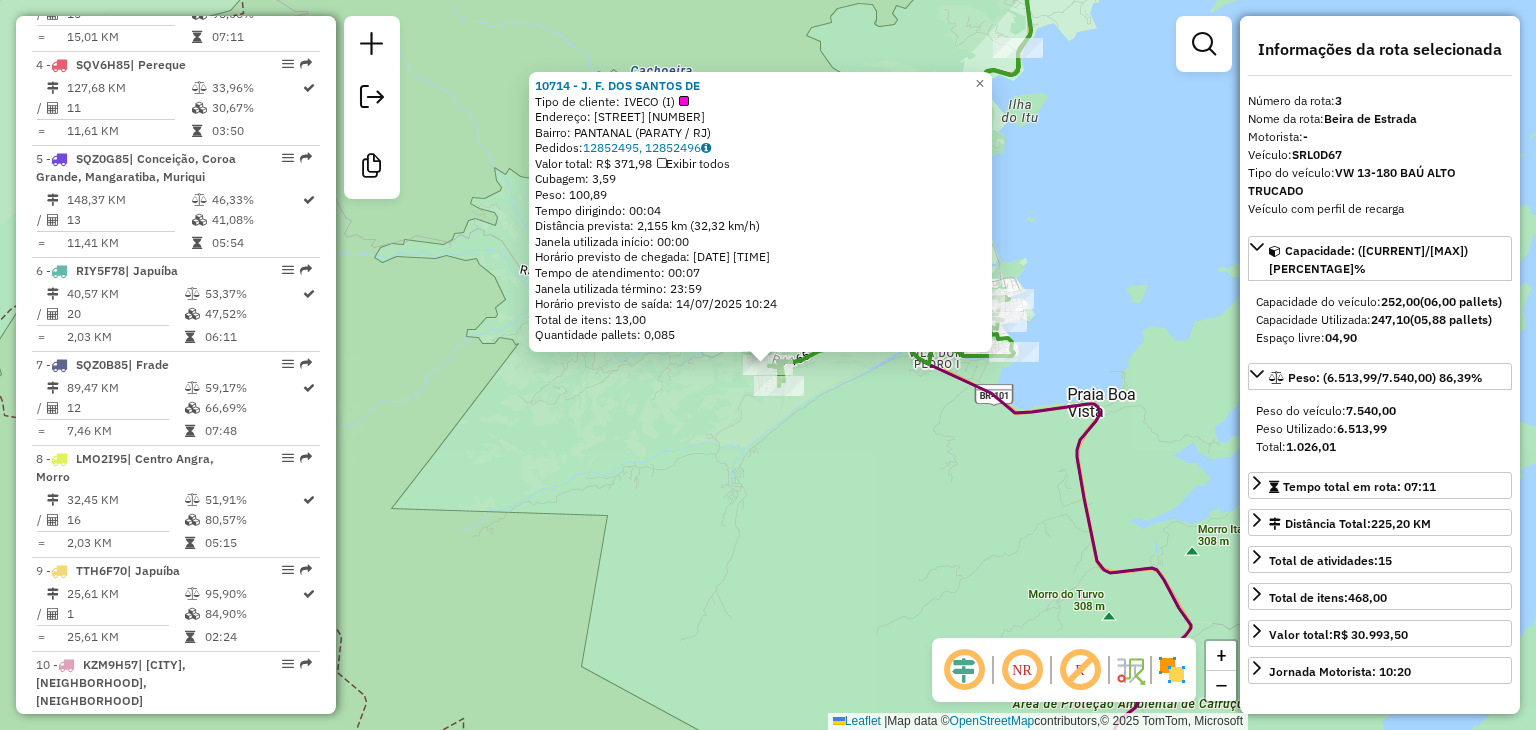 scroll, scrollTop: 992, scrollLeft: 0, axis: vertical 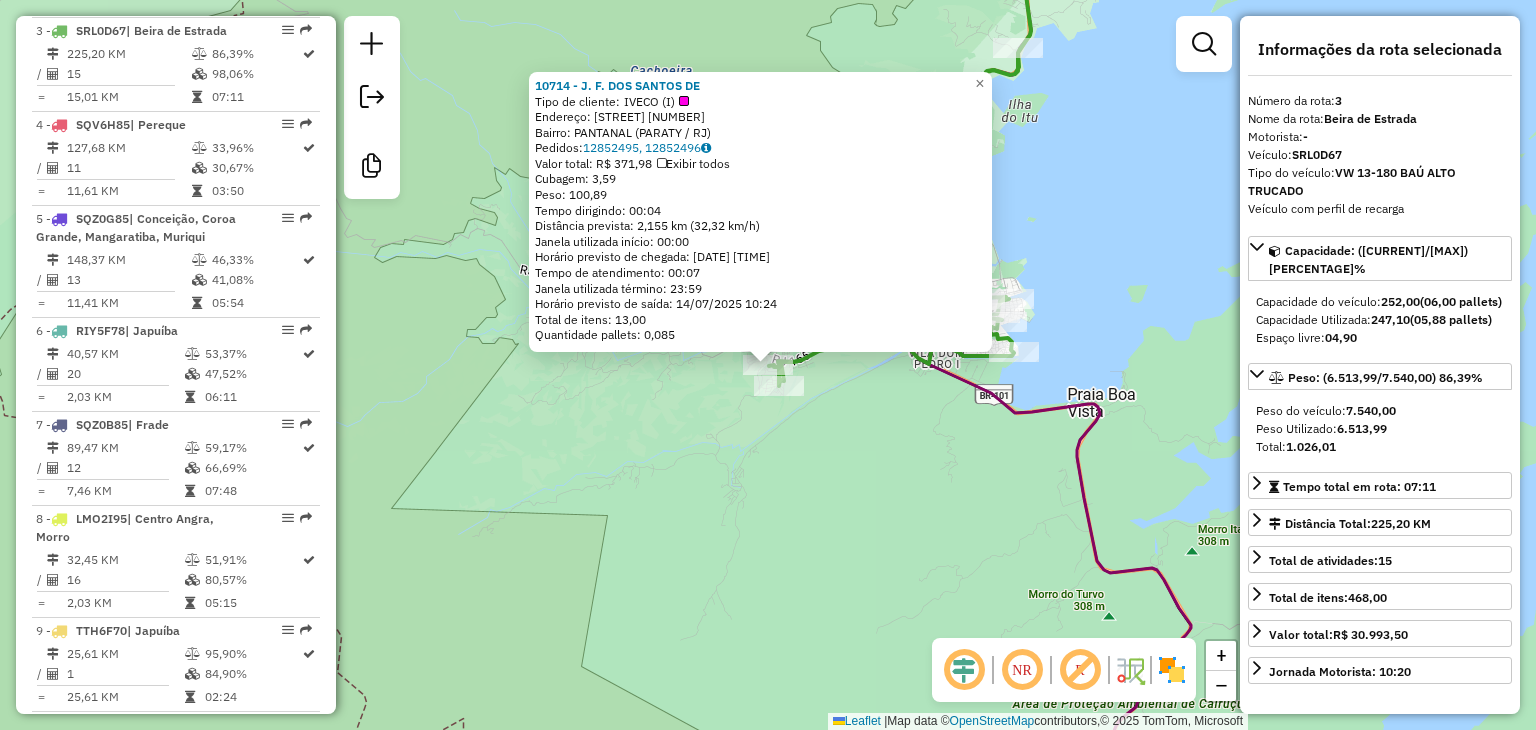 click on "Rota 3 - Placa SRL0D67  11042 - [FIRST] [LAST] 10714 - J. F. DOS SANTOS DE  Tipo de cliente:   IVECO (I)   Endereço:  ALPINEA 100   Bairro: PANTANAL ([CITY] / [STATE])   Pedidos:  12852495, 12852496   Valor total: R$ 371,98   Exibir todos   Cubagem: 3,59  Peso: 100,89  Tempo dirigindo: 00:04   Distância prevista: 2,155 km (32,32 km/h)   Janela utilizada início: 00:00   Horário previsto de chegada: 14/07/2025 10:17   Tempo de atendimento: 00:07   Janela utilizada término: 23:59   Horário previsto de saída: 14/07/2025 10:24   Total de itens: 13,00   Quantidade pallets: 0,085  × Janela de atendimento Grade de atendimento Capacidade Transportadoras Veículos Cliente Pedidos  Rotas Selecione os dias de semana para filtrar as janelas de atendimento  Seg   Ter   Qua   Qui   Sex   Sáb   Dom  Informe o período da janela de atendimento: De: Até:  Filtrar exatamente a janela do cliente  Considerar janela de atendimento padrão  Selecione os dias de semana para filtrar as grades de atendimento  Seg   Ter   Qua   Qui   Sex   Sáb   Dom  De:" 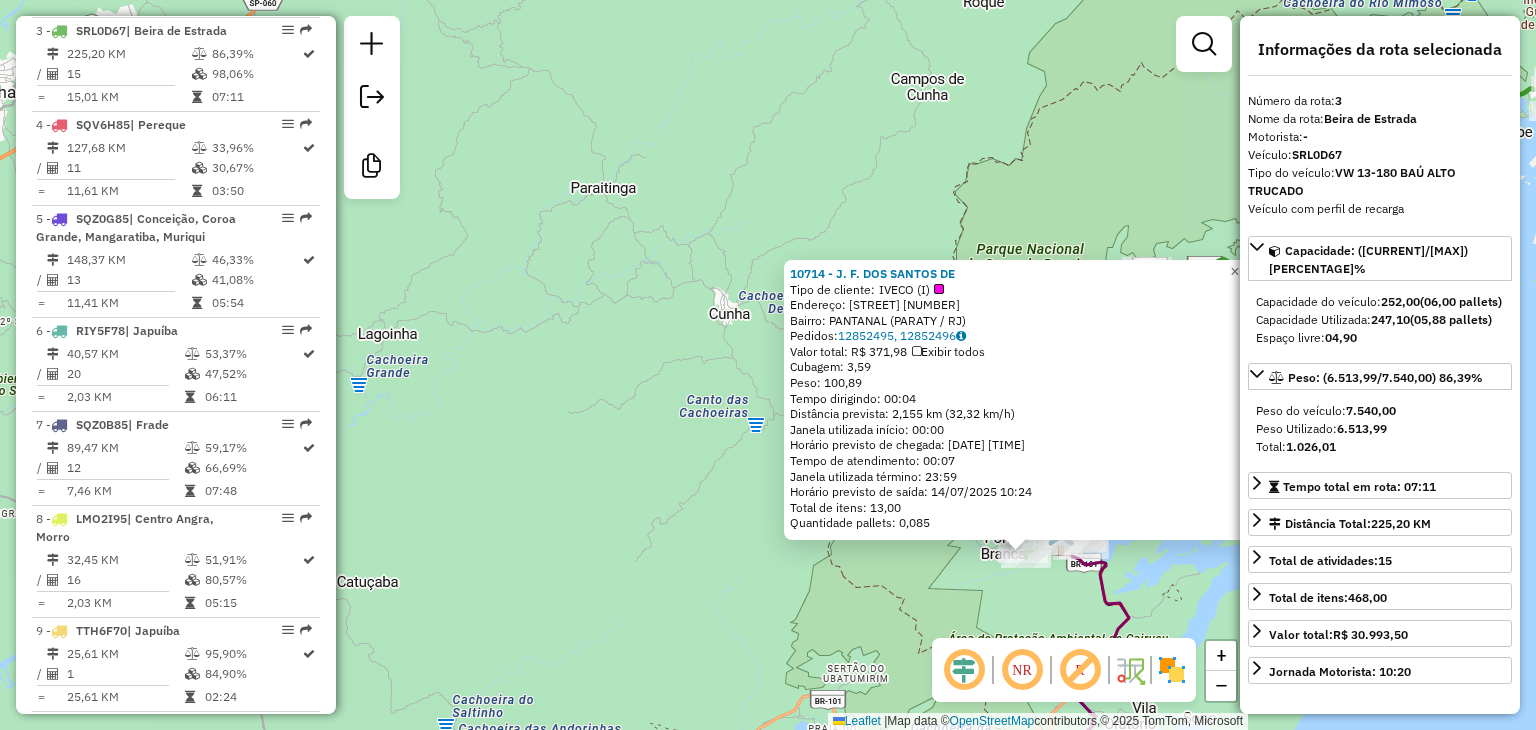 click on "10714 - J. F. DOS SANTOS DE Tipo de cliente: IVECO (I) Endereço: ALPINEA 100 Bairro: PANTANAL ([CITY] / [STATE]) Pedidos: 12852495, 12852496 Valor total: R$ 371,98 Exibir todos Cubagem: 3,59 Peso: 100,89 Tempo dirigindo: 00:04 Distância prevista: 2,155 km (32,32 km/h) Janela utilizada início: 00:00 Horário previsto de chegada: [DATE] [TIME] Tempo de atendimento: 00:07 Janela utilizada término: 23:59 Horário previsto de saída: [DATE] [TIME] Total de itens: 13,00 Quantidade pallets: 0,085 × Janela de atendimento Grade de atendimento Capacidade Transportadoras Veículos Cliente Pedidos Rotas Selecione os dias de semana para filtrar as janelas de atendimento Seg Ter Qua Qui Sex Sáb Dom Informe o período da janela de atendimento: De: Até: Filtrar exatamente a janela do cliente Considerar janela de atendimento padrão Selecione os dias de semana para filtrar as grades de atendimento Seg Ter Qua Qui Sex Sáb Dom Peso mínimo: De: De:" 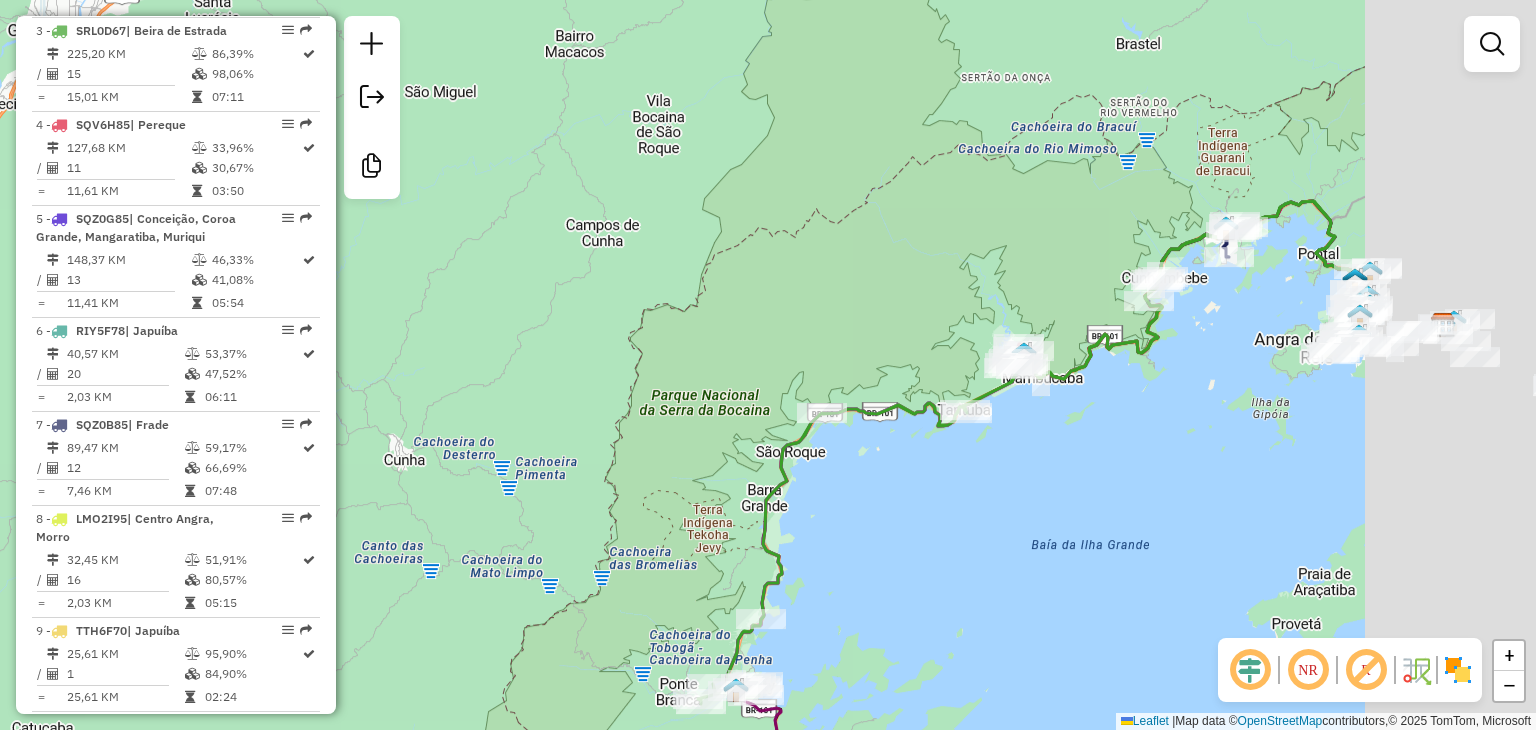 drag, startPoint x: 1089, startPoint y: 235, endPoint x: 720, endPoint y: 298, distance: 374.33942 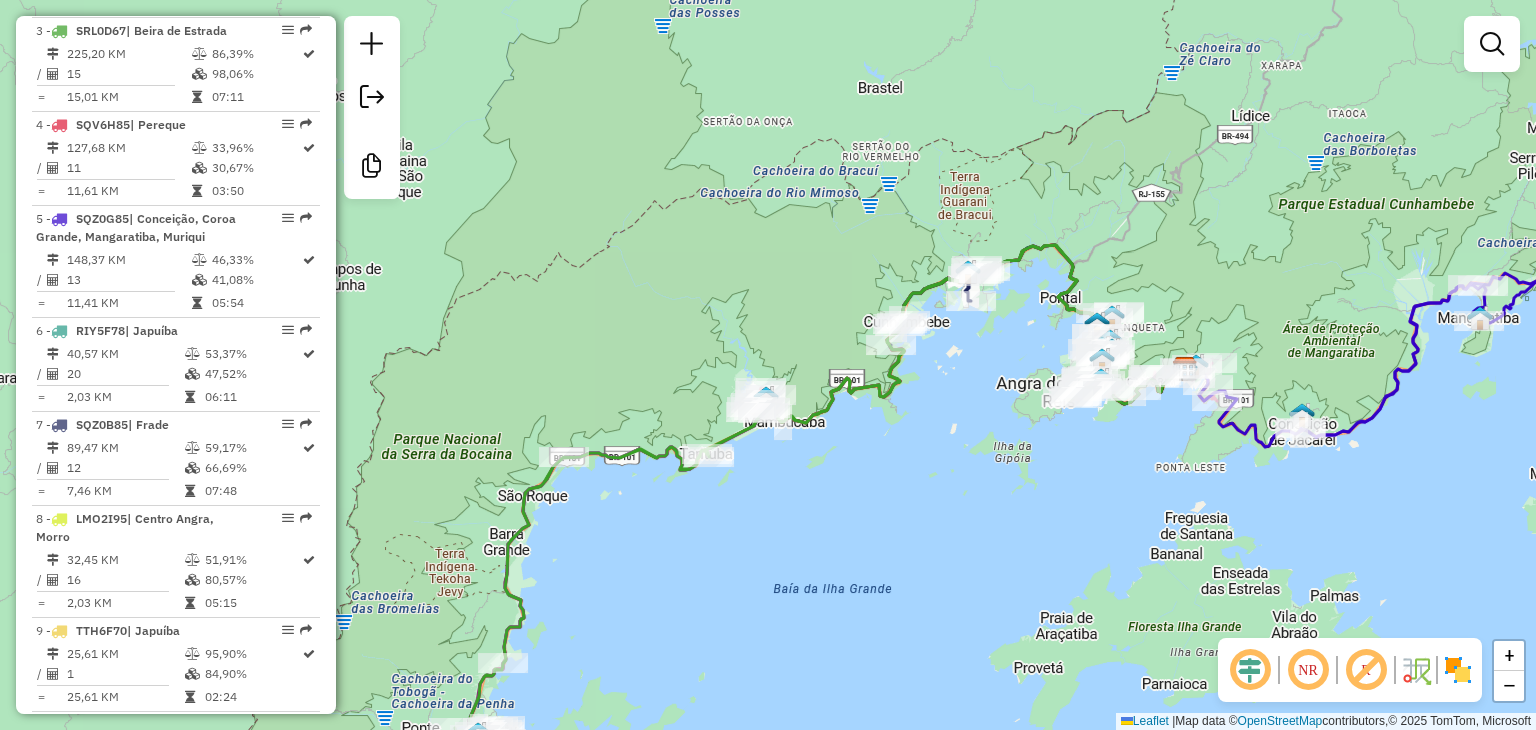 drag, startPoint x: 1056, startPoint y: 249, endPoint x: 916, endPoint y: 341, distance: 167.52313 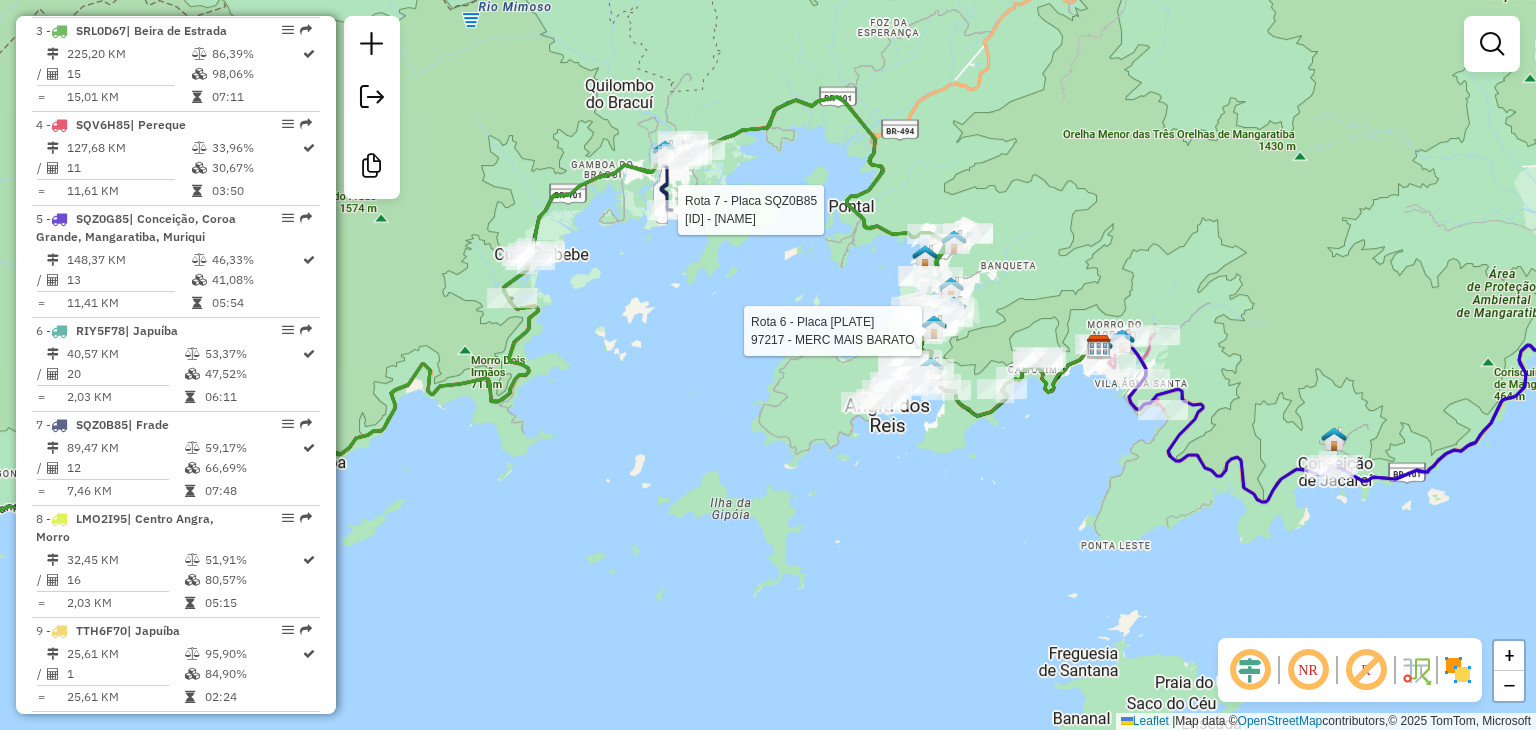 select on "**********" 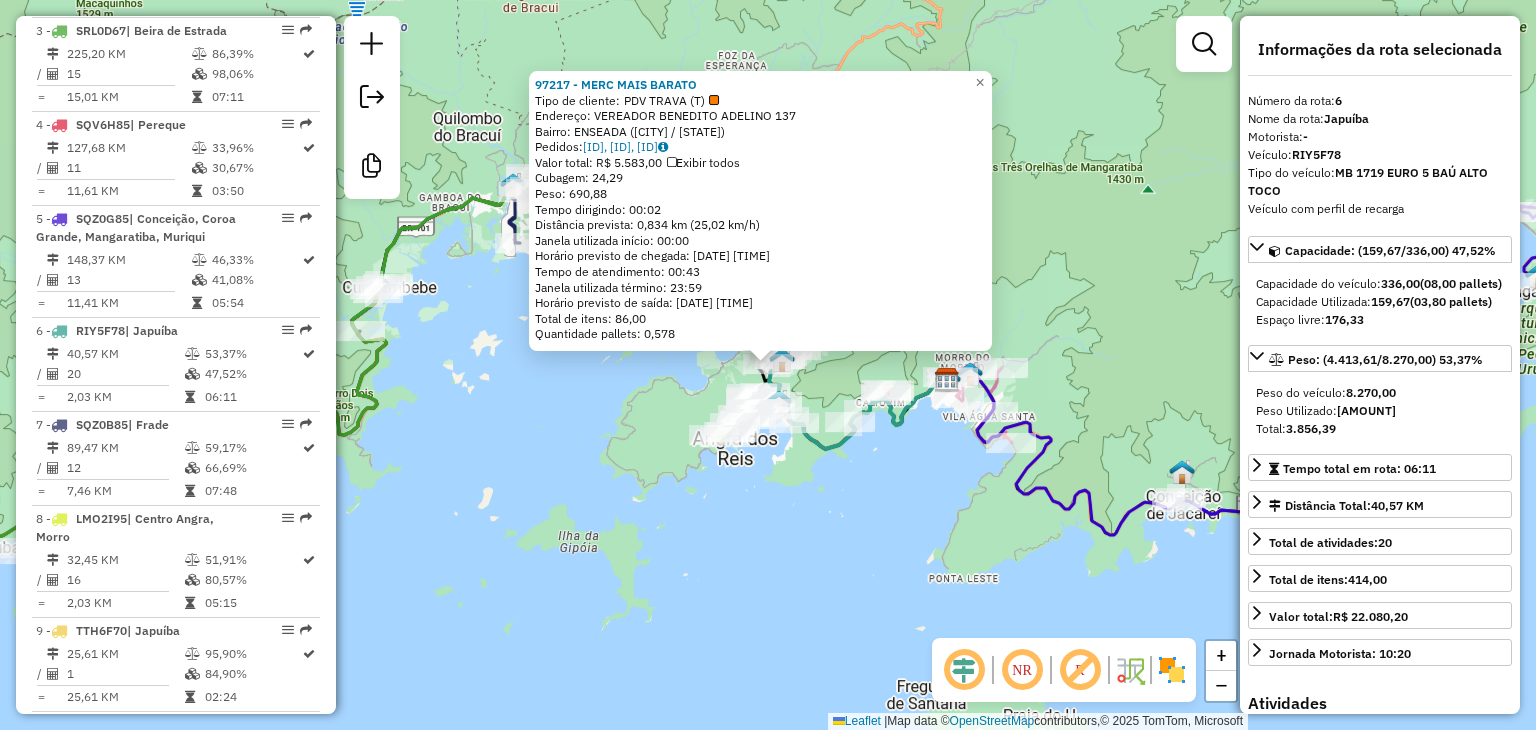 scroll, scrollTop: 1292, scrollLeft: 0, axis: vertical 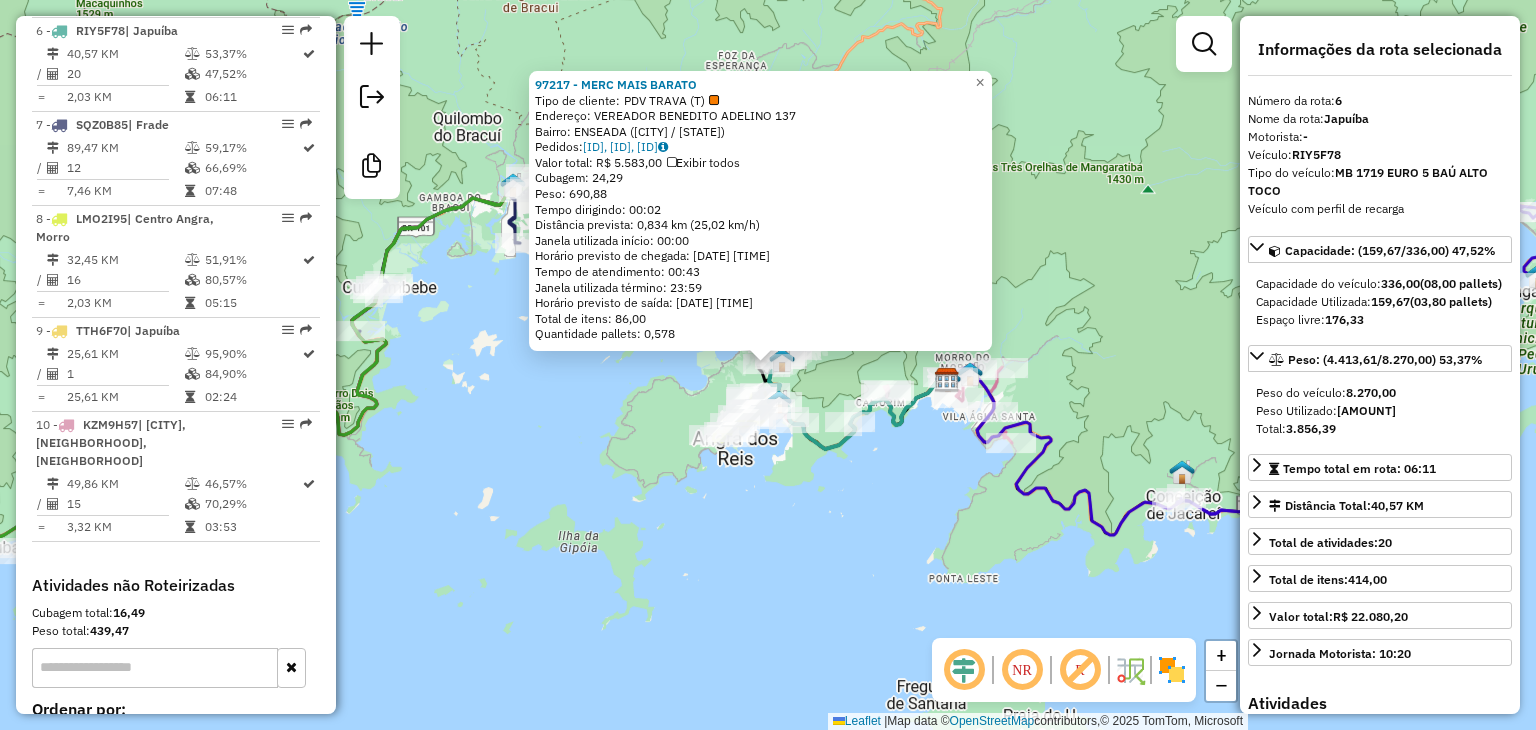 drag, startPoint x: 905, startPoint y: 507, endPoint x: 901, endPoint y: 471, distance: 36.221542 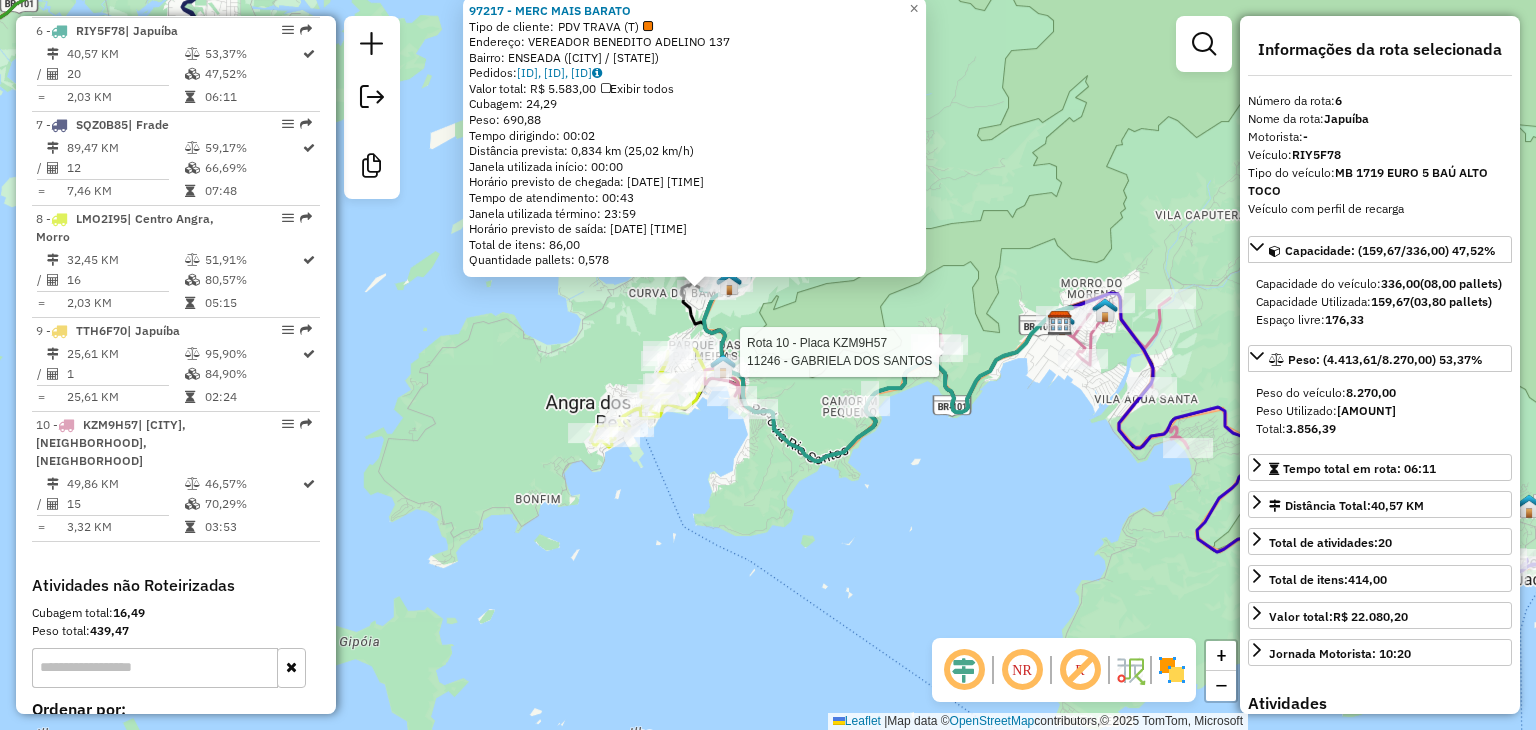 scroll, scrollTop: 1448, scrollLeft: 0, axis: vertical 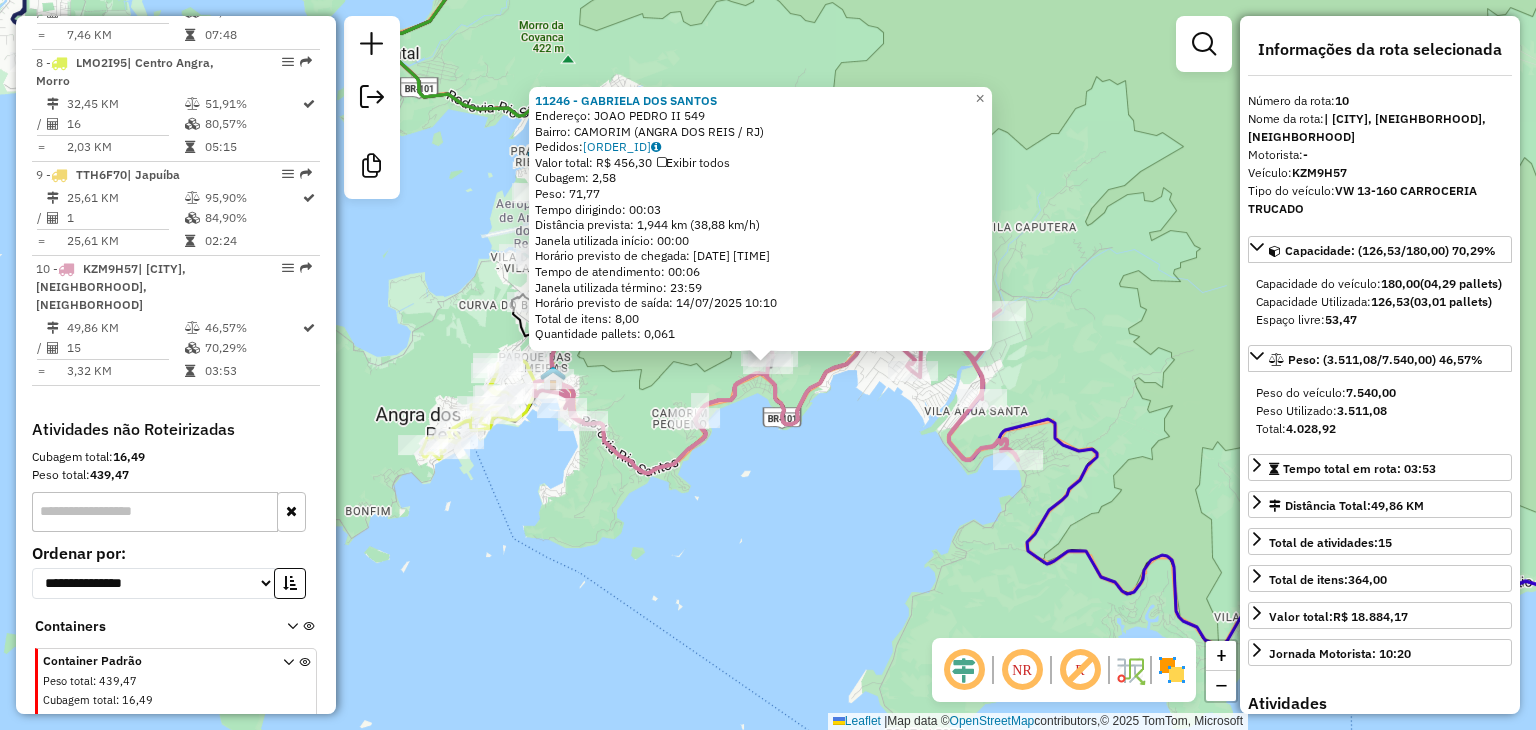 click on "11246 - GABRIELA DOS SANTOS Endereço: JOAO PEDRO II 549 Bairro: CAMORIM ([CITY] / [STATE]) Pedidos: 12852519 Valor total: R$ 456,30 Exibir todos Cubagem: 2,58 Peso: 71,77 Tempo dirigindo: 00:03 Distância prevista: 1,944 km (38,88 km/h) Janela utilizada início: 00:00 Horário previsto de chegada: [DATE] [TIME] Tempo de atendimento: 00:06 Janela utilizada término: 23:59 Horário previsto de saída: [DATE] [TIME] Total de itens: 8,00 Quantidade pallets: 0,061 × Janela de atendimento Grade de atendimento Capacidade Transportadoras Veículos Cliente Pedidos Rotas Selecione os dias de semana para filtrar as janelas de atendimento Seg Ter Qua Qui Sex Sáb Dom Informe o período da janela de atendimento: De: Até: Filtrar exatamente a janela do cliente Considerar janela de atendimento padrão Selecione os dias de semana para filtrar as grades de atendimento Seg Ter Qua Qui Sex Sáb Dom Considerar clientes sem dia de atendimento cadastrado" 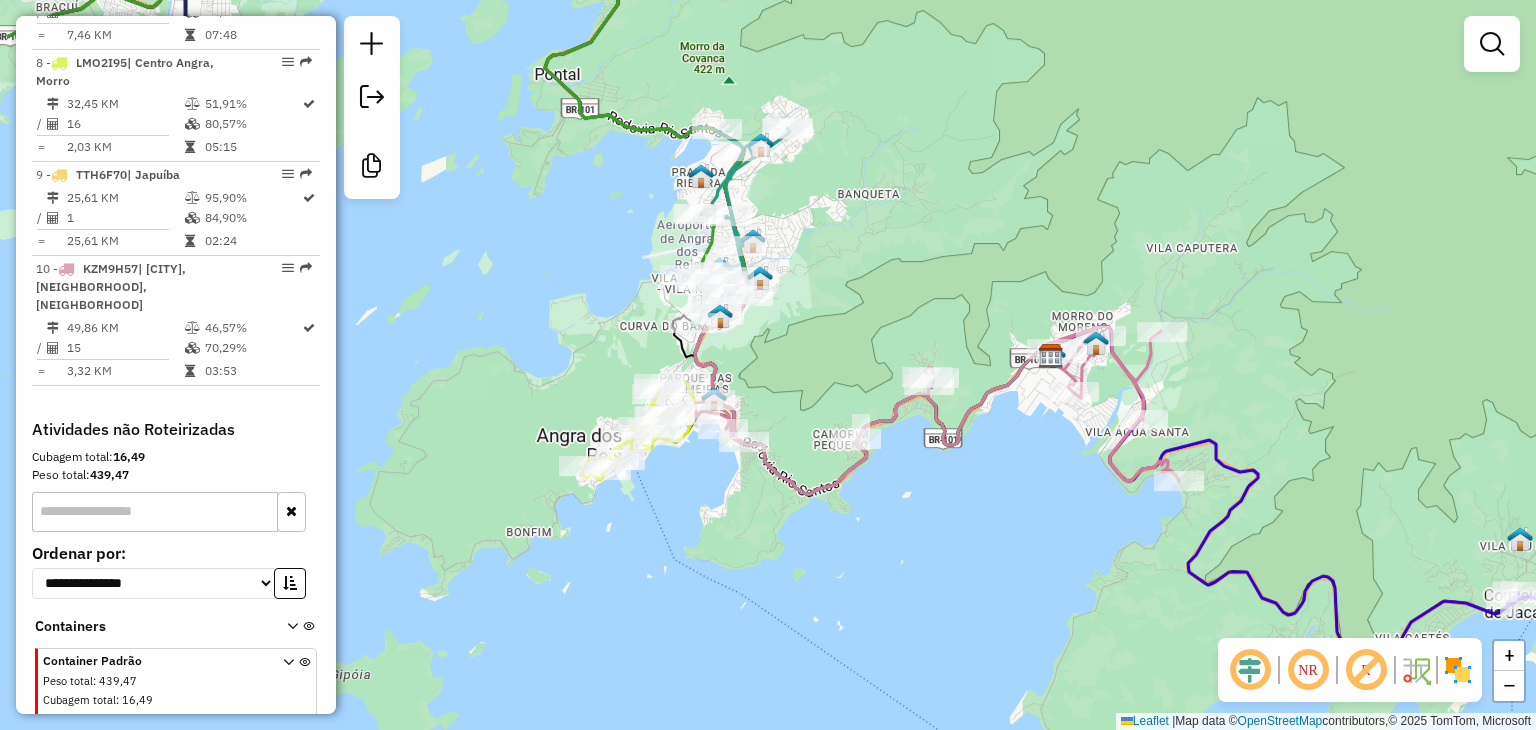 drag, startPoint x: 534, startPoint y: 573, endPoint x: 727, endPoint y: 589, distance: 193.66208 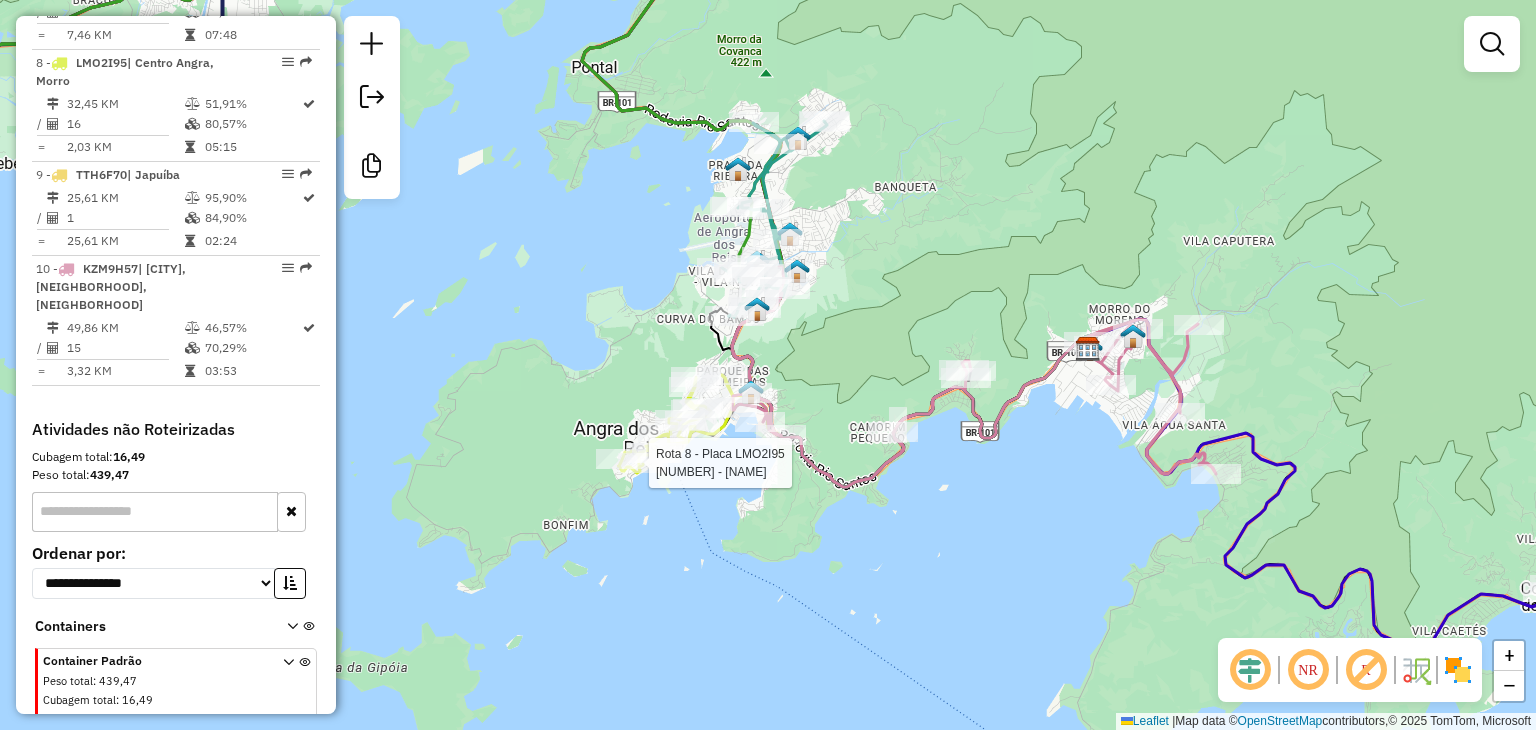 select on "**********" 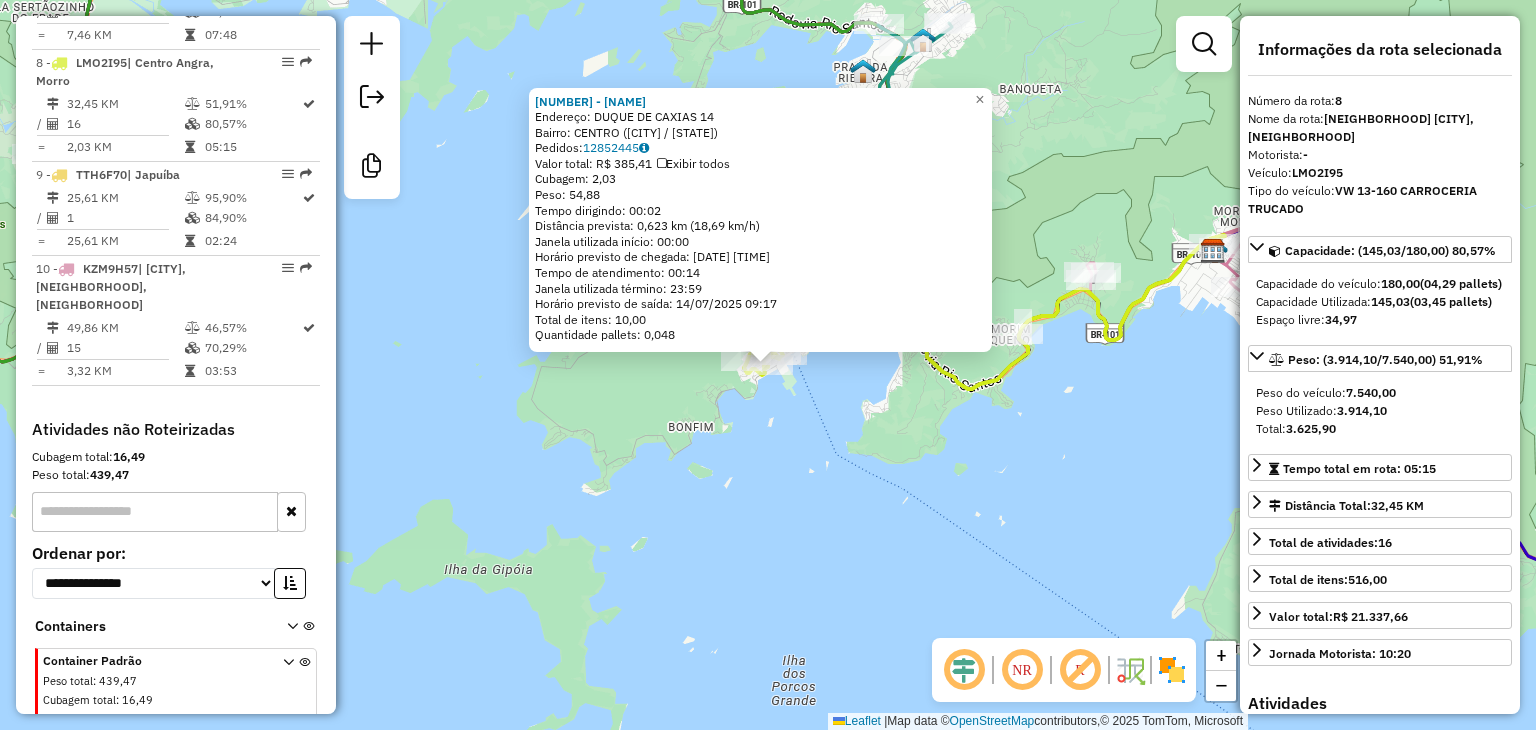drag, startPoint x: 763, startPoint y: 631, endPoint x: 831, endPoint y: 528, distance: 123.42204 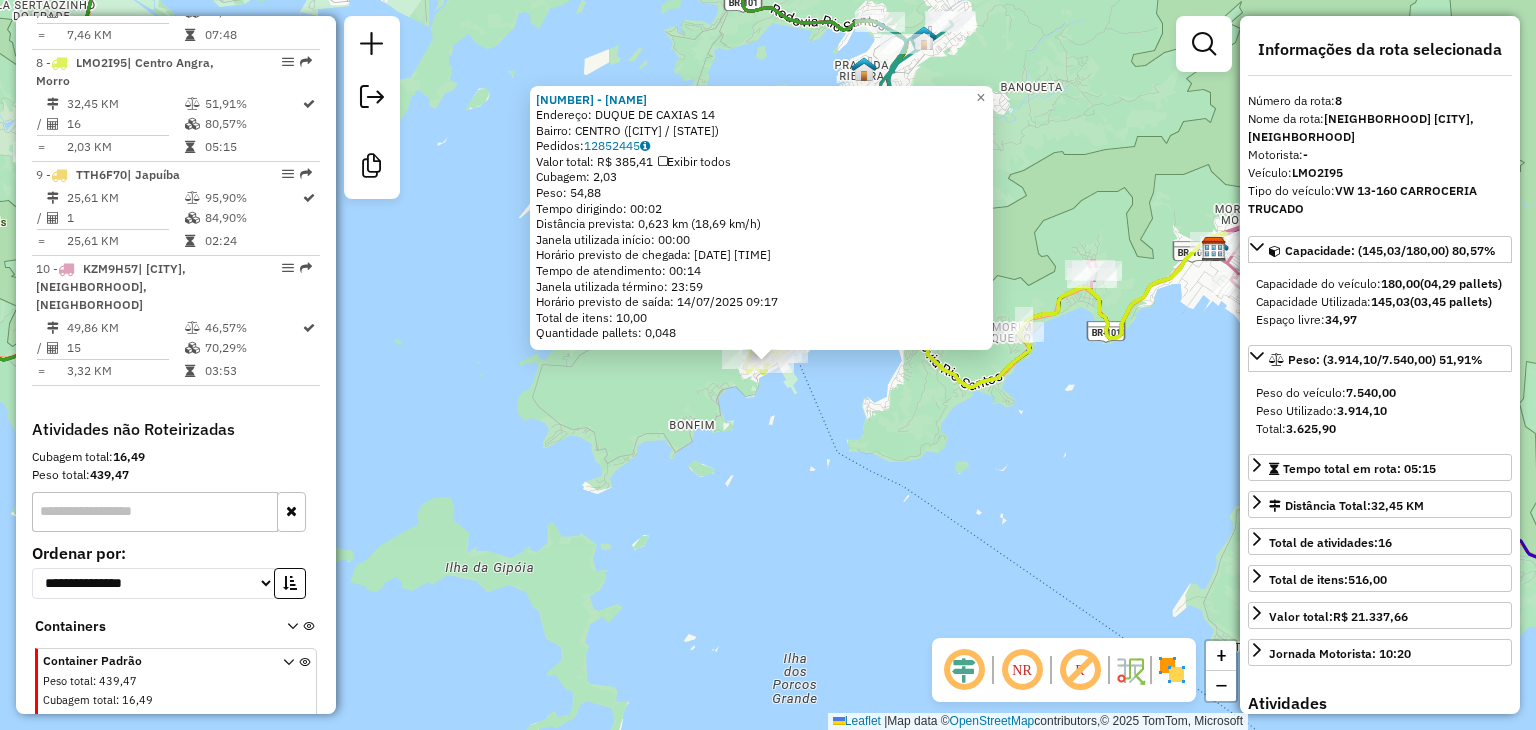click on "[NUMBER] - [NAME]  Endereço:  [STREET] [NUMBER]   Bairro: [NEIGHBORHOOD] ([CITY] / [STATE])   Pedidos:  [ORDER_IDS]   Valor total: [CURRENCY] [AMOUNT]   Exibir todos   Cubagem: [CUBAGE]  Peso: [WEIGHT]  Tempo dirigindo: [TIME]   Distância prevista: [DISTANCE] km ([SPEED] km/h)   Janela utilizada início: [TIME]   Horário previsto de chegada: [DATE] [TIME]   Tempo de atendimento: [TIME]   Janela utilizada término: [TIME]   Horário previsto de saída: [DATE] [TIME]   Total de itens: [ITEMS]   Quantidade pallets: [PALLETS]  × Janela de atendimento Grade de atendimento Capacidade Transportadoras Veículos Cliente Pedidos  Rotas Selecione os dias de semana para filtrar as janelas de atendimento  Seg   Ter   Qua   Qui   Sex   Sáb   Dom  Informe o período da janela de atendimento: De: [TIME] Até: [TIME]  Filtrar exatamente a janela do cliente  Considerar janela de atendimento padrão  Selecione os dias de semana para filtrar as grades de atendimento  Seg   Ter   Qua   Qui   Sex   Sáb   Dom   Considerar clientes sem dia de atendimento cadastrado De: [TIME]" 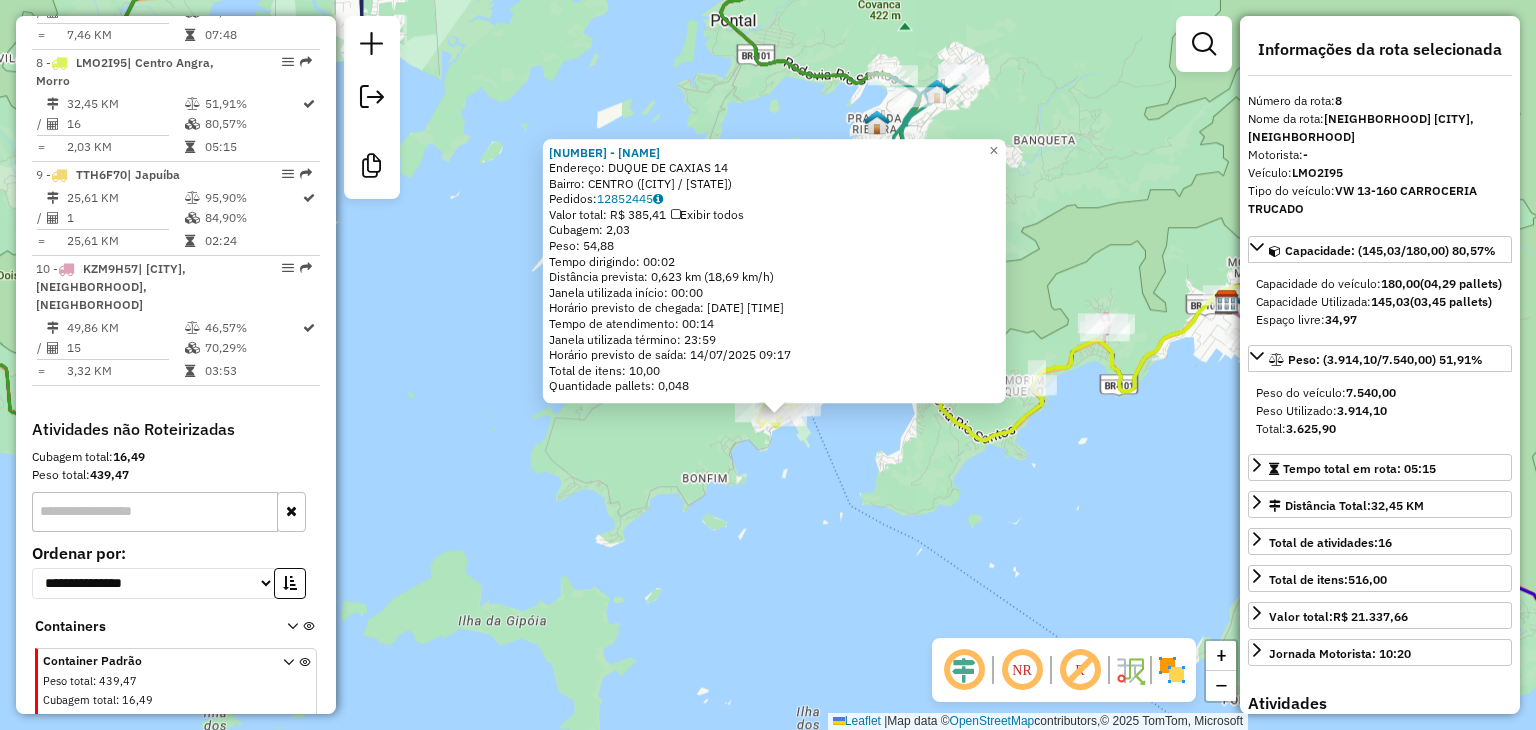 click on "[NUMBER] - [NAME]  Endereço:  [STREET] [NUMBER]   Bairro: [NEIGHBORHOOD] ([CITY] / [STATE])   Pedidos:  [ORDER_IDS]   Valor total: [CURRENCY] [AMOUNT]   Exibir todos   Cubagem: [CUBAGE]  Peso: [WEIGHT]  Tempo dirigindo: [TIME]   Distância prevista: [DISTANCE] km ([SPEED] km/h)   Janela utilizada início: [TIME]   Horário previsto de chegada: [DATE] [TIME]   Tempo de atendimento: [TIME]   Janela utilizada término: [TIME]   Horário previsto de saída: [DATE] [TIME]   Total de itens: [ITEMS]   Quantidade pallets: [PALLETS]  × Janela de atendimento Grade de atendimento Capacidade Transportadoras Veículos Cliente Pedidos  Rotas Selecione os dias de semana para filtrar as janelas de atendimento  Seg   Ter   Qua   Qui   Sex   Sáb   Dom  Informe o período da janela de atendimento: De: [TIME] Até: [TIME]  Filtrar exatamente a janela do cliente  Considerar janela de atendimento padrão  Selecione os dias de semana para filtrar as grades de atendimento  Seg   Ter   Qua   Qui   Sex   Sáb   Dom   Considerar clientes sem dia de atendimento cadastrado De: [TIME]" 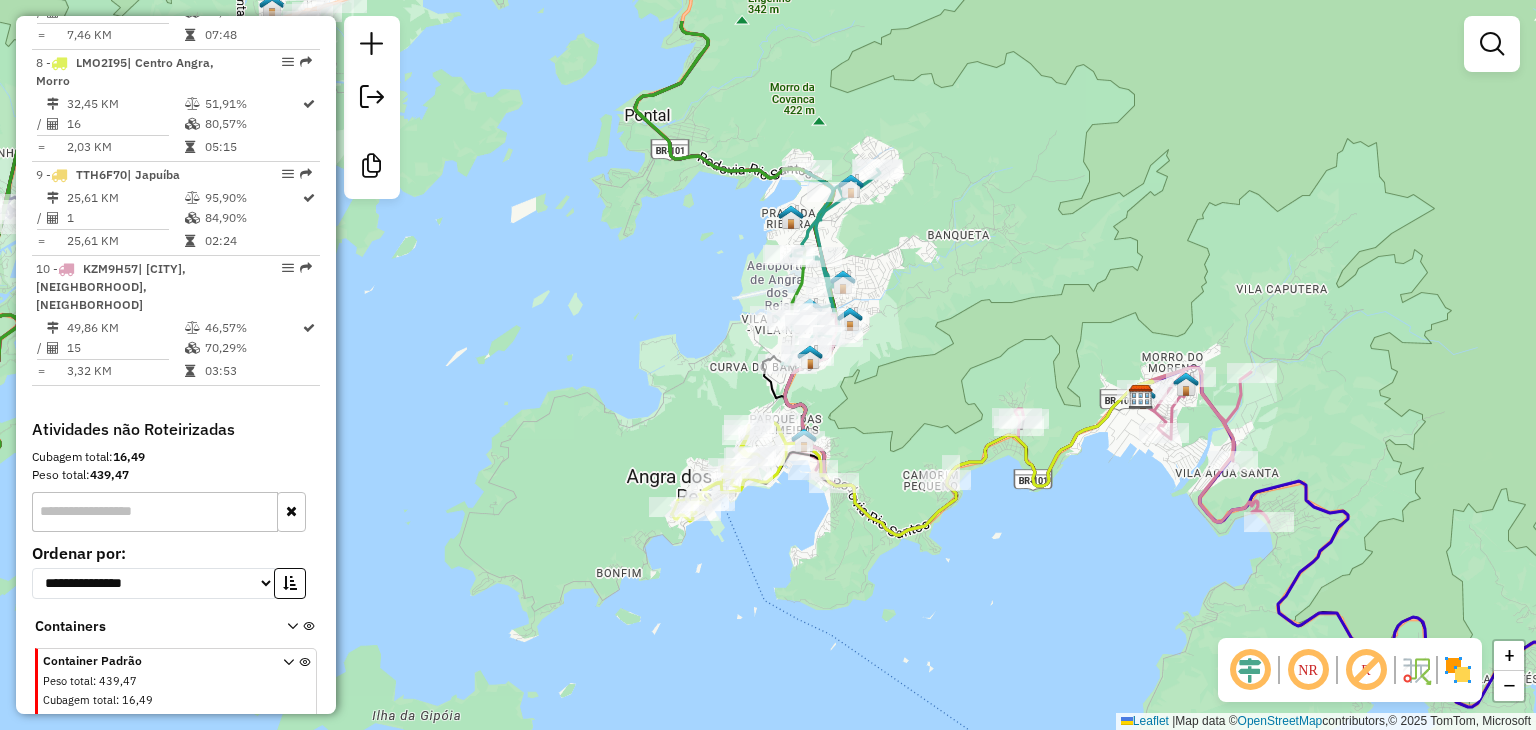 drag, startPoint x: 915, startPoint y: 619, endPoint x: 905, endPoint y: 623, distance: 10.770329 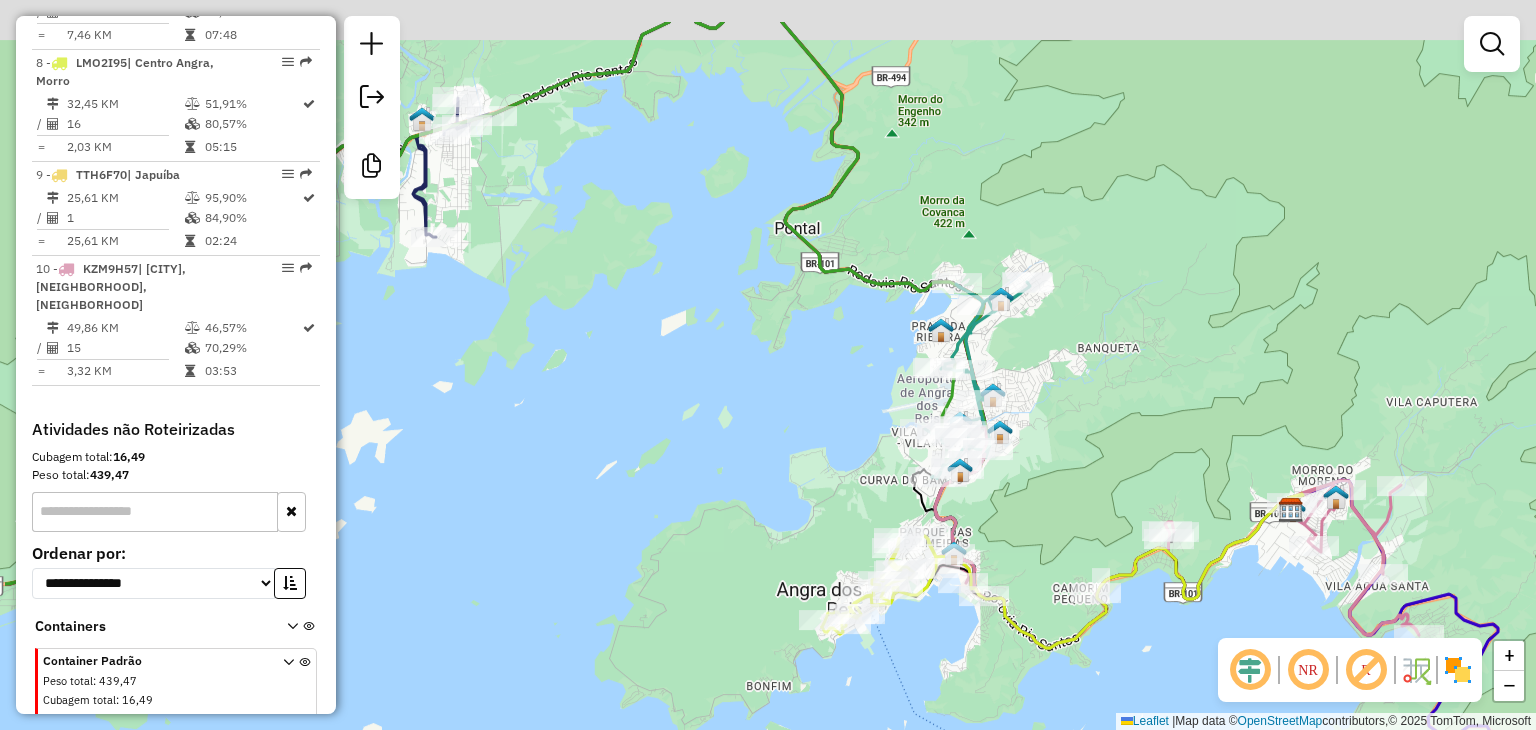 drag, startPoint x: 1006, startPoint y: 340, endPoint x: 1108, endPoint y: 400, distance: 118.3385 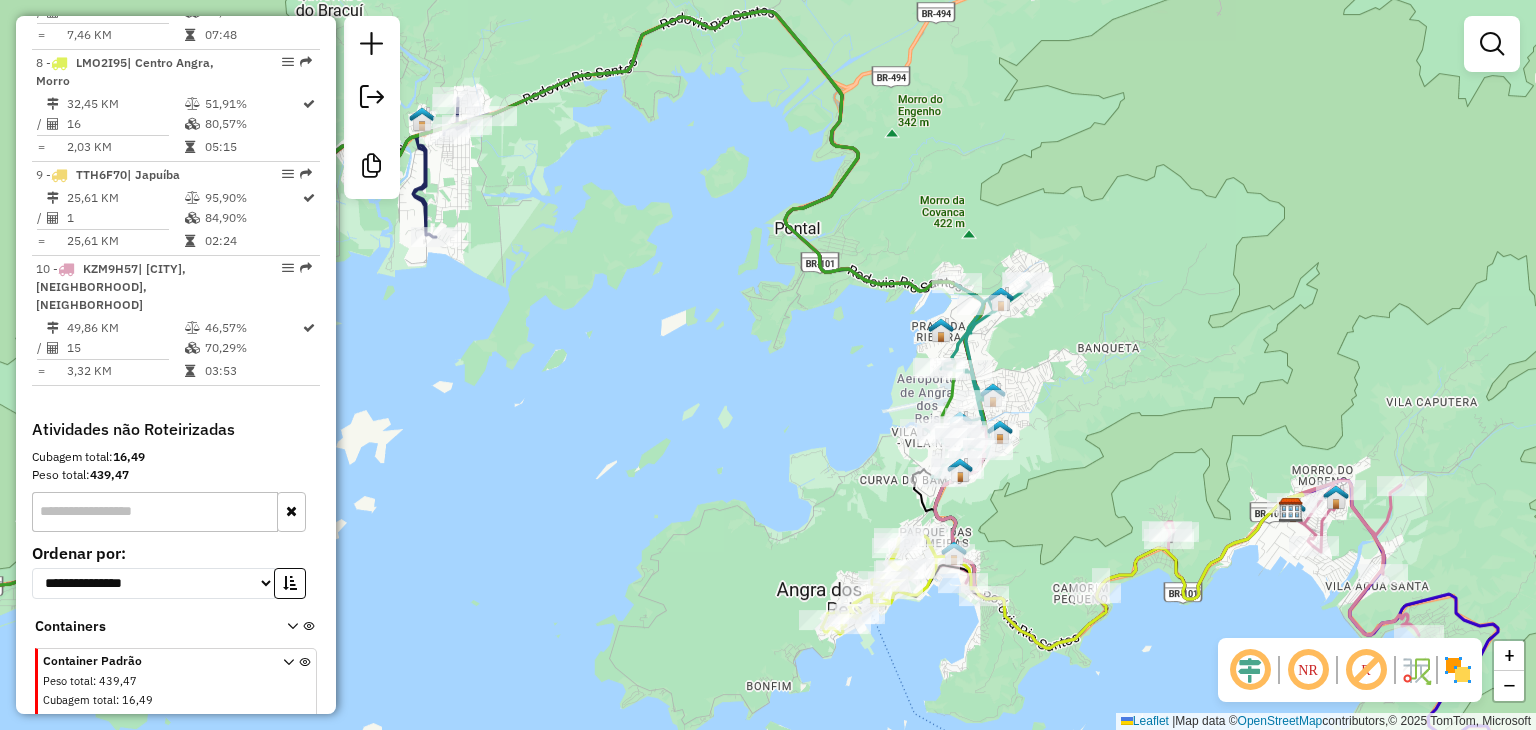 drag, startPoint x: 660, startPoint y: 281, endPoint x: 754, endPoint y: 325, distance: 103.788246 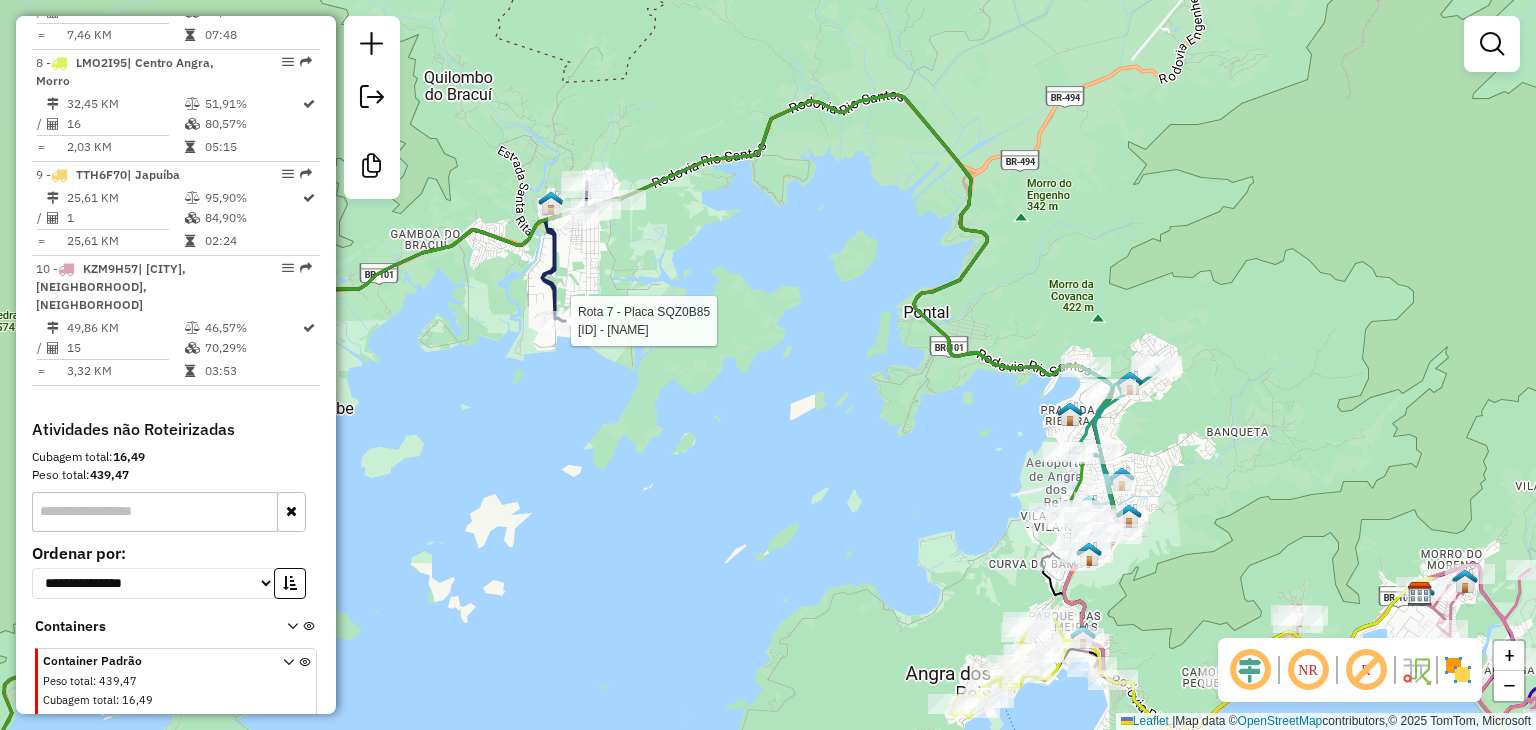 select on "**********" 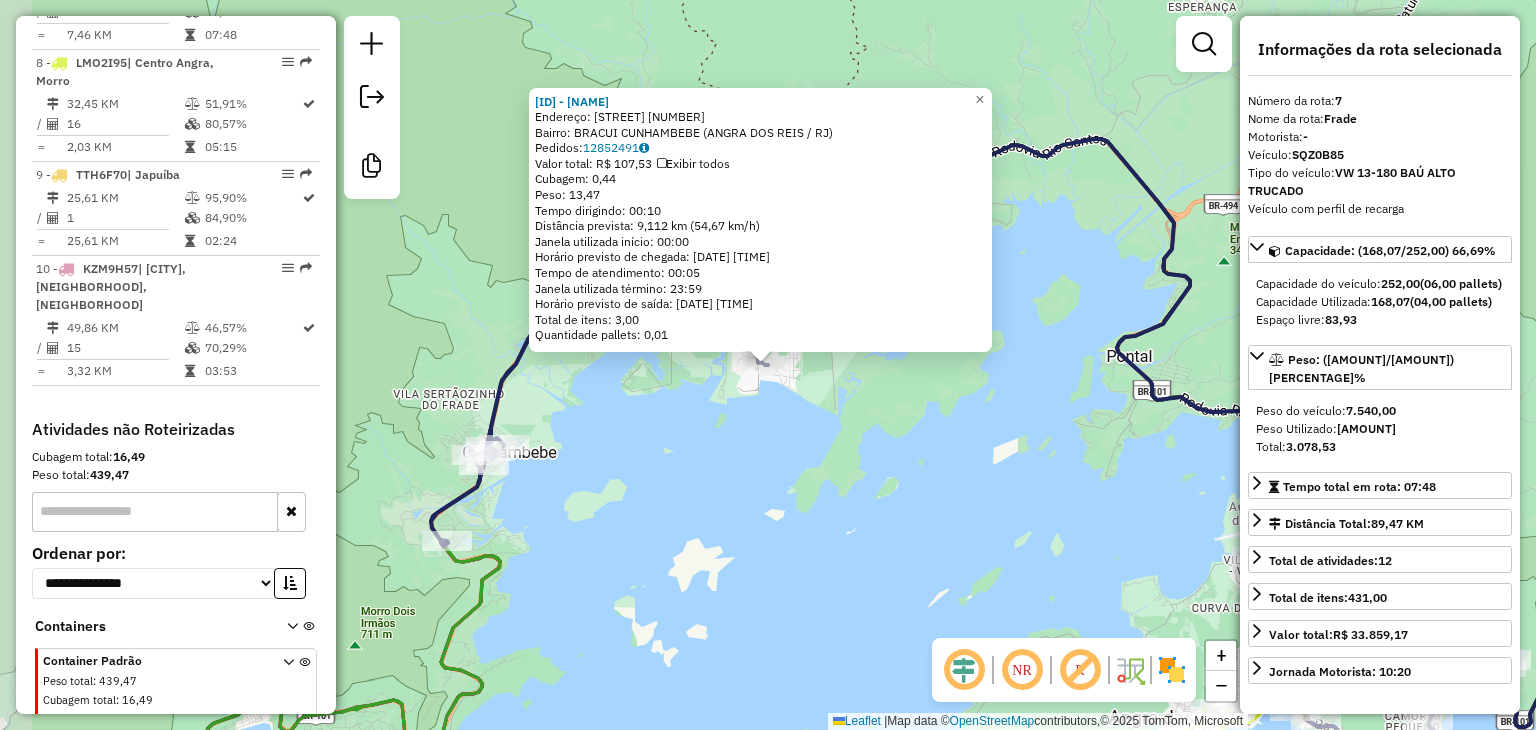 scroll, scrollTop: 1386, scrollLeft: 0, axis: vertical 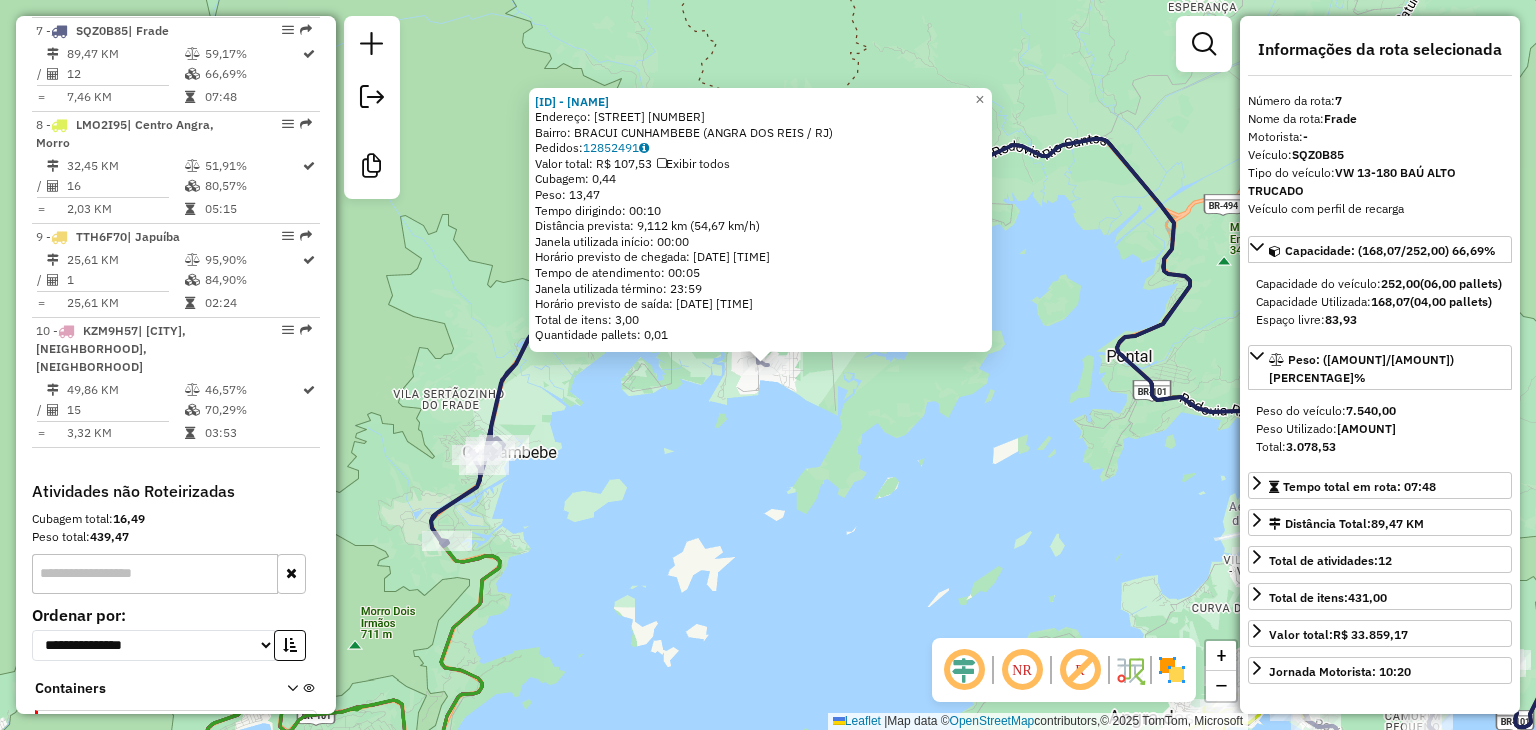 click on "7197 - Mercearia Mar Azul Endereço: Praia Da Itinga 30 Bairro: BRACUI CUNHAMBEBE ([CITY] / [STATE]) Pedidos: 12852491 Valor total: R$ 107,53 Exibir todos Cubagem: 0,44 Peso: 13,47 Tempo dirigindo: 00:10 Distância prevista: 9,112 km (54,67 km/h) Janela utilizada início: 00:00 Horário previsto de chegada: [DATE] [TIME] Tempo de atendimento: 00:05 Janela utilizada término: 23:59 Horário previsto de saída: [DATE] [TIME] Total de itens: 3,00 Quantidade pallets: 0,01 × Janela de atendimento Grade de atendimento Capacidade Transportadoras Veículos Cliente Pedidos Rotas Selecione os dias de semana para filtrar as janelas de atendimento Seg Ter Qua Qui Sex Sáb Dom Informe o período da janela de atendimento: De: Até: Filtrar exatamente a janela do cliente Considerar janela de atendimento padrão Selecione os dias de semana para filtrar as grades de atendimento Seg Ter Qua Qui Sex Sáb Dom Peso mínimo: Peso máximo: De: Até:" 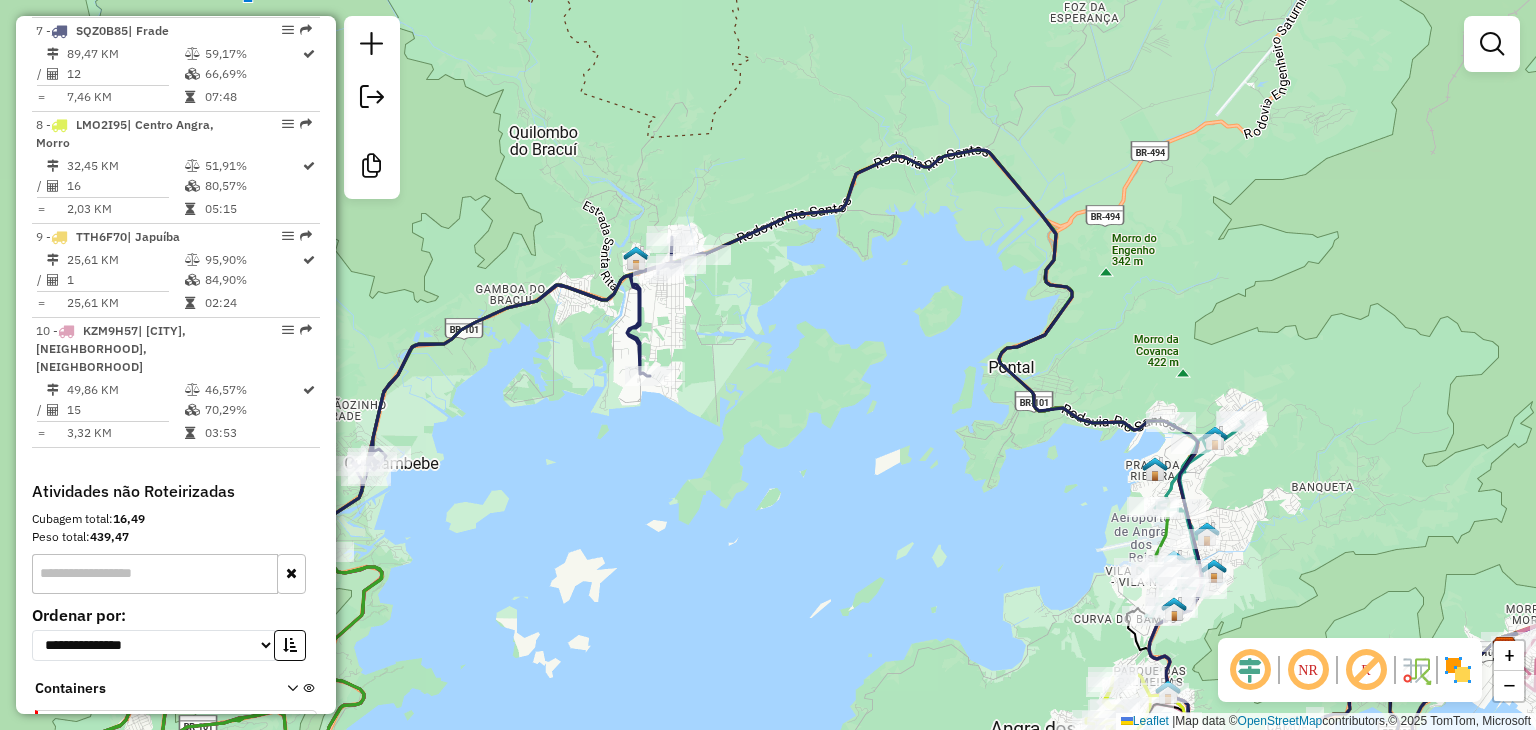 drag, startPoint x: 866, startPoint y: 421, endPoint x: 696, endPoint y: 396, distance: 171.8284 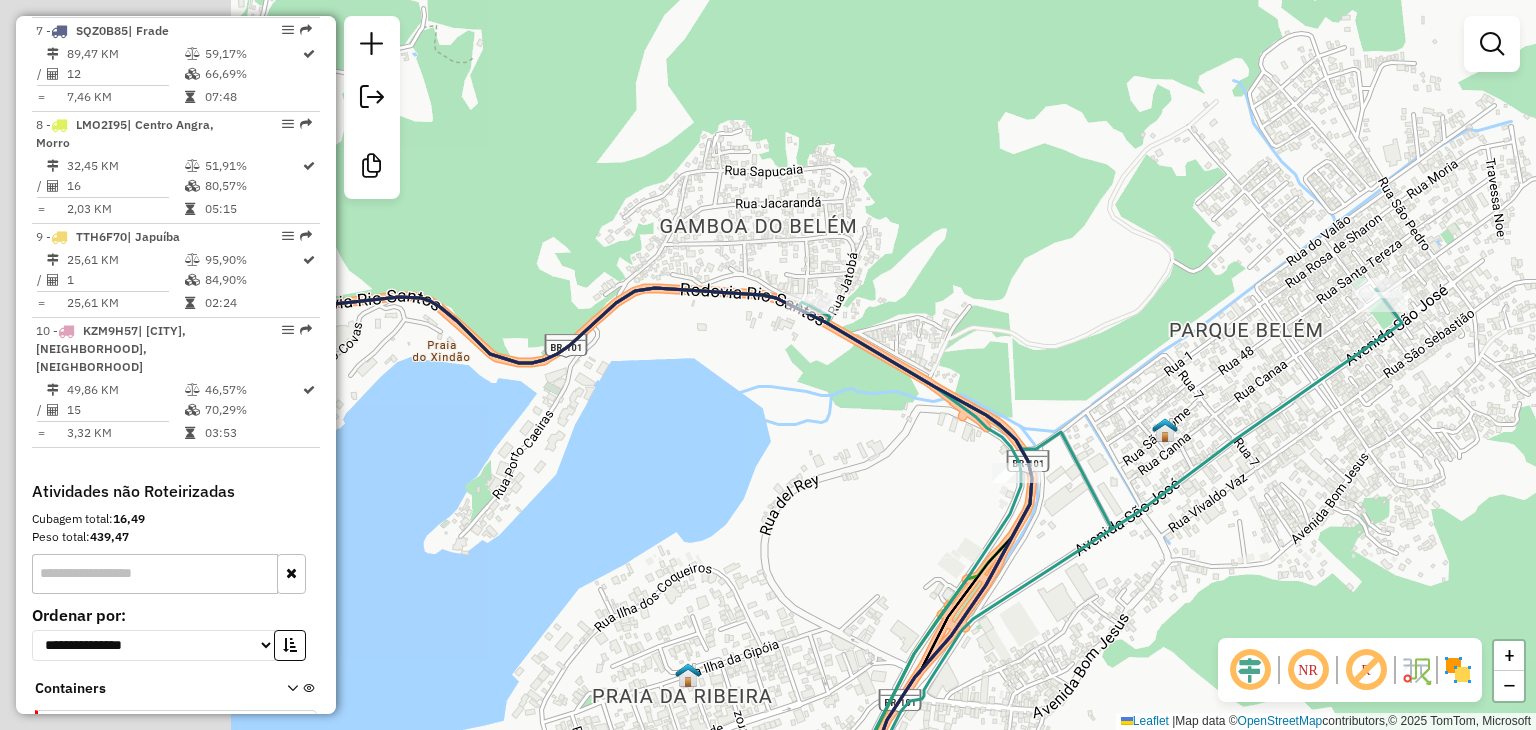 drag, startPoint x: 692, startPoint y: 457, endPoint x: 760, endPoint y: 368, distance: 112.00446 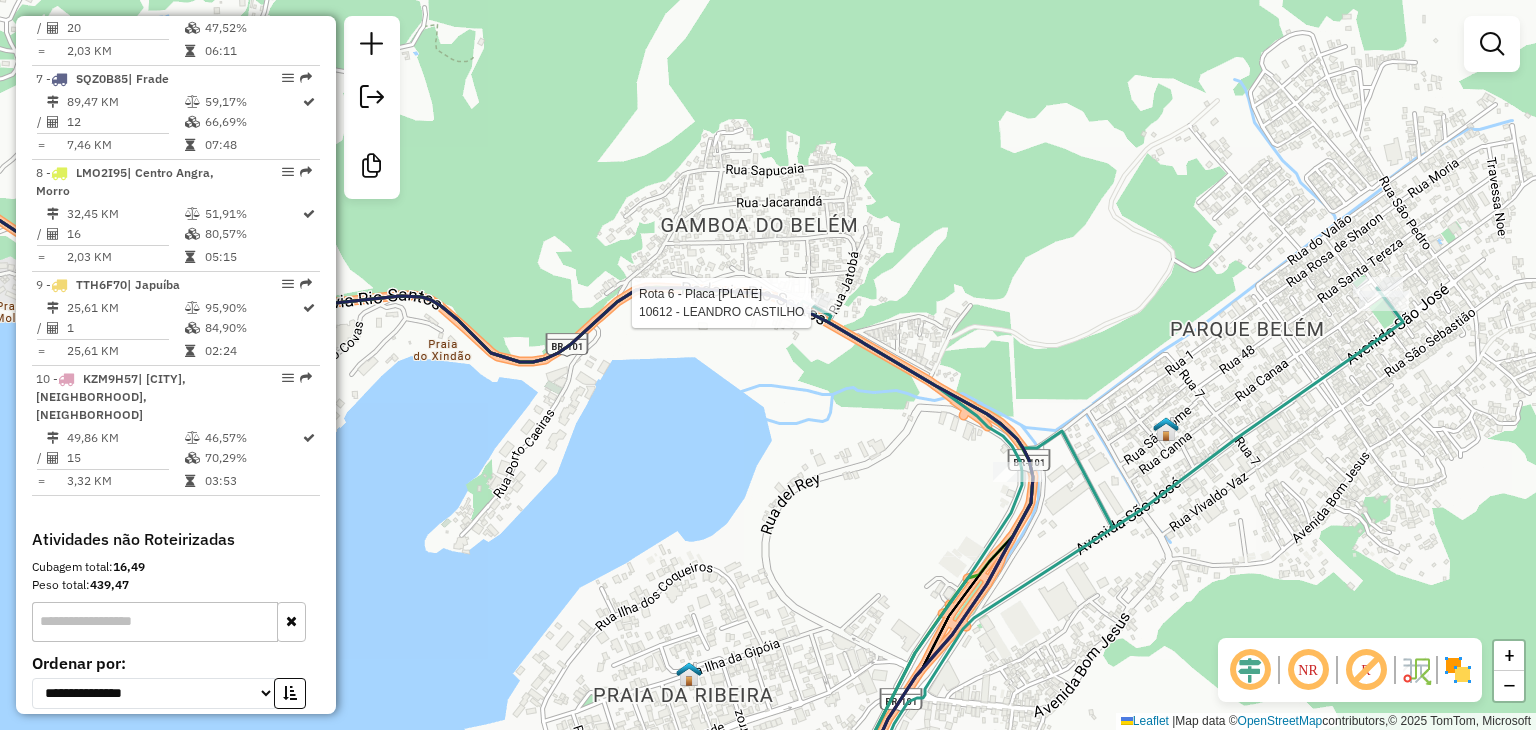 select on "**********" 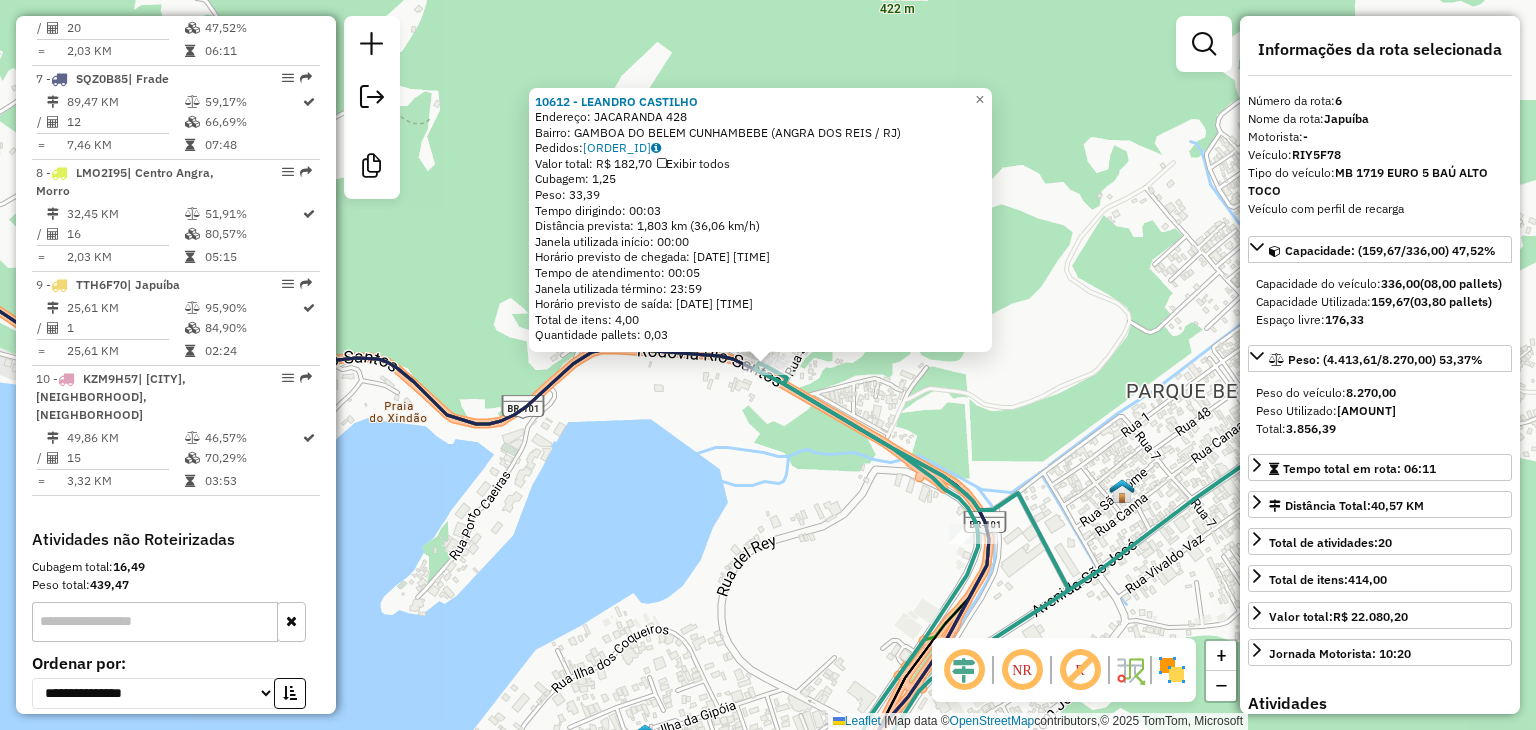 scroll, scrollTop: 1292, scrollLeft: 0, axis: vertical 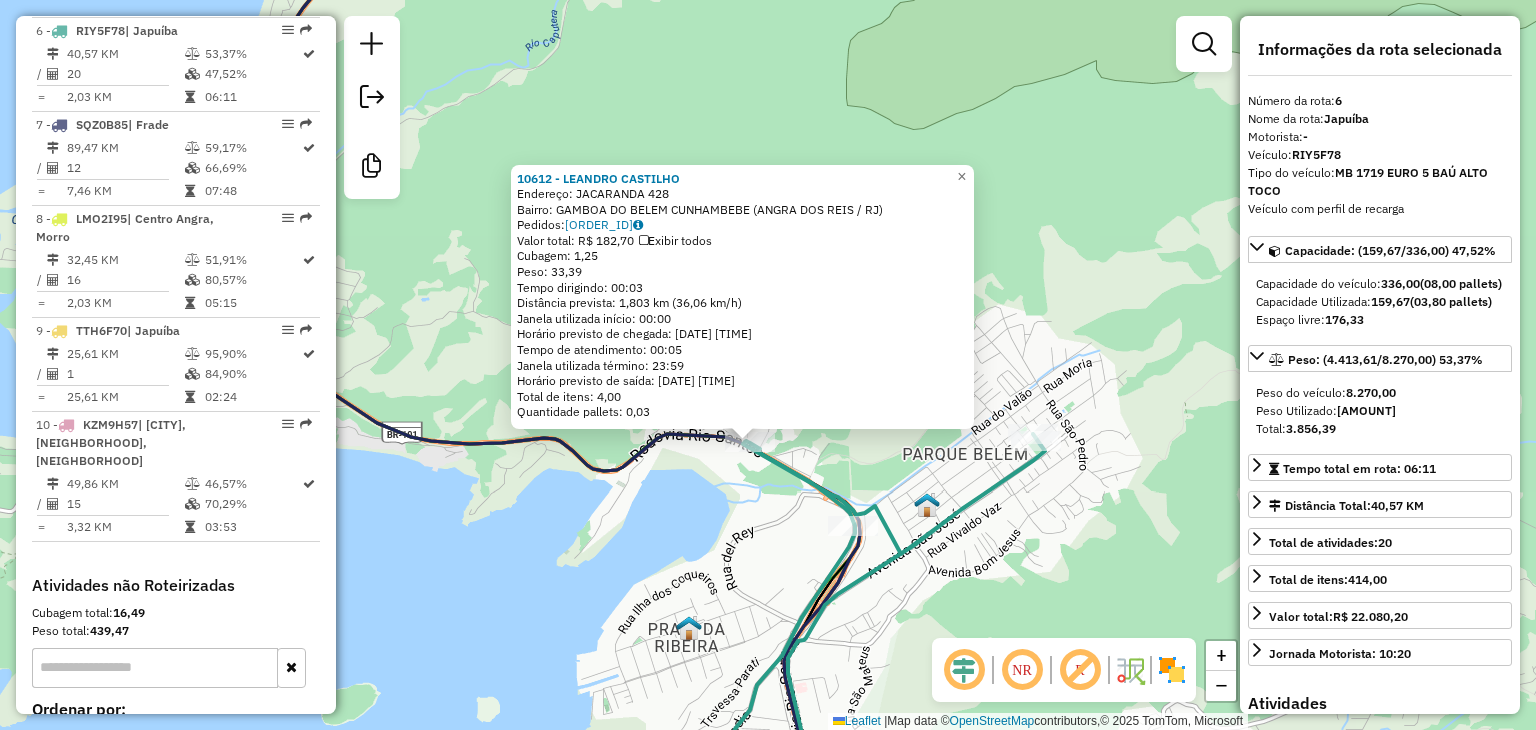 click on "10612 - [FIRST] [LAST]  Endereço:  JACARANDA 428   Bairro: GAMBOA DO BELEM  CUNHAMBEBE ([CITY] / [STATE])   Pedidos:  12852535   Valor total: R$ 182,70   Exibir todos   Cubagem: 1,25  Peso: 33,39  Tempo dirigindo: 00:03   Distância prevista: 1,803 km (36,06 km/h)   Janela utilizada início: 00:00   Horário previsto de chegada: 14/07/2025 09:46   Tempo de atendimento: 00:05   Janela utilizada término: 23:59   Horário previsto de saída: 14/07/2025 09:51   Total de itens: 4,00   Quantidade pallets: 0,03  × Janela de atendimento Grade de atendimento Capacidade Transportadoras Veículos Cliente Pedidos  Rotas Selecione os dias de semana para filtrar as janelas de atendimento  Seg   Ter   Qua   Qui   Sex   Sáb   Dom  Informe o período da janela de atendimento: De: Até:  Filtrar exatamente a janela do cliente  Considerar janela de atendimento padrão  Selecione os dias de semana para filtrar as grades de atendimento  Seg   Ter   Qua   Qui   Sex   Sáb   Dom   Peso mínimo:   Peso máximo:   De:   De:" 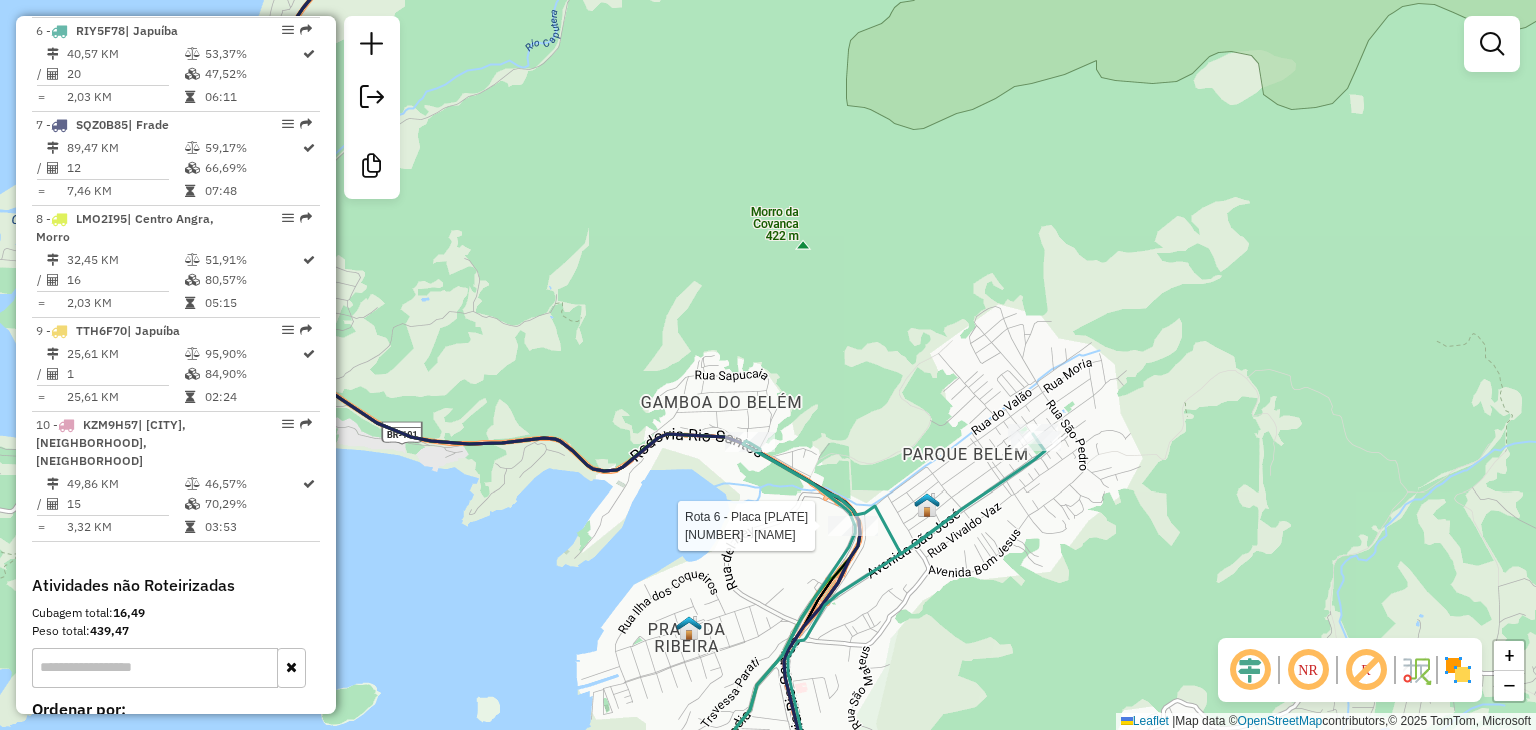 select on "**********" 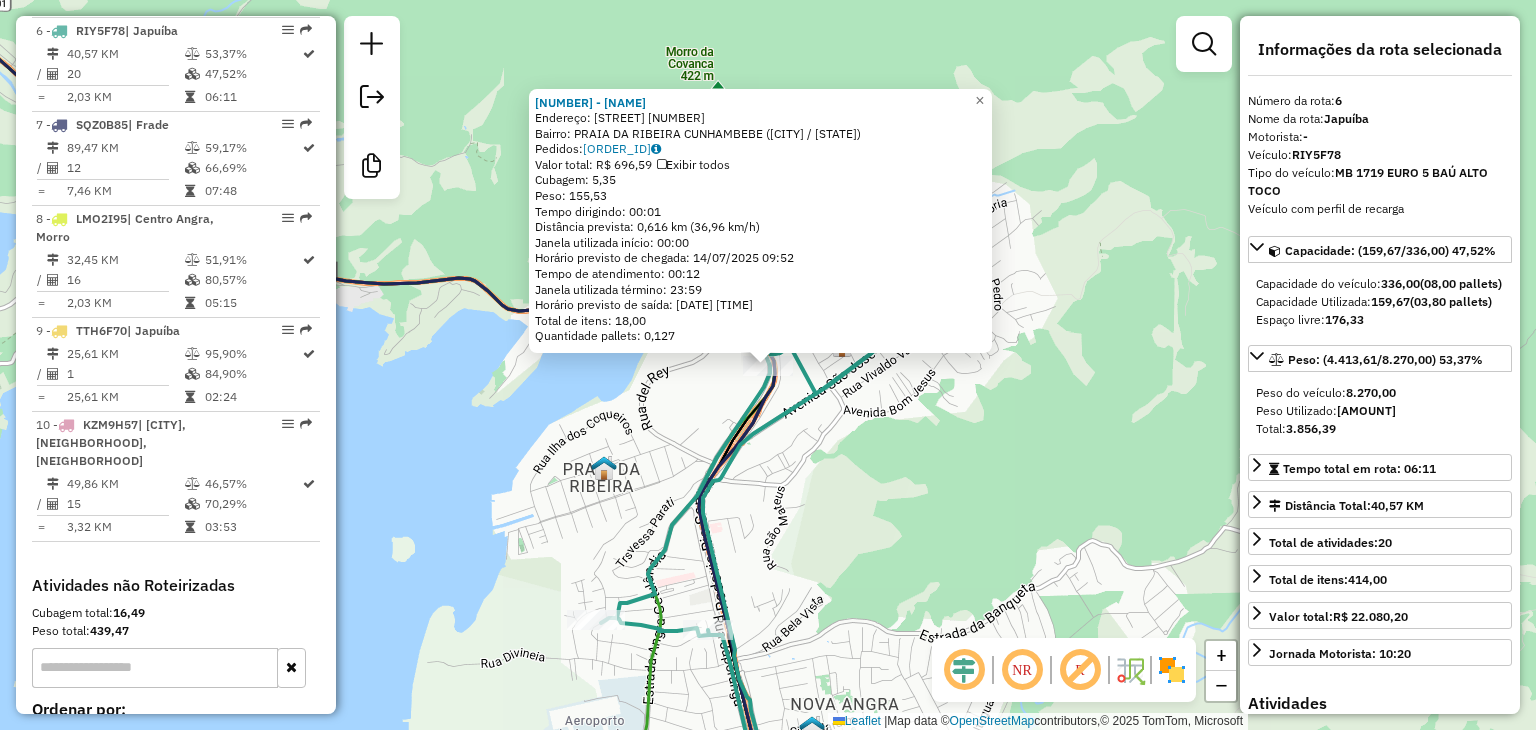 drag, startPoint x: 704, startPoint y: 529, endPoint x: 673, endPoint y: 501, distance: 41.773197 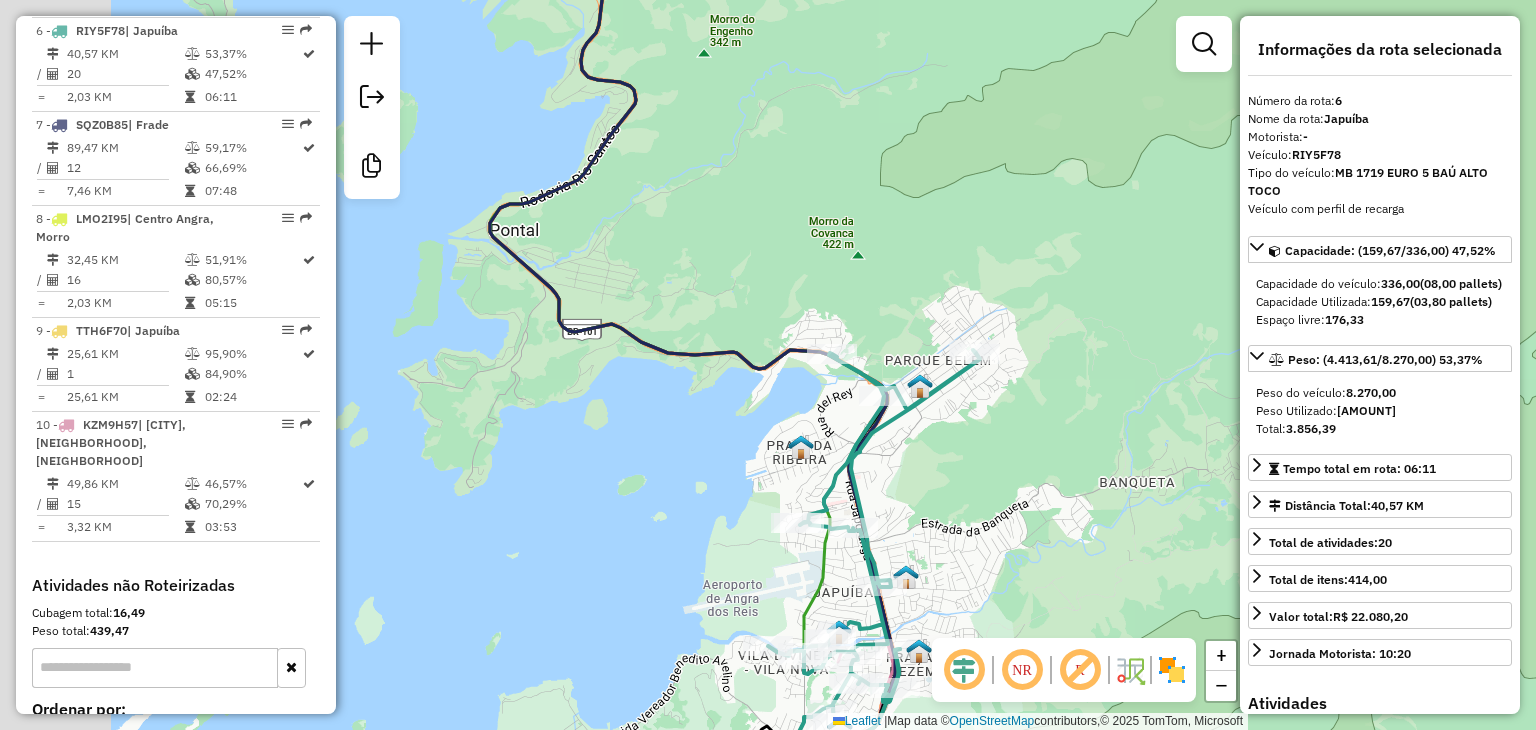 drag, startPoint x: 611, startPoint y: 407, endPoint x: 923, endPoint y: 387, distance: 312.64038 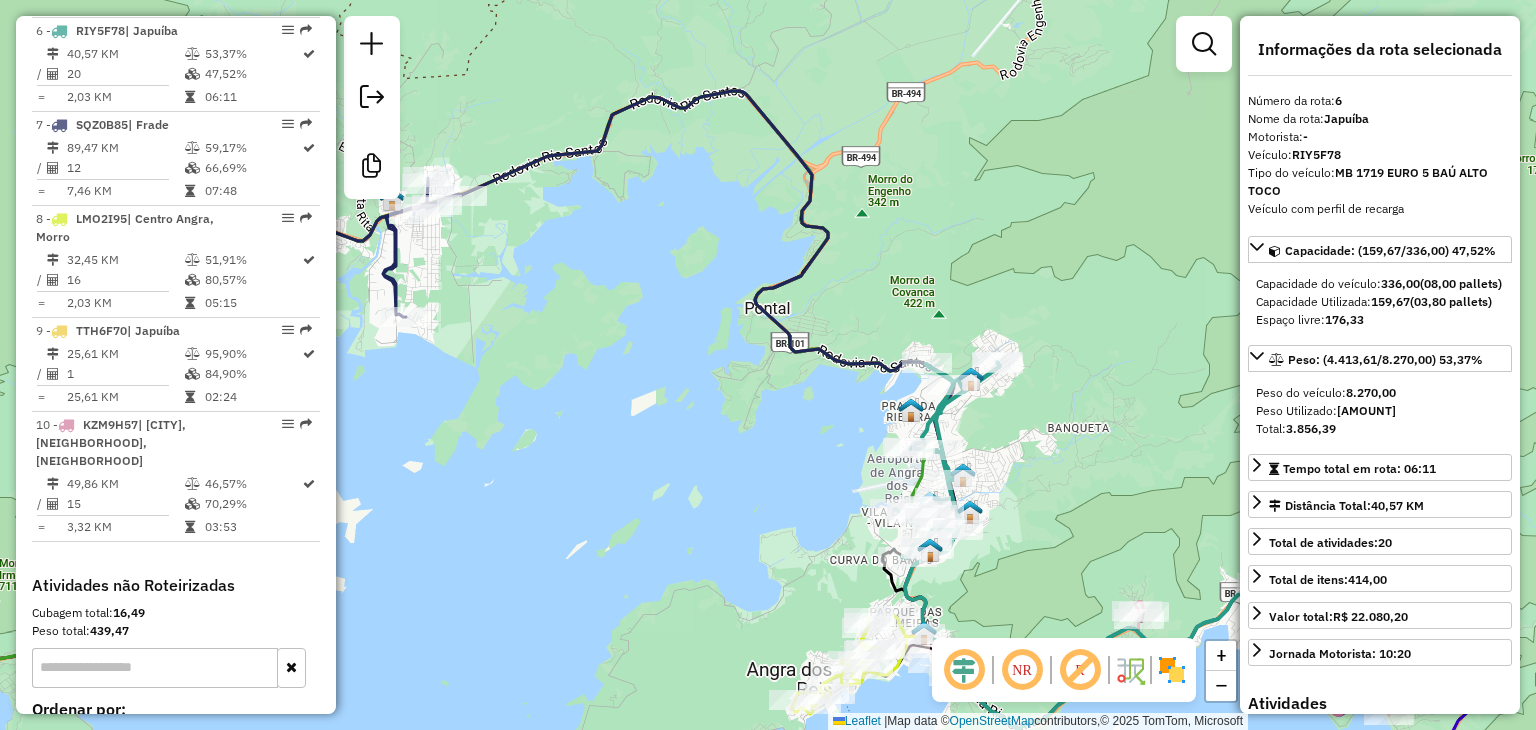 click on "Janela de atendimento Grade de atendimento Capacidade Transportadoras Veículos Cliente Pedidos  Rotas Selecione os dias de semana para filtrar as janelas de atendimento  Seg   Ter   Qua   Qui   Sex   Sáb   Dom  Informe o período da janela de atendimento: De: Até:  Filtrar exatamente a janela do cliente  Considerar janela de atendimento padrão  Selecione os dias de semana para filtrar as grades de atendimento  Seg   Ter   Qua   Qui   Sex   Sáb   Dom   Considerar clientes sem dia de atendimento cadastrado  Clientes fora do dia de atendimento selecionado Filtrar as atividades entre os valores definidos abaixo:  Peso mínimo:   Peso máximo:   Cubagem mínima:   Cubagem máxima:   De:   Até:  Filtrar as atividades entre o tempo de atendimento definido abaixo:  De:   Até:   Considerar capacidade total dos clientes não roteirizados Transportadora: Selecione um ou mais itens Tipo de veículo: Selecione um ou mais itens Veículo: Selecione um ou mais itens Motorista: Selecione um ou mais itens Nome: Rótulo:" 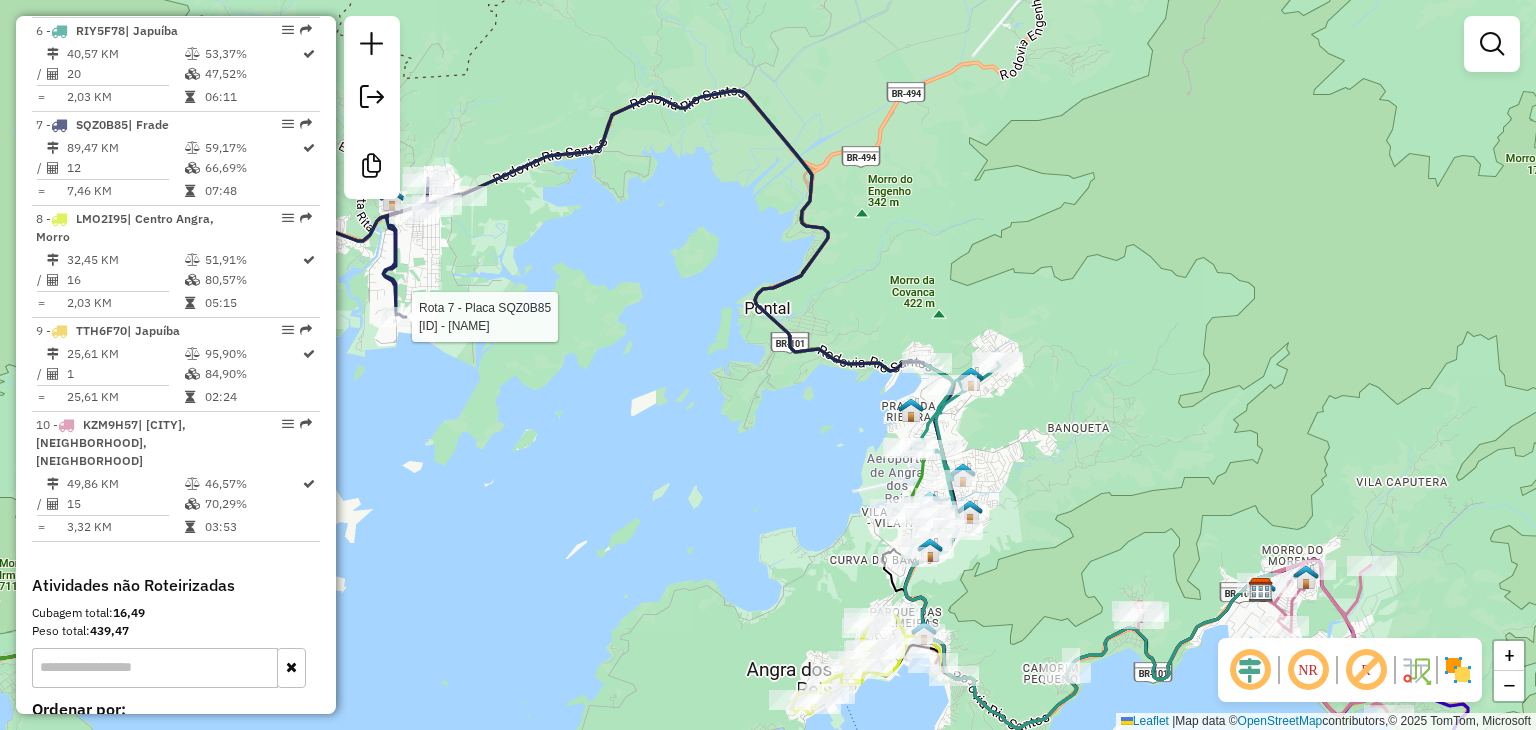 select on "**********" 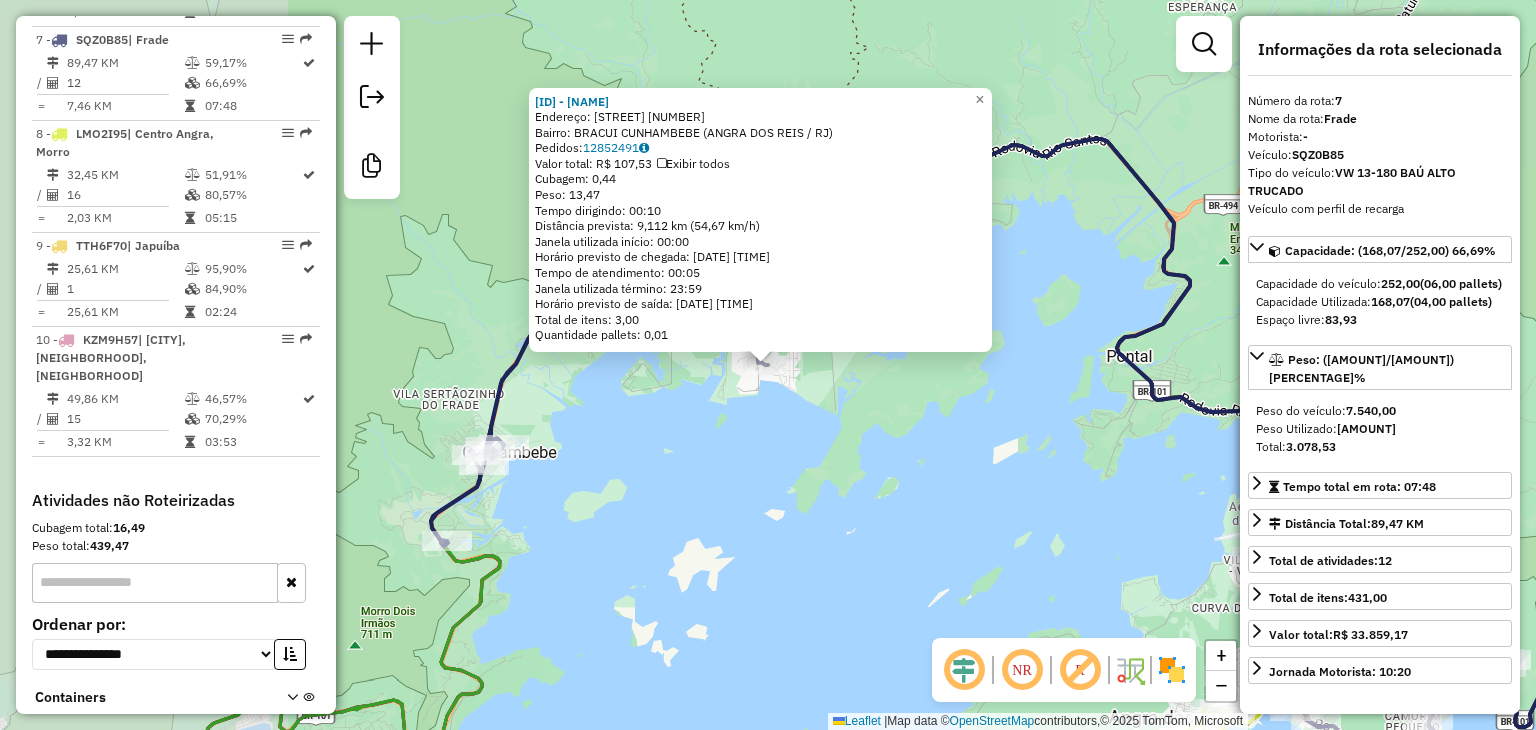 scroll, scrollTop: 1386, scrollLeft: 0, axis: vertical 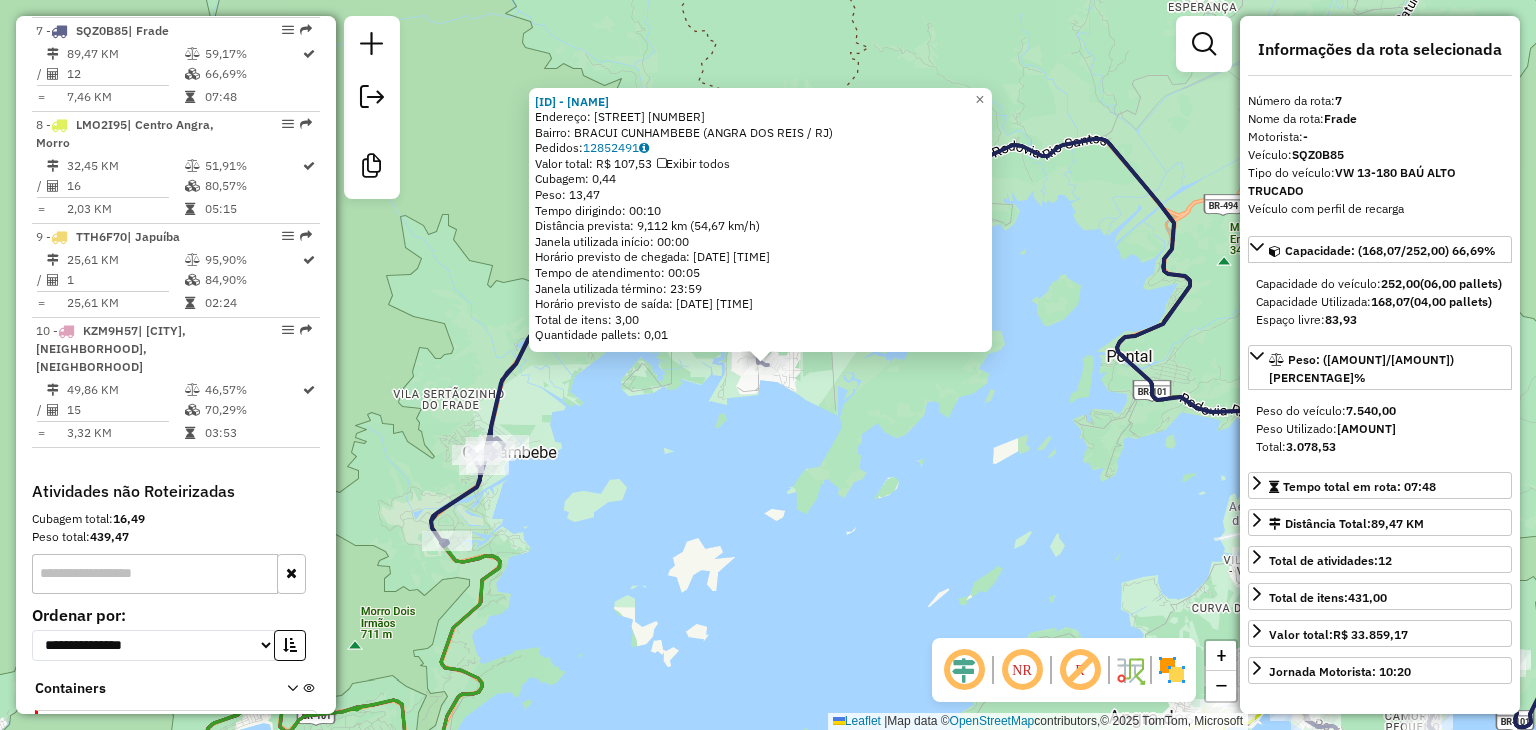 click on "7197 - Mercearia Mar Azul Endereço: Praia Da Itinga 30 Bairro: BRACUI CUNHAMBEBE ([CITY] / [STATE]) Pedidos: 12852491 Valor total: R$ 107,53 Exibir todos Cubagem: 0,44 Peso: 13,47 Tempo dirigindo: 00:10 Distância prevista: 9,112 km (54,67 km/h) Janela utilizada início: 00:00 Horário previsto de chegada: [DATE] [TIME] Tempo de atendimento: 00:05 Janela utilizada término: 23:59 Horário previsto de saída: [DATE] [TIME] Total de itens: 3,00 Quantidade pallets: 0,01 × Janela de atendimento Grade de atendimento Capacidade Transportadoras Veículos Cliente Pedidos Rotas Selecione os dias de semana para filtrar as janelas de atendimento Seg Ter Qua Qui Sex Sáb Dom Informe o período da janela de atendimento: De: Até: Filtrar exatamente a janela do cliente Considerar janela de atendimento padrão Selecione os dias de semana para filtrar as grades de atendimento Seg Ter Qua Qui Sex Sáb Dom Peso mínimo: Peso máximo: De: Até:" 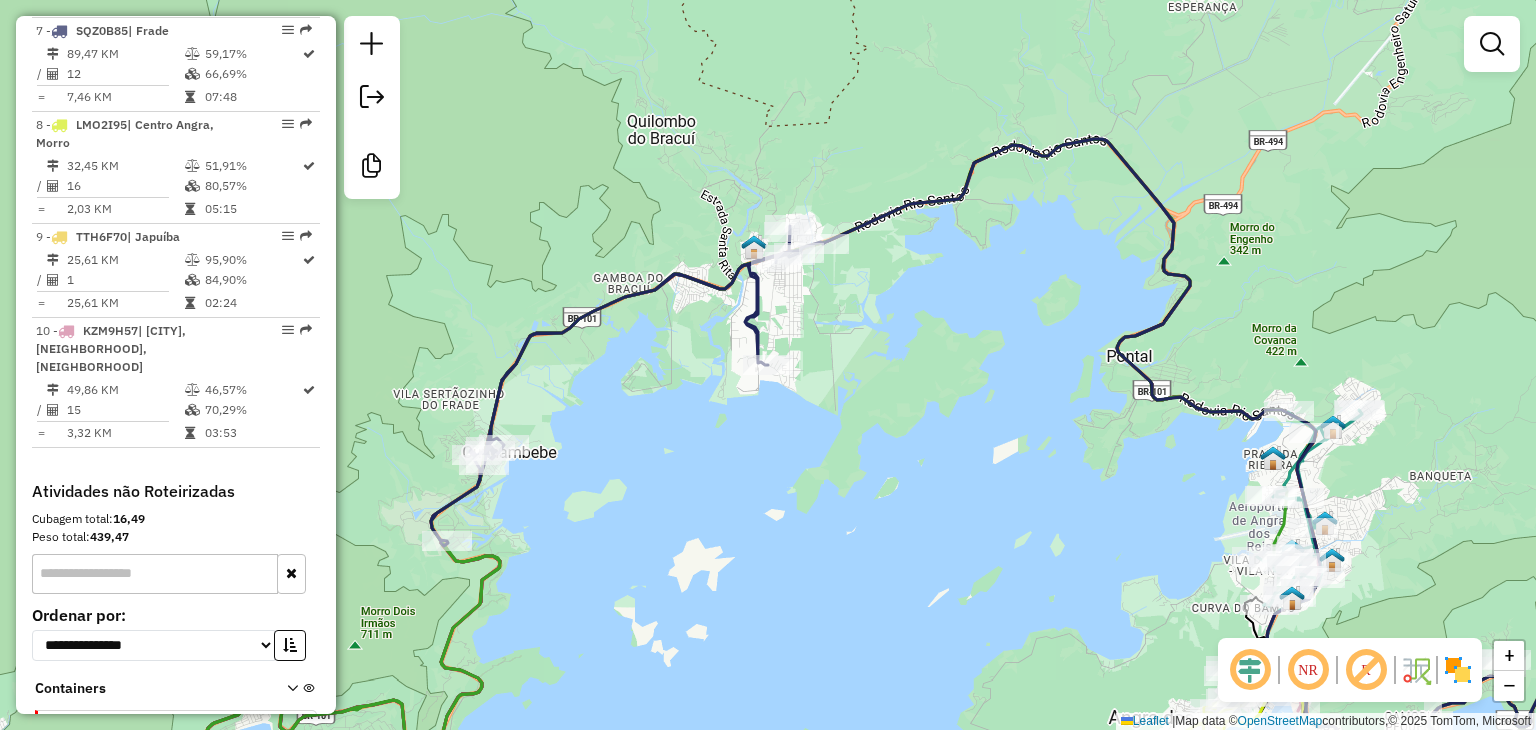 drag, startPoint x: 691, startPoint y: 537, endPoint x: 792, endPoint y: 448, distance: 134.61798 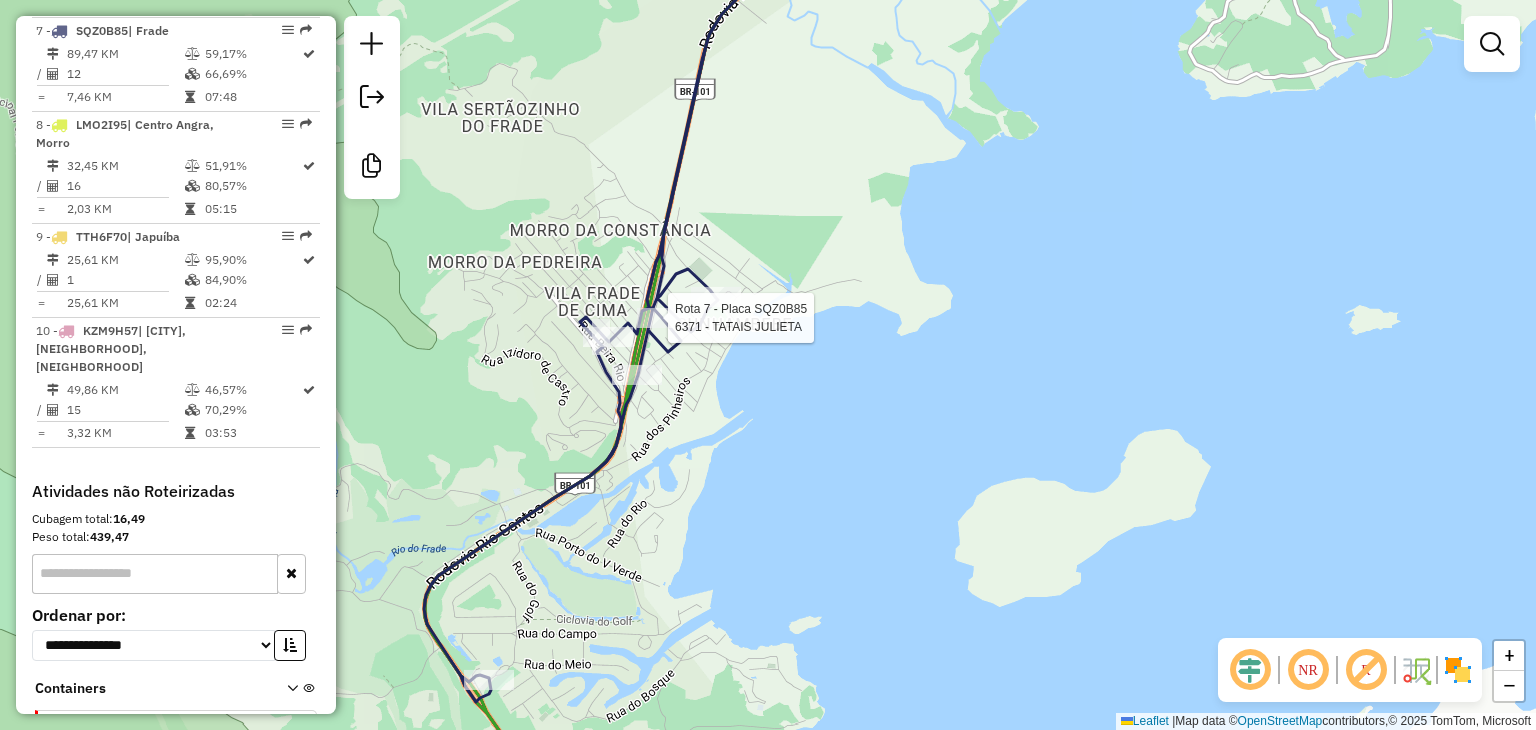 select on "**********" 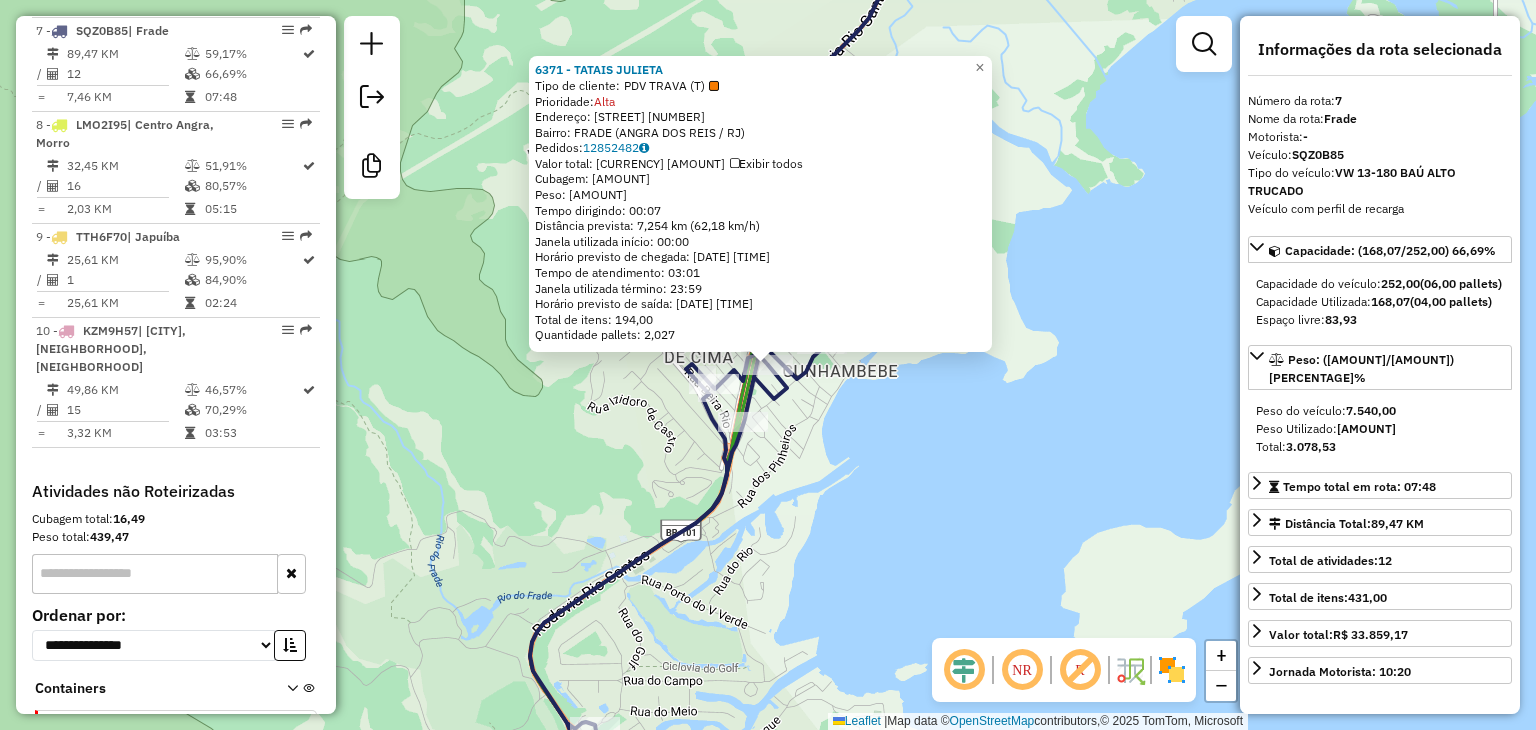 click on "6371 - TATAIS JULIETA Tipo de cliente: PDV TRAVA (T) Prioridade: Alta Endereço: JULIETA CONCEICAO REIS 398 Bairro: FRADE ([CITY] / [STATE]) Pedidos: 12852482 Valor total: R$ 20.594,40 Exibir todos Cubagem: 85,15 Peso: 2.255,24 Tempo dirigindo: 00:07 Distância prevista: 7,254 km (62,18 km/h) Janela utilizada início: 00:00 Horário previsto de chegada: [DATE] [TIME] Tempo de atendimento: 03:01 Janela utilizada término: 23:59 Horário previsto de saída: [DATE] [TIME] Total de itens: 194,00 Quantidade pallets: 2,027 × Janela de atendimento Grade de atendimento Capacidade Transportadoras Veículos Cliente Pedidos Rotas Selecione os dias de semana para filtrar as janelas de atendimento Seg Ter Qua Qui Sex Sáb Dom Informe o período da janela de atendimento: De: Até: Filtrar exatamente a janela do cliente Considerar janela de atendimento padrão Selecione os dias de semana para filtrar as grades de atendimento Seg Ter Qua Qui Sex De:" 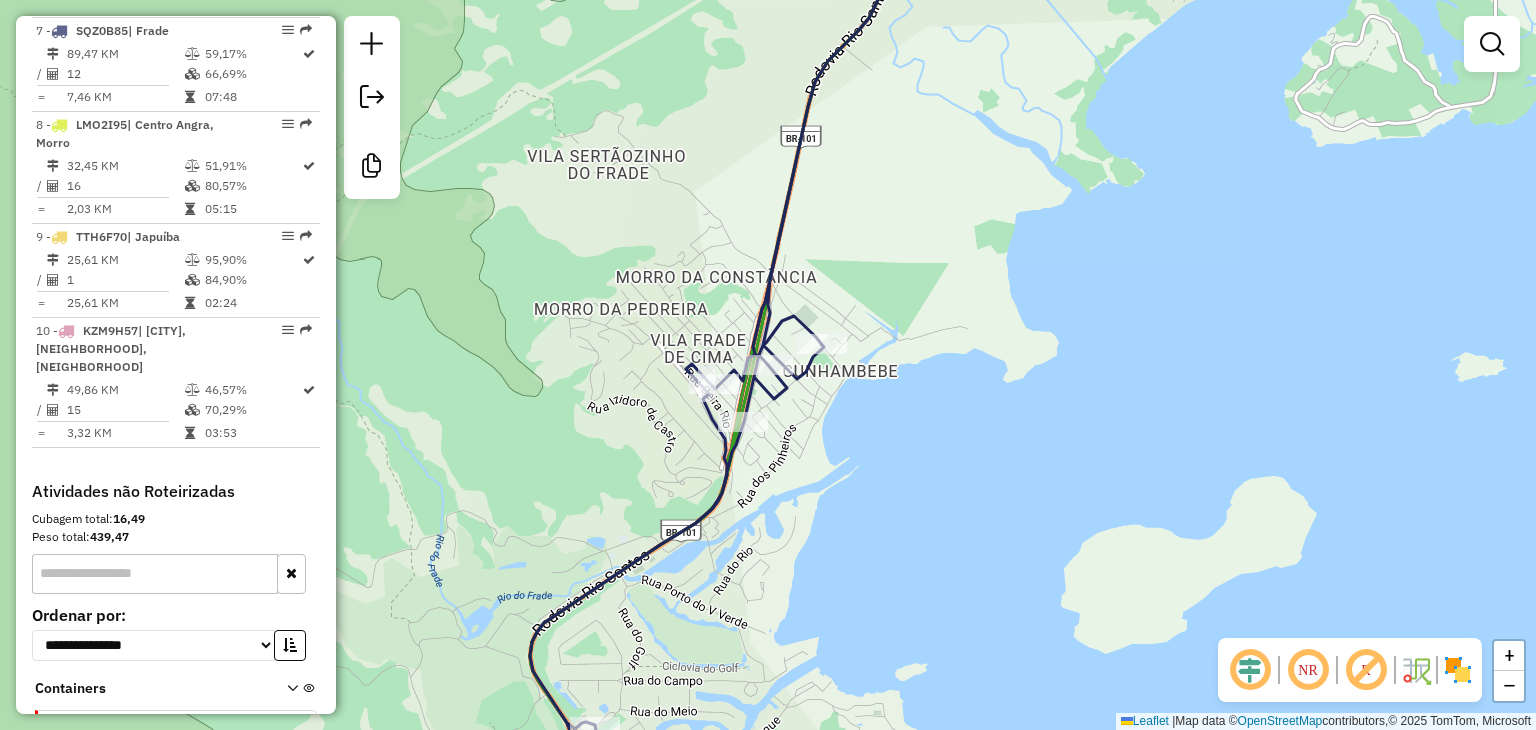 scroll, scrollTop: 1448, scrollLeft: 0, axis: vertical 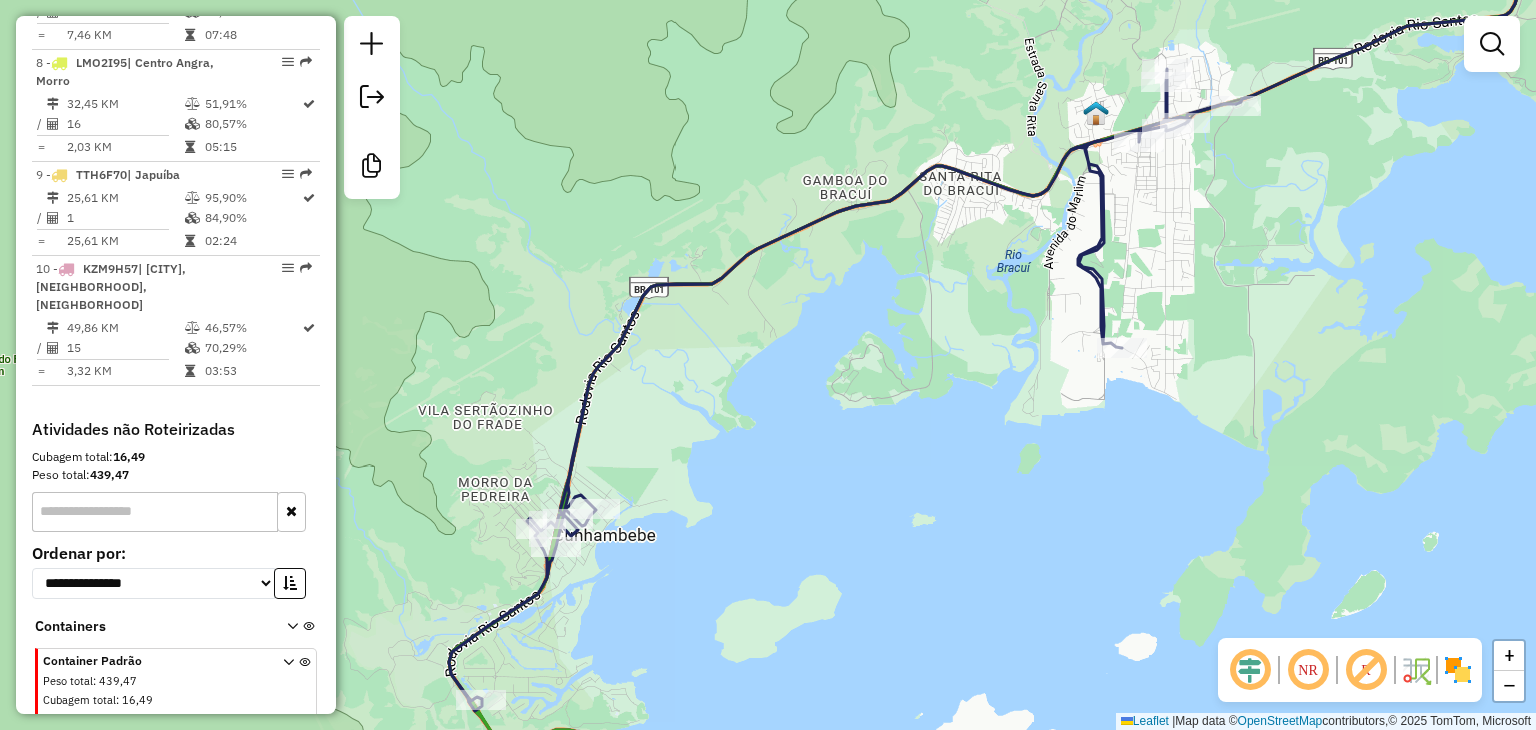drag, startPoint x: 936, startPoint y: 439, endPoint x: 702, endPoint y: 711, distance: 358.80356 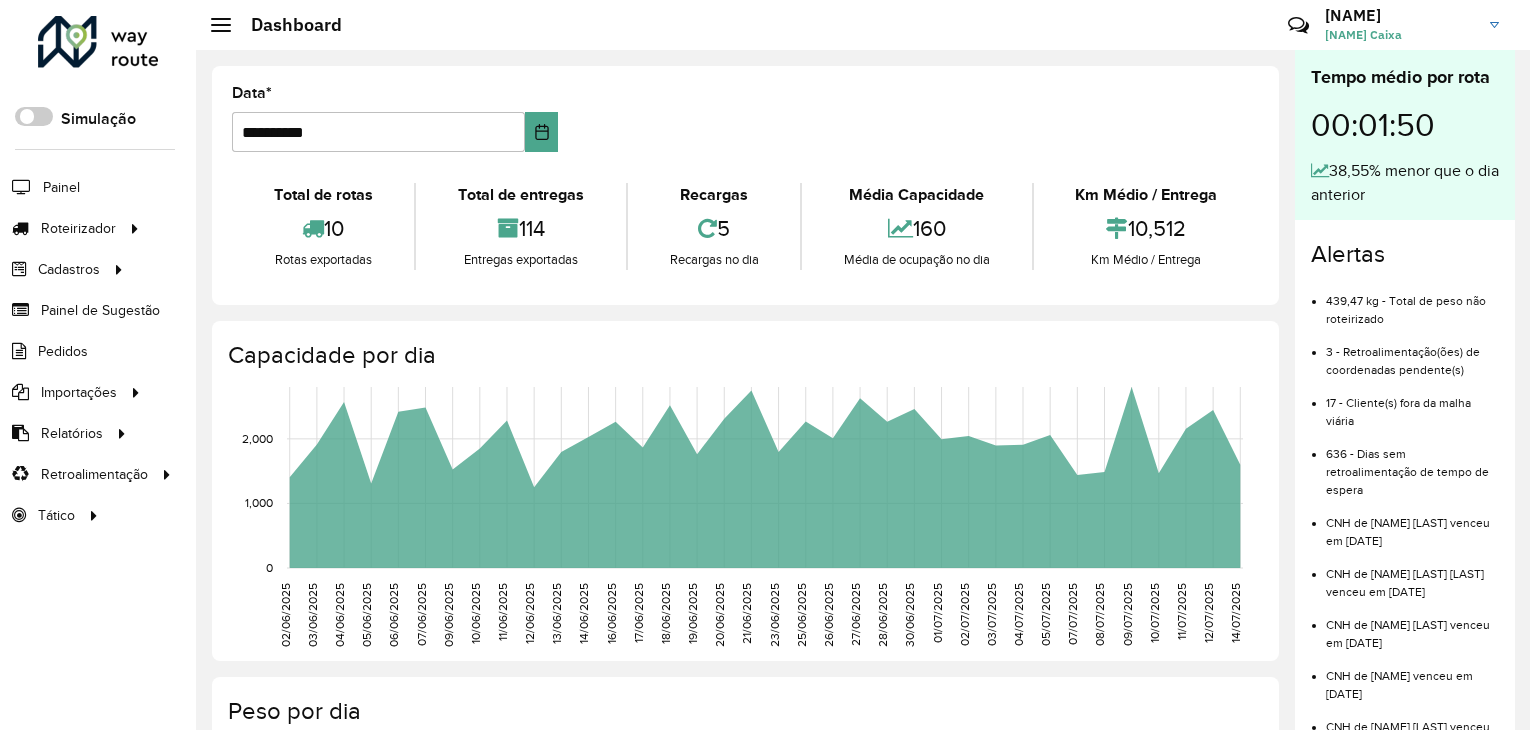 scroll, scrollTop: 0, scrollLeft: 0, axis: both 